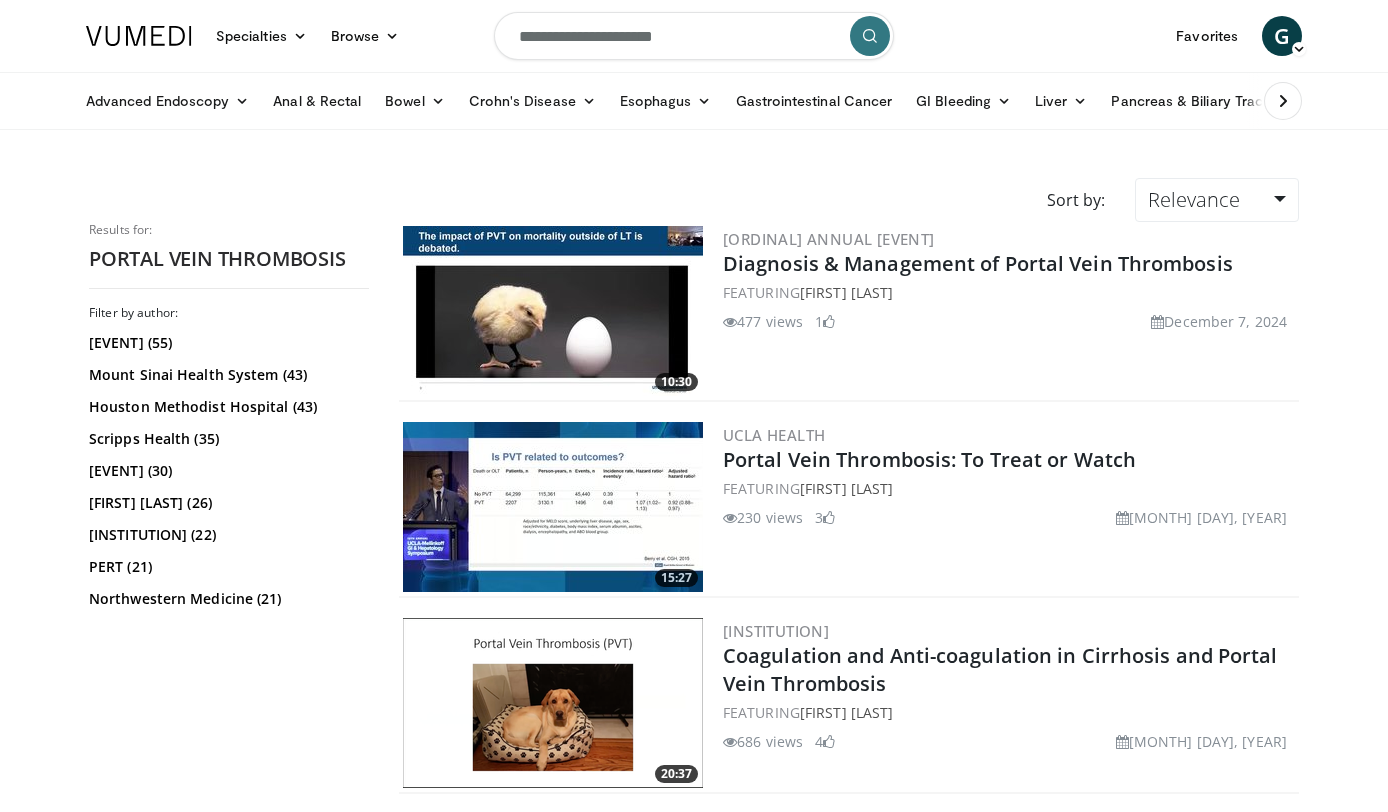 scroll, scrollTop: 0, scrollLeft: 0, axis: both 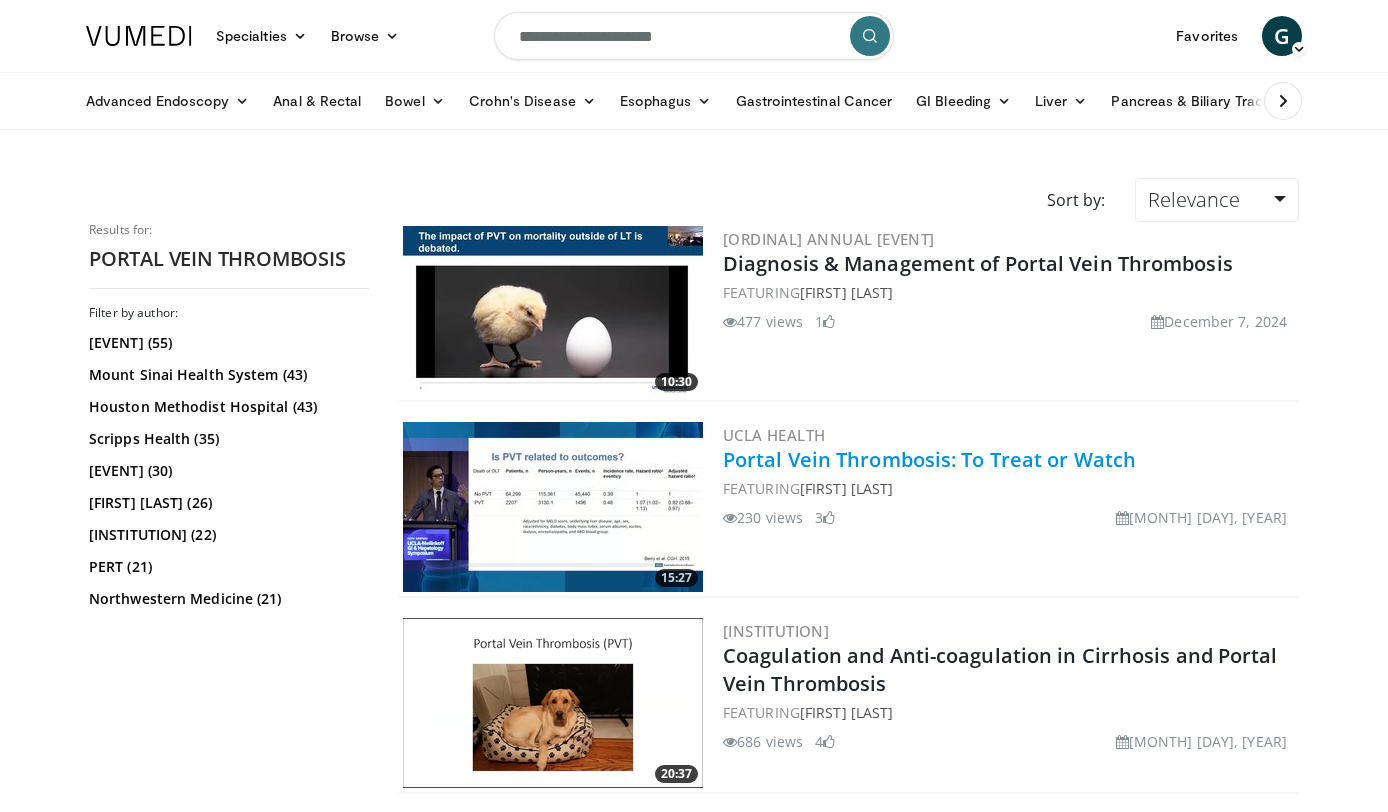 click on "Portal Vein Thrombosis: To Treat or Watch" at bounding box center [929, 459] 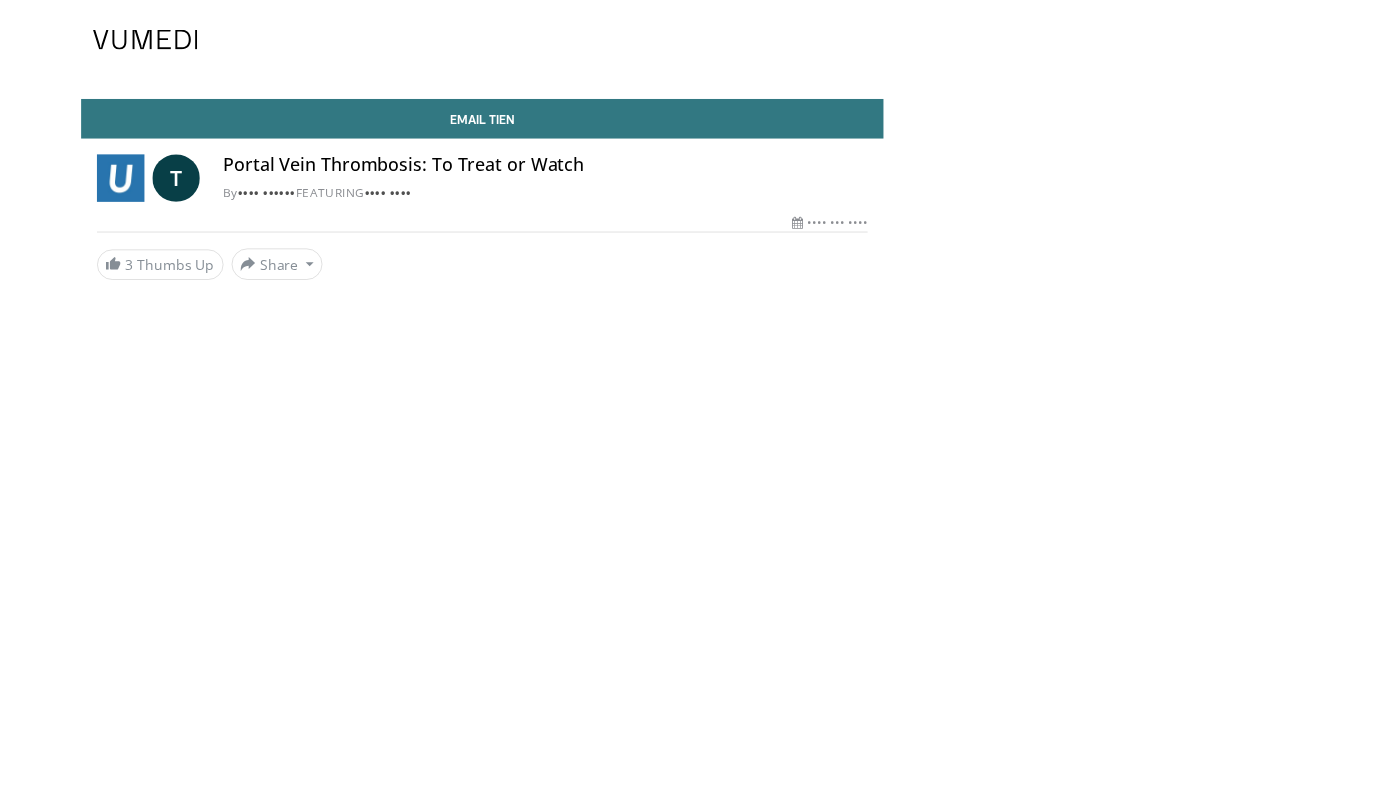 scroll, scrollTop: 0, scrollLeft: 0, axis: both 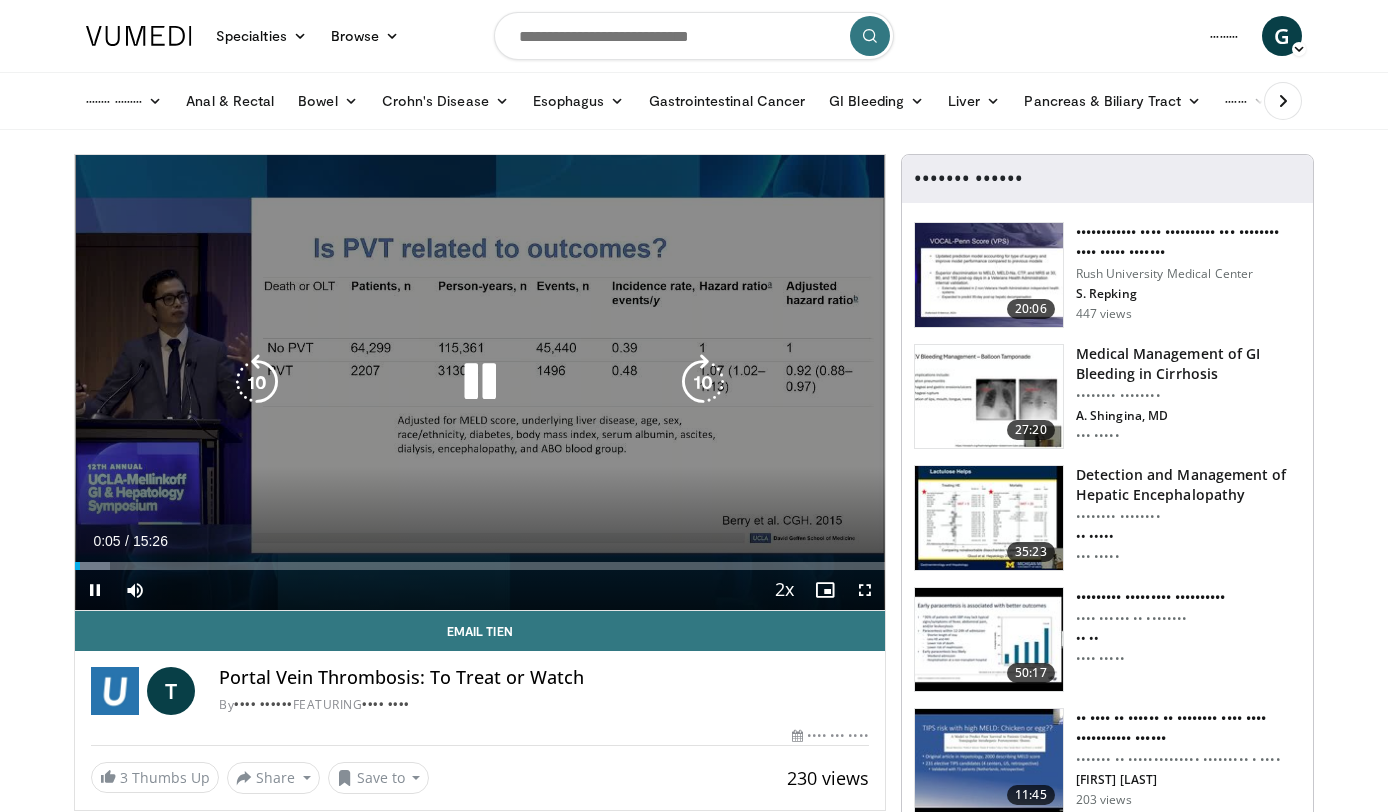 click at bounding box center [703, 382] 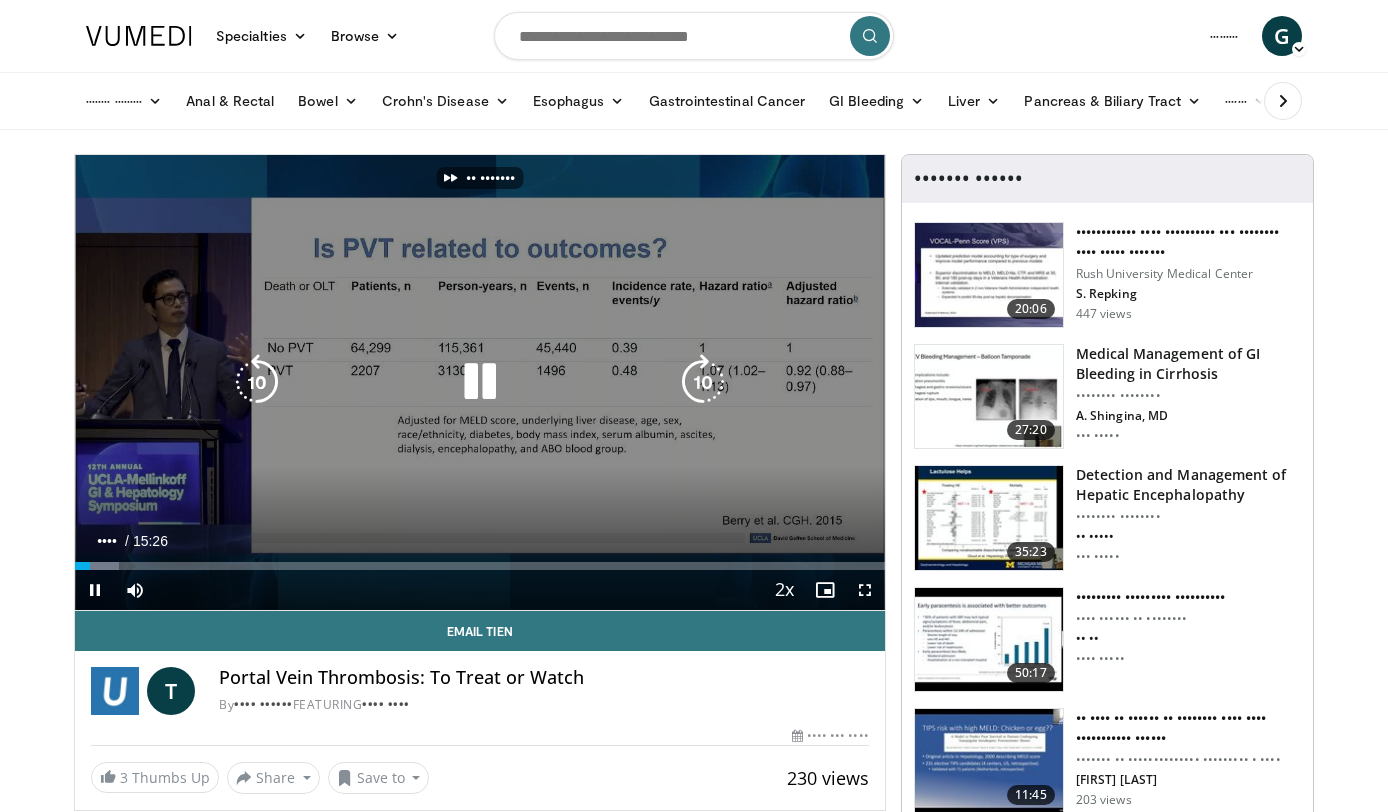 click at bounding box center (703, 382) 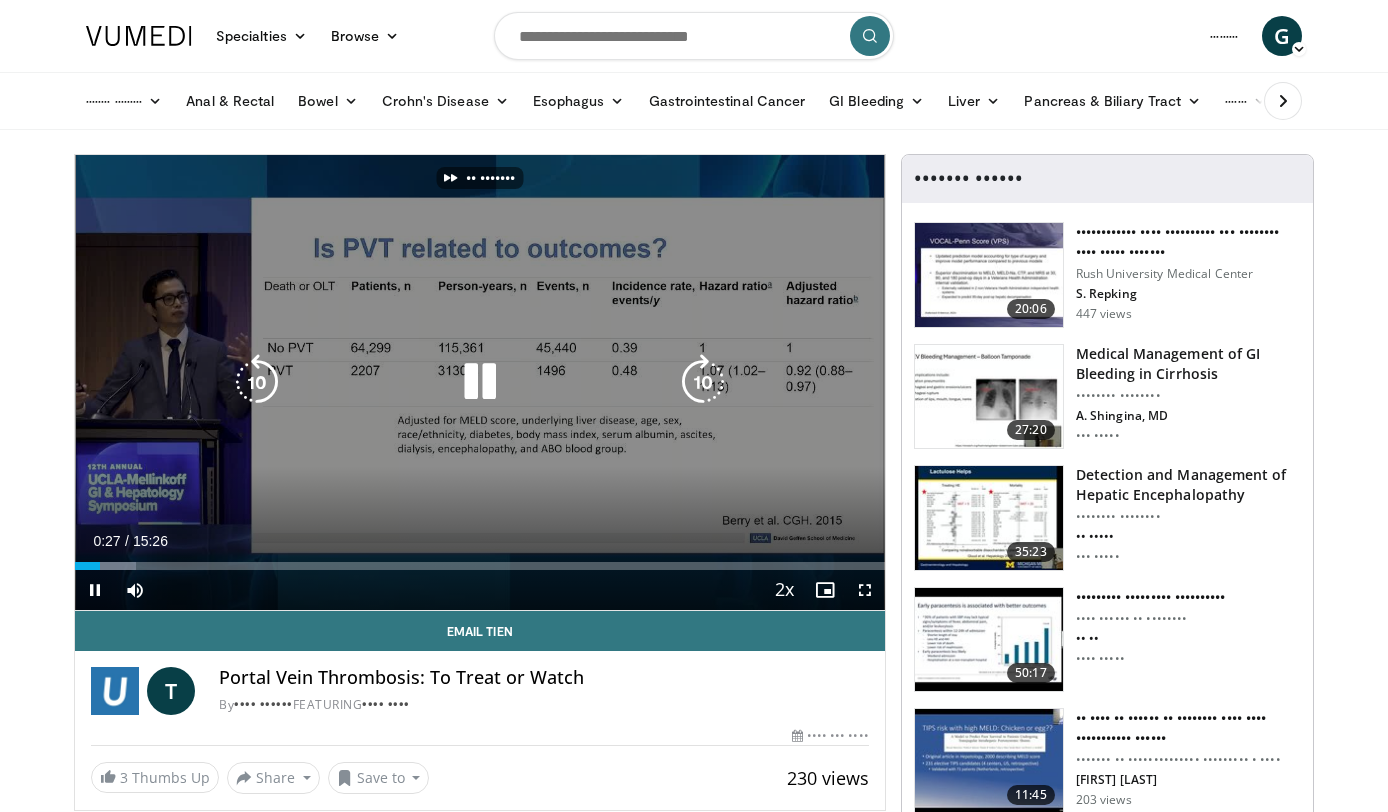 click at bounding box center (703, 382) 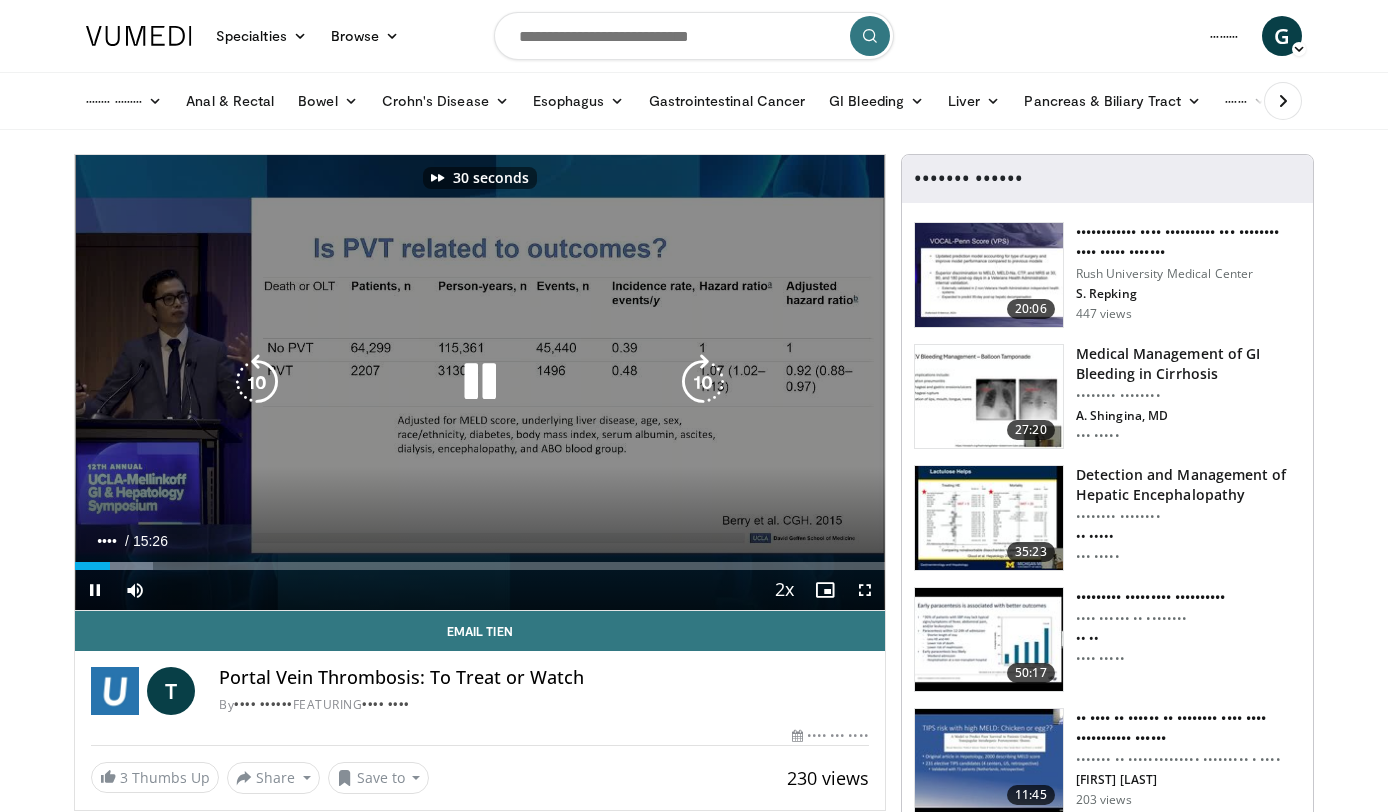 click at bounding box center (703, 382) 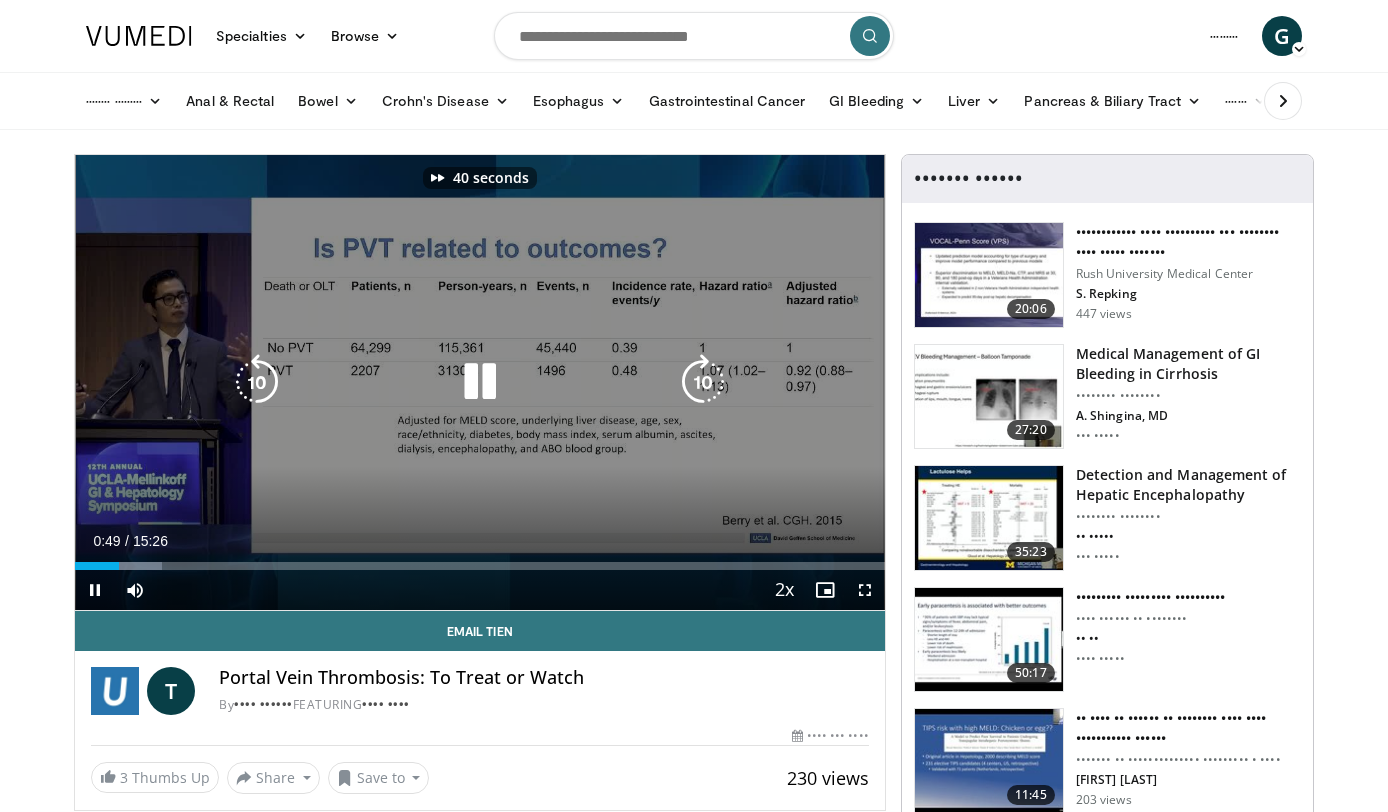 click at bounding box center [703, 382] 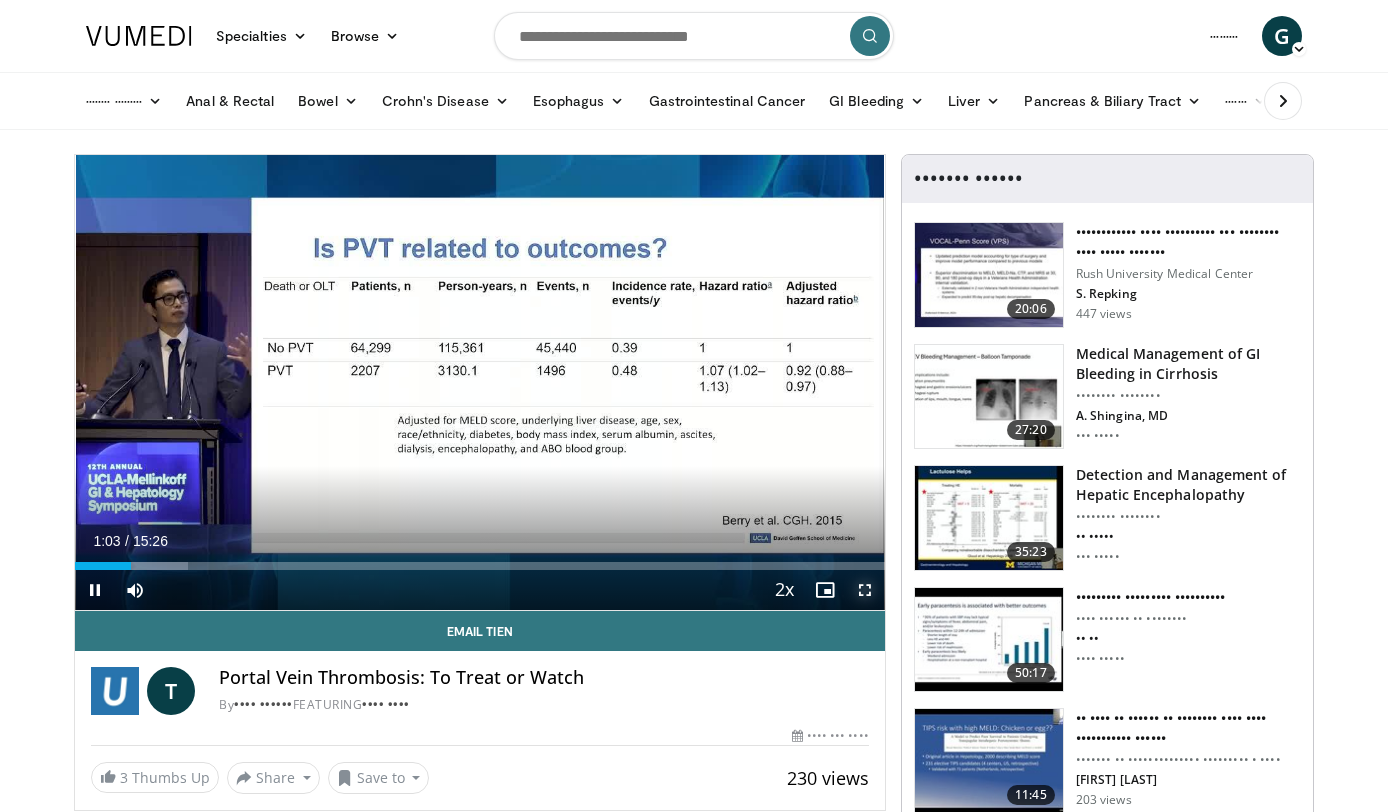 click at bounding box center [865, 590] 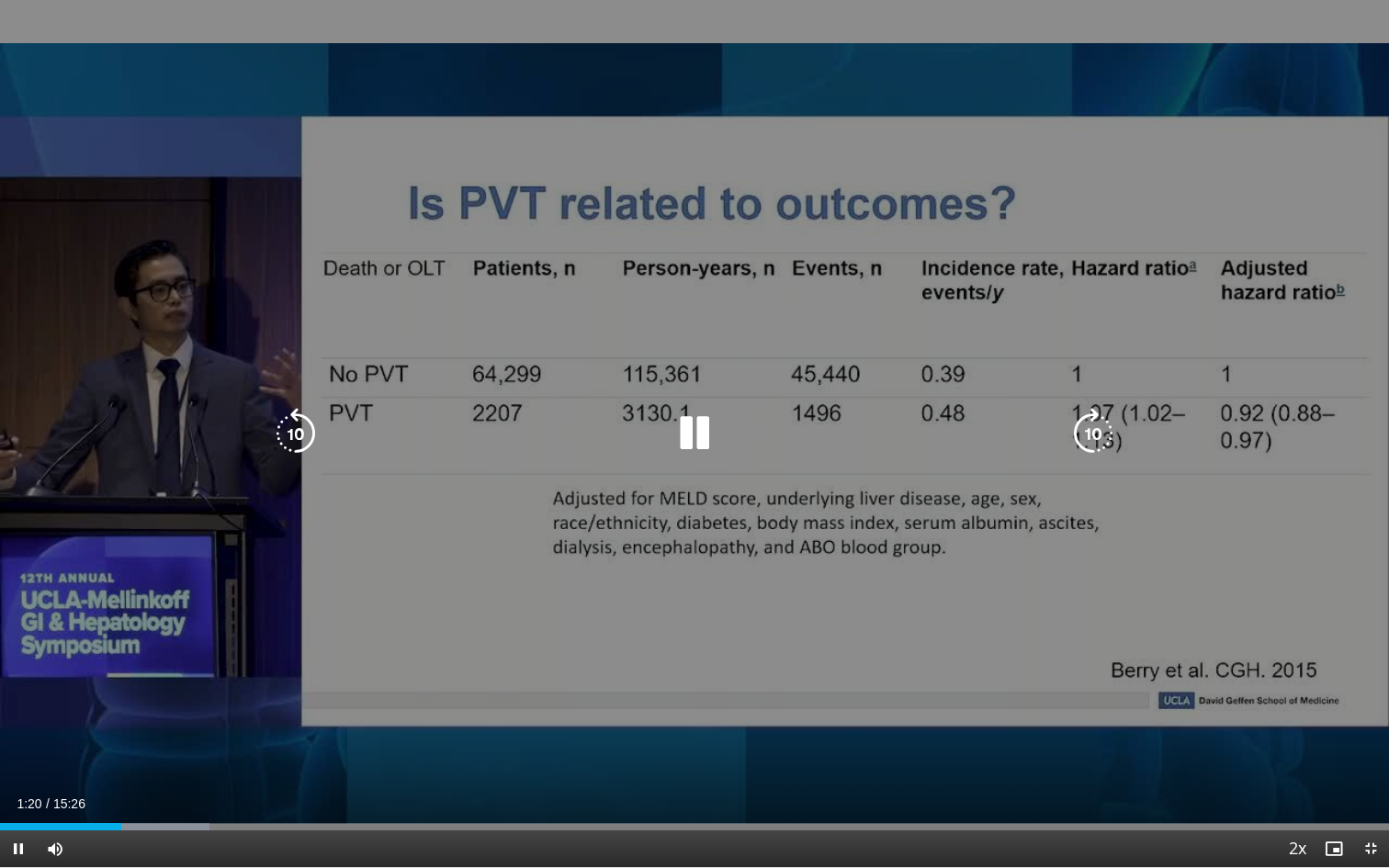 click at bounding box center [1093, 434] 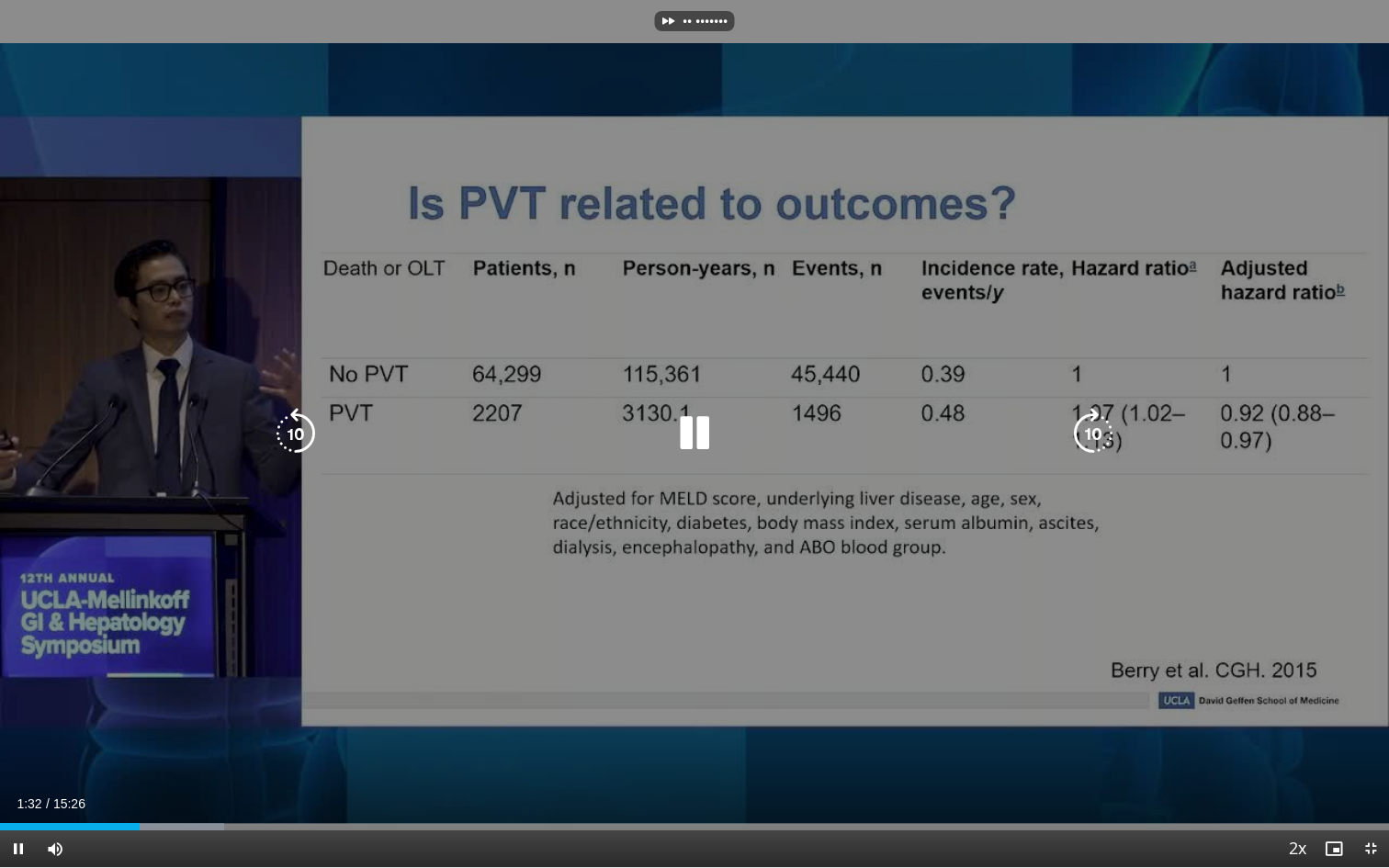 click at bounding box center [1093, 434] 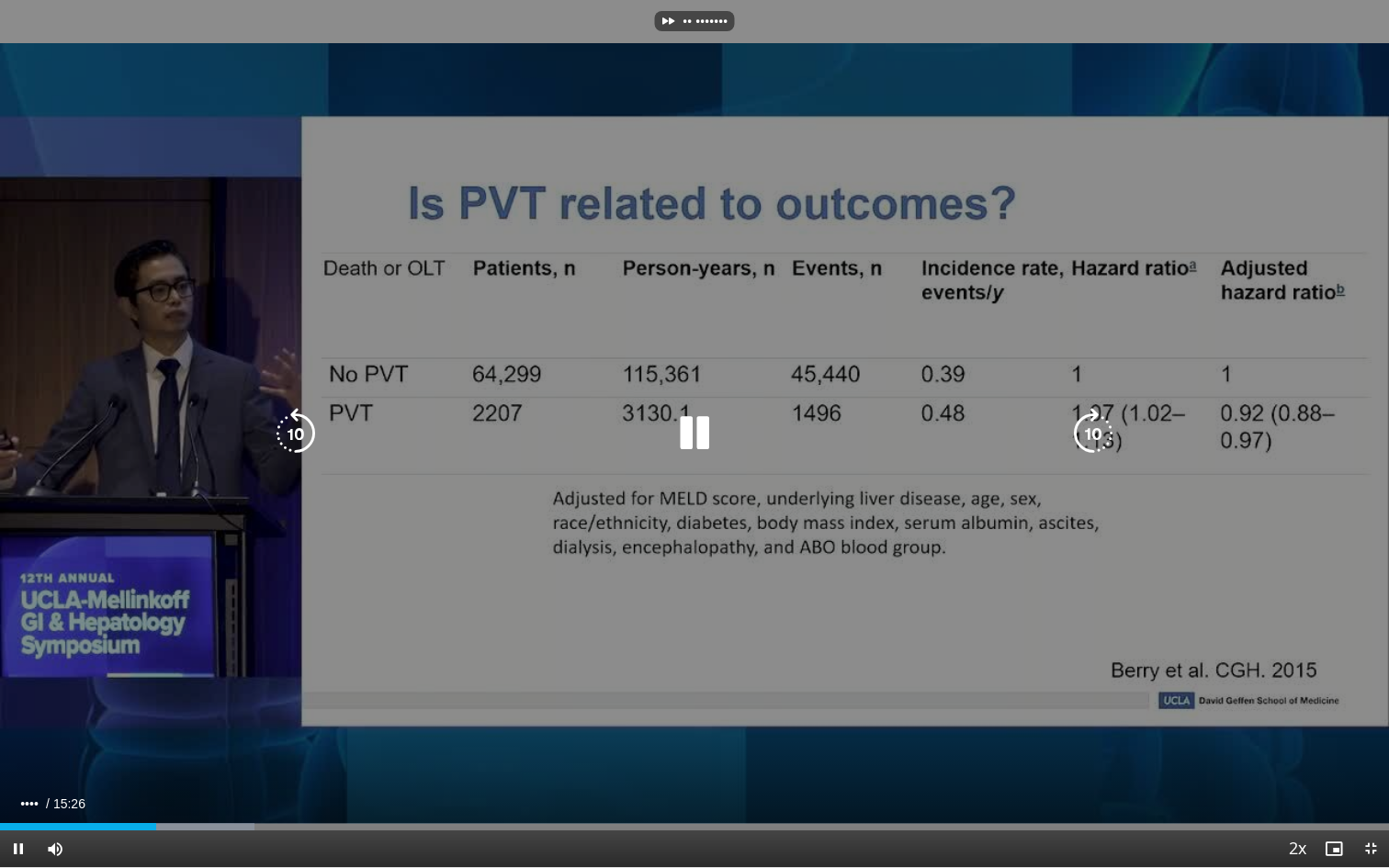 click at bounding box center [1093, 434] 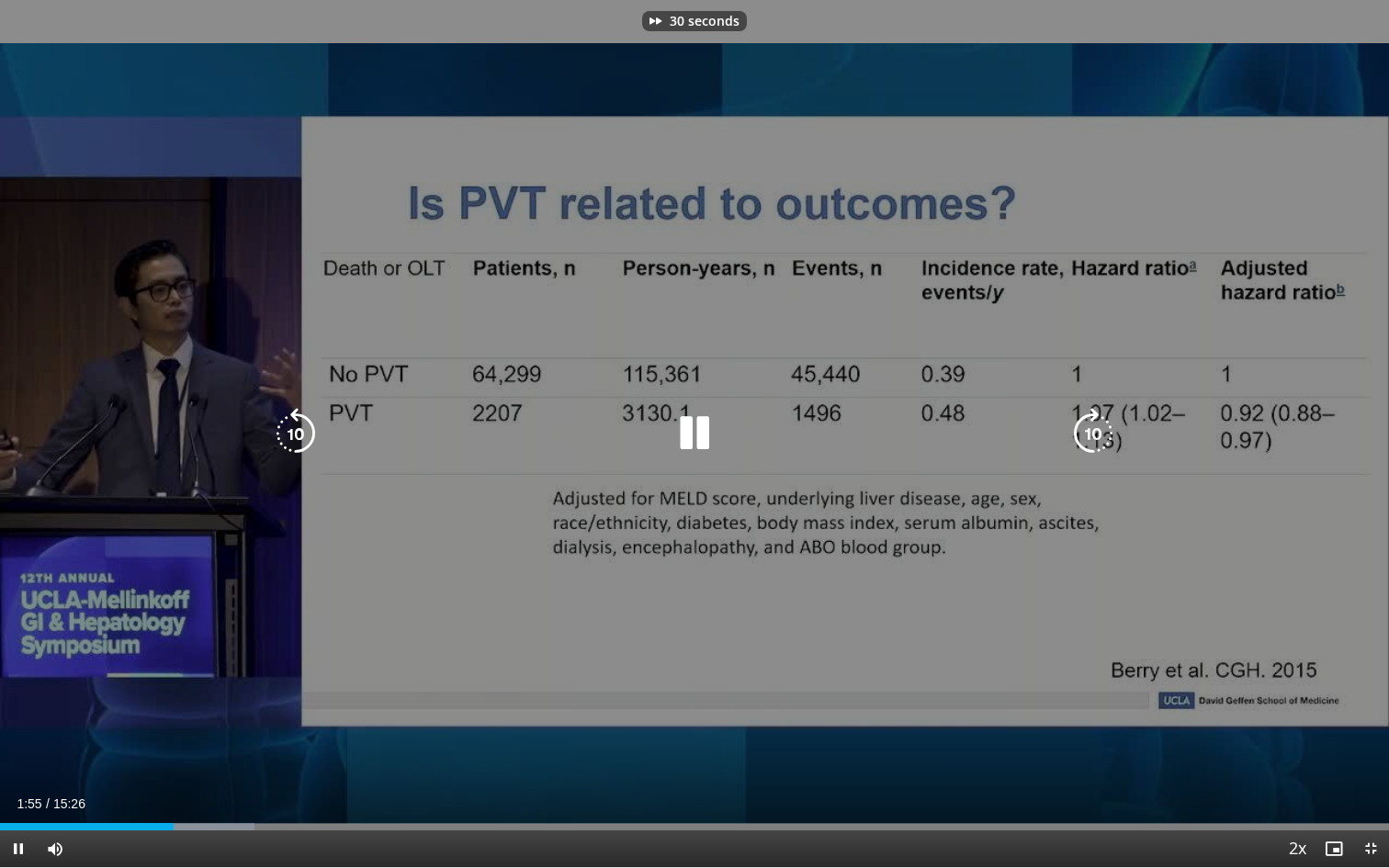 click at bounding box center [1093, 434] 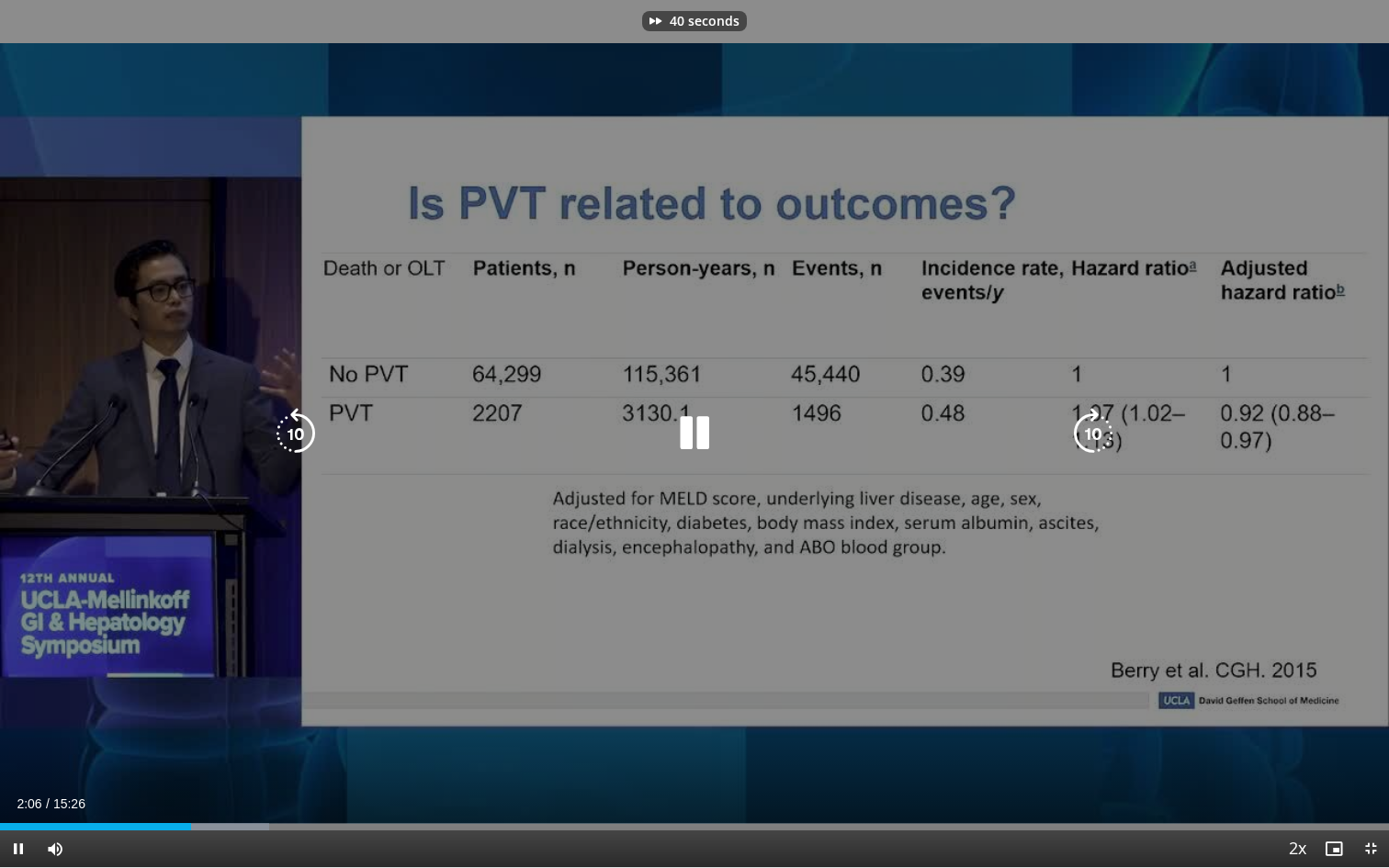 click at bounding box center (1093, 434) 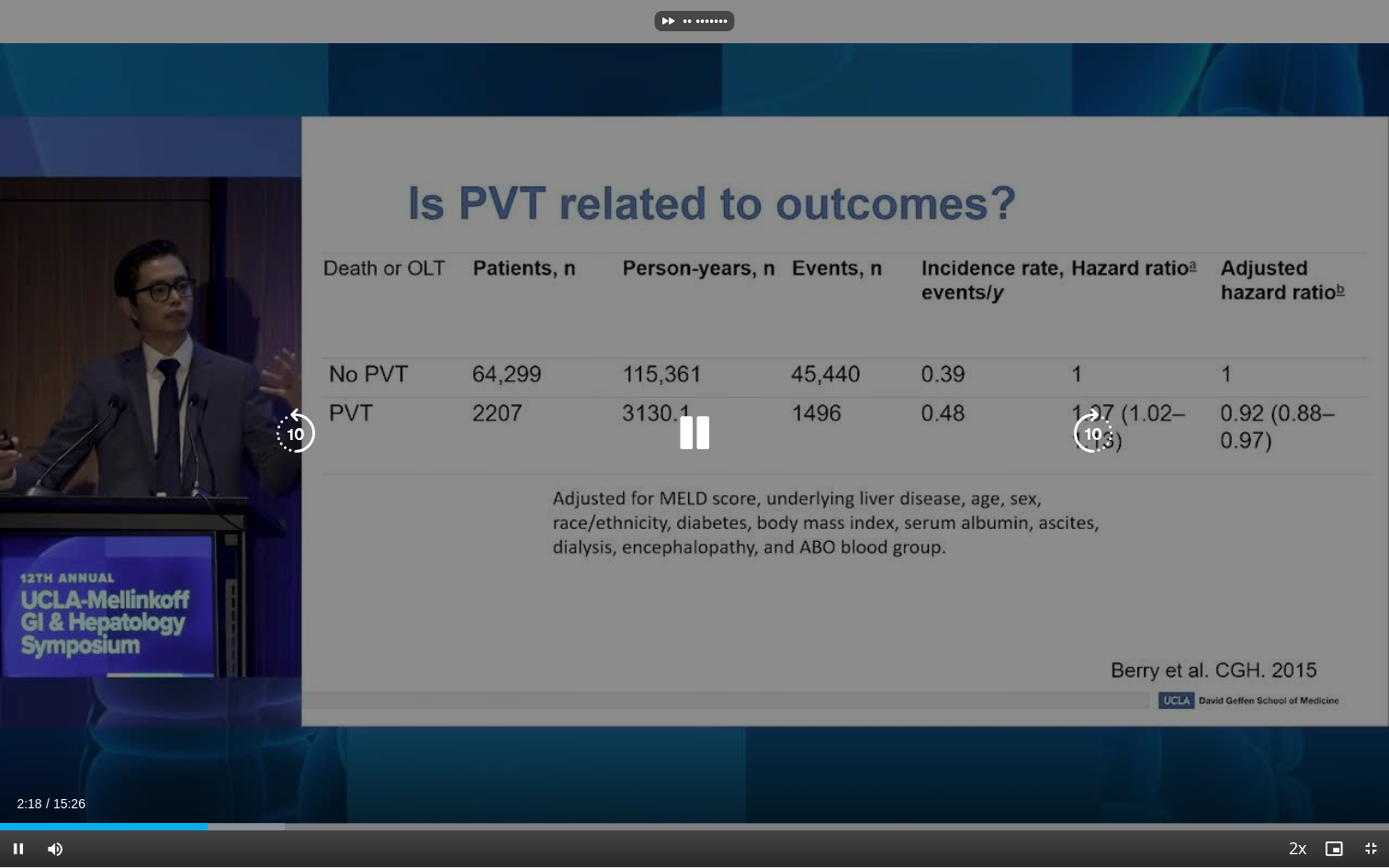 click at bounding box center (1093, 434) 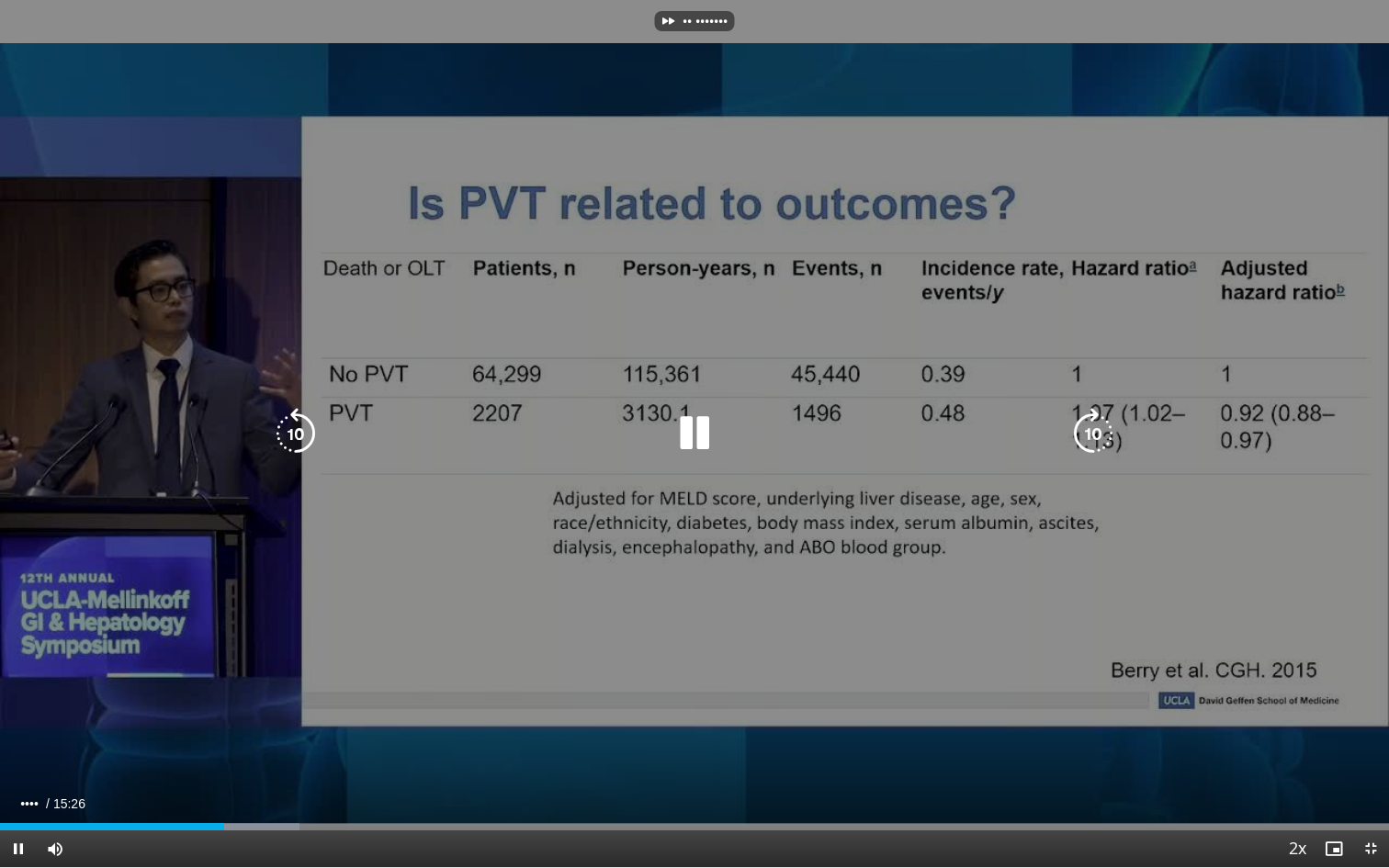 click at bounding box center (1093, 434) 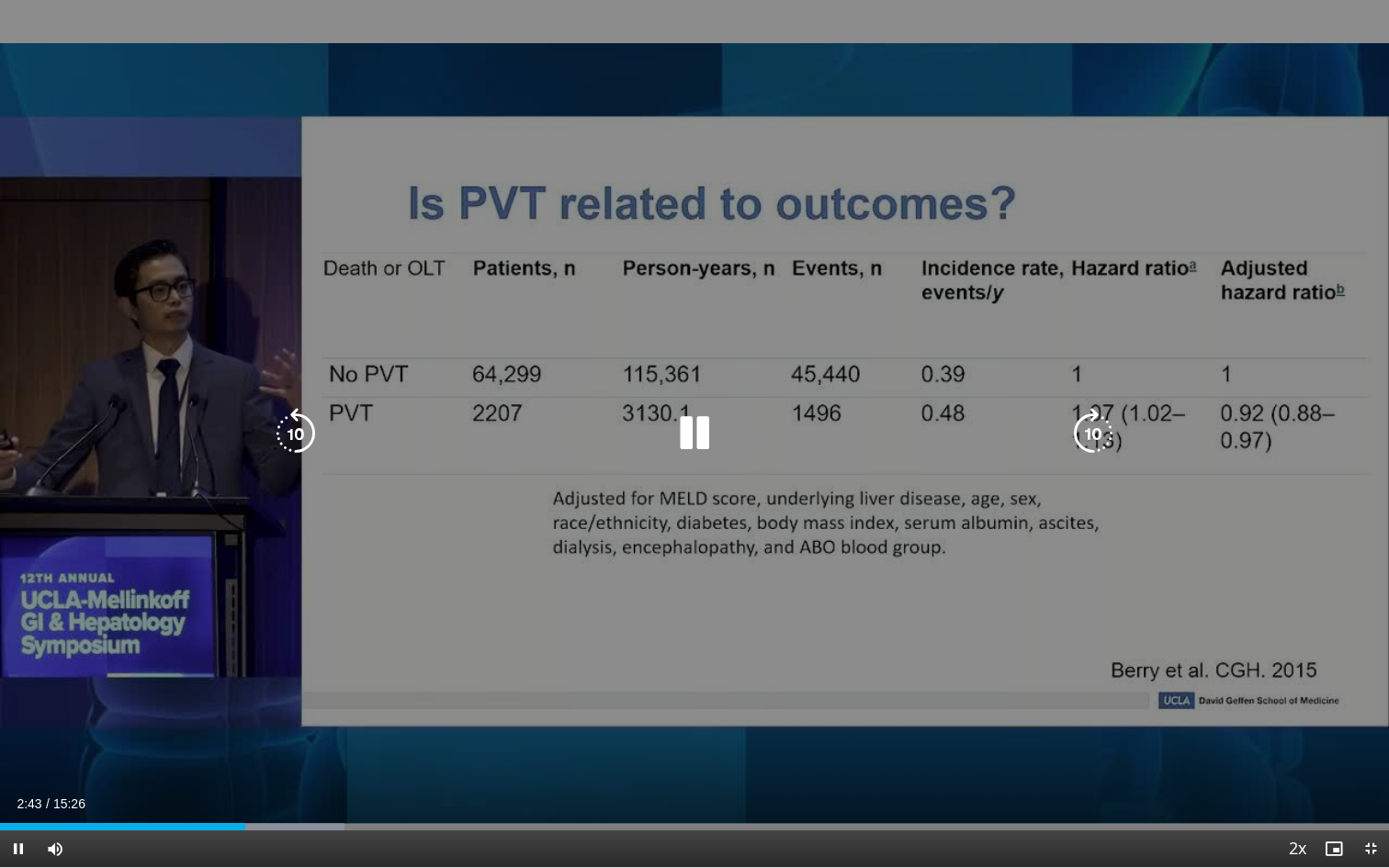 click at bounding box center (1093, 434) 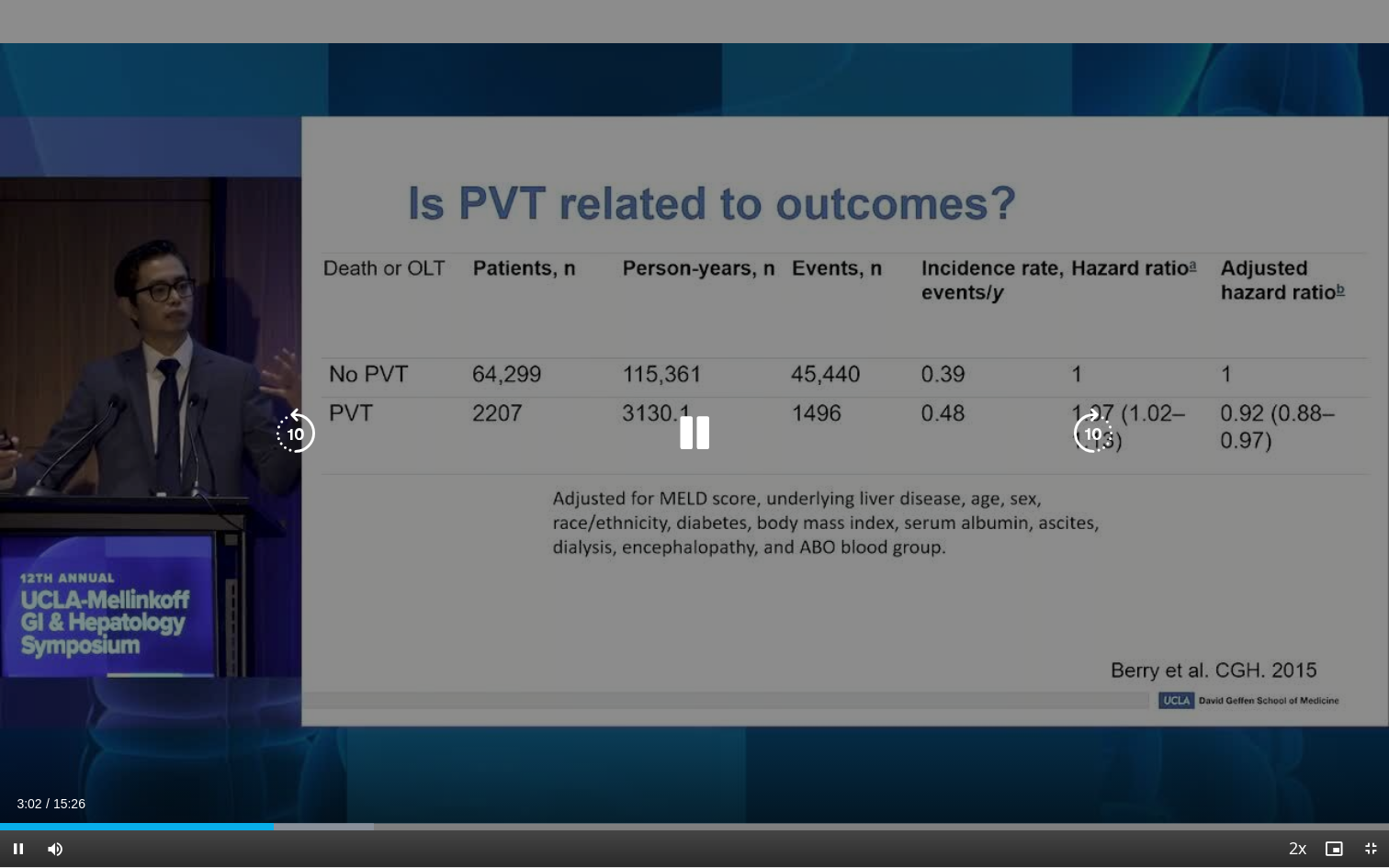 click at bounding box center (1093, 434) 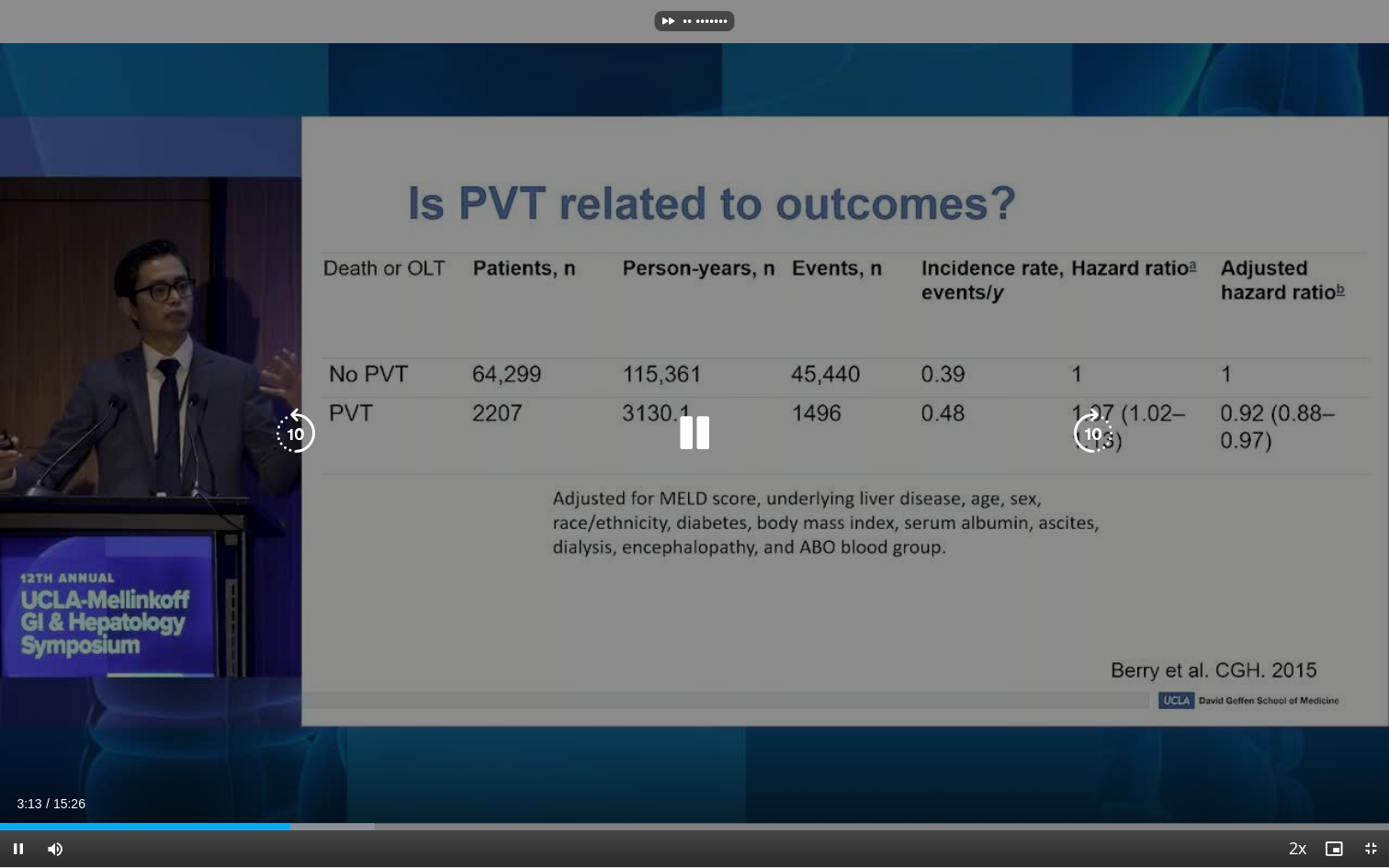 click at bounding box center [1093, 434] 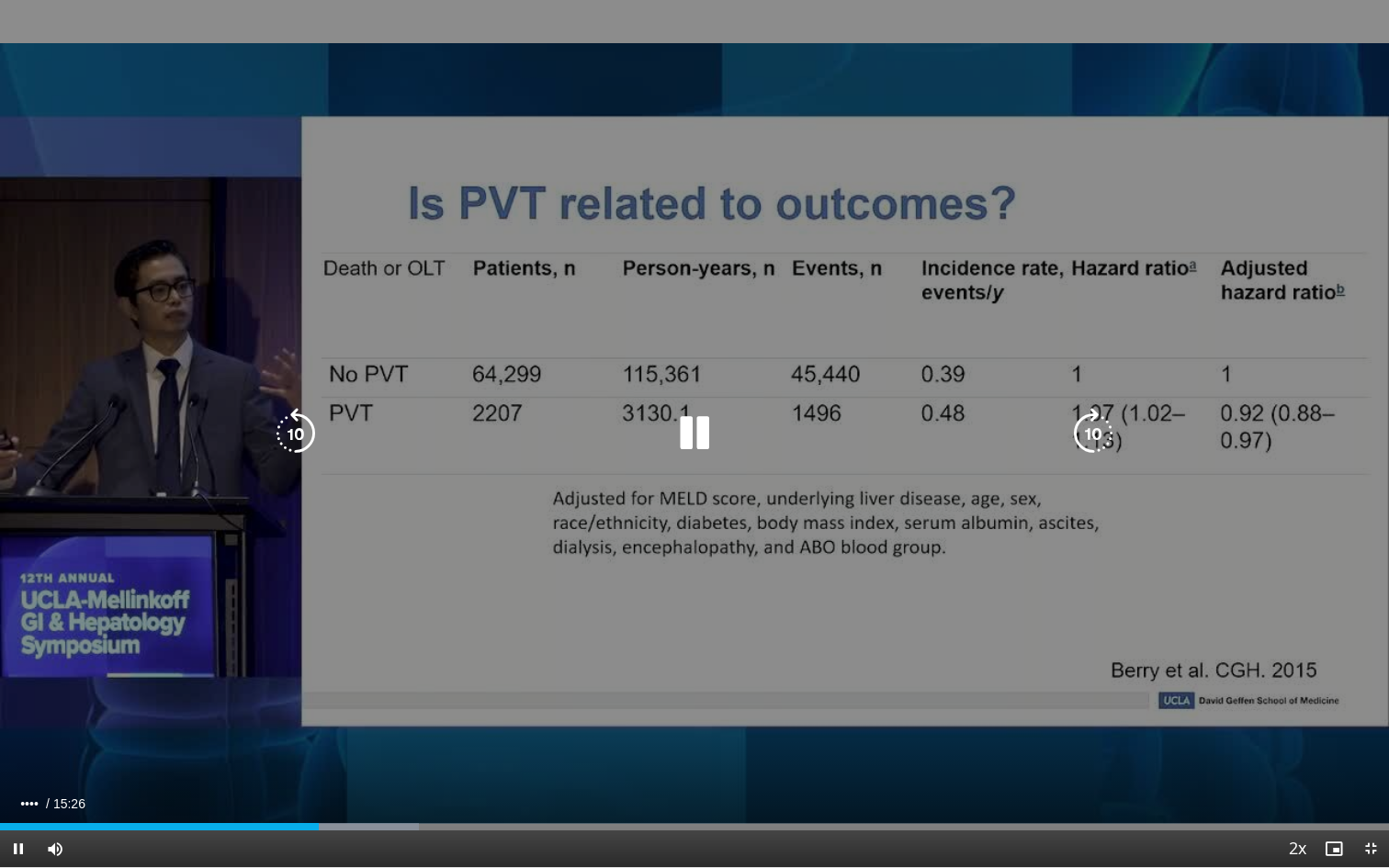 click at bounding box center [1093, 434] 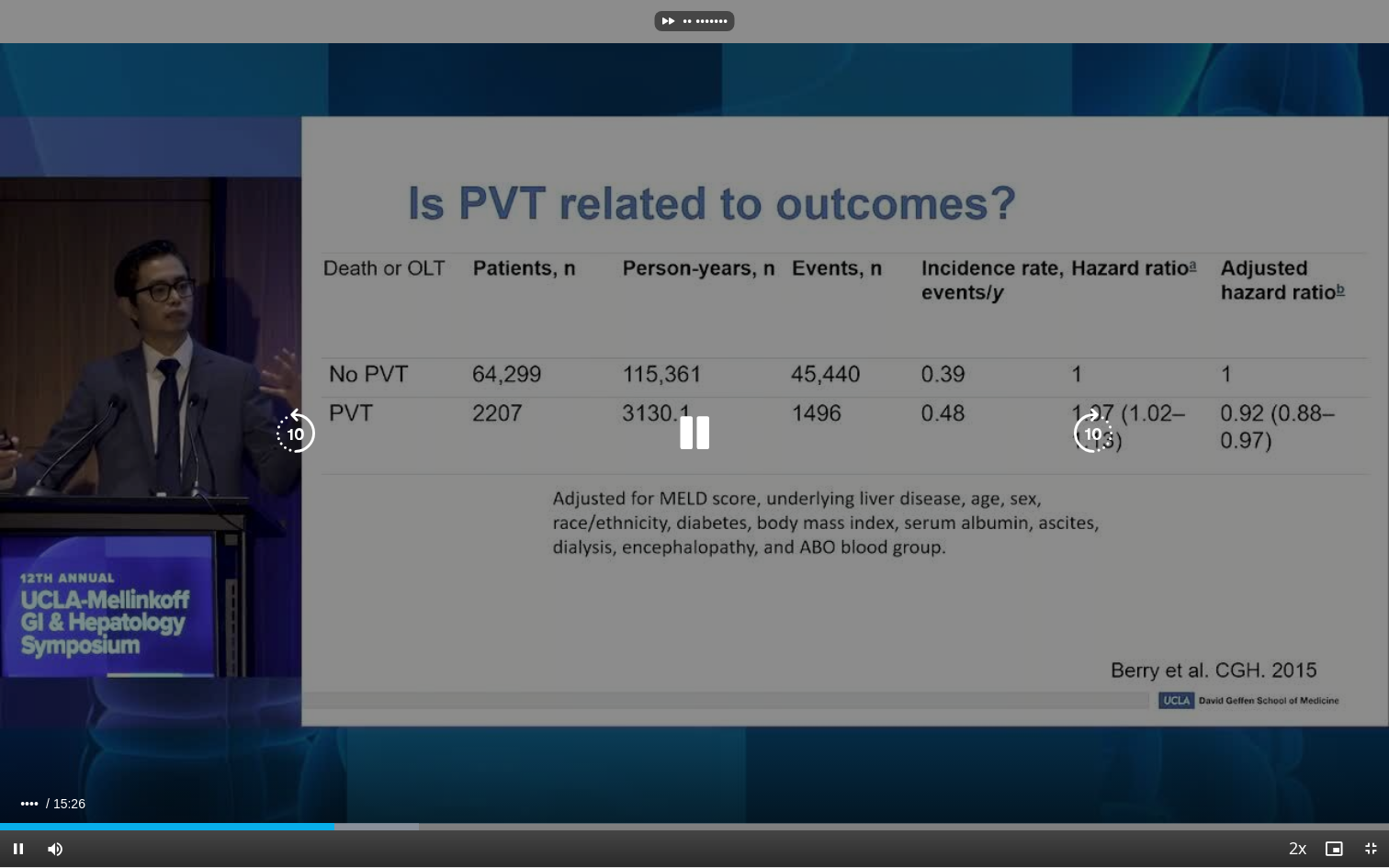 click at bounding box center [1093, 434] 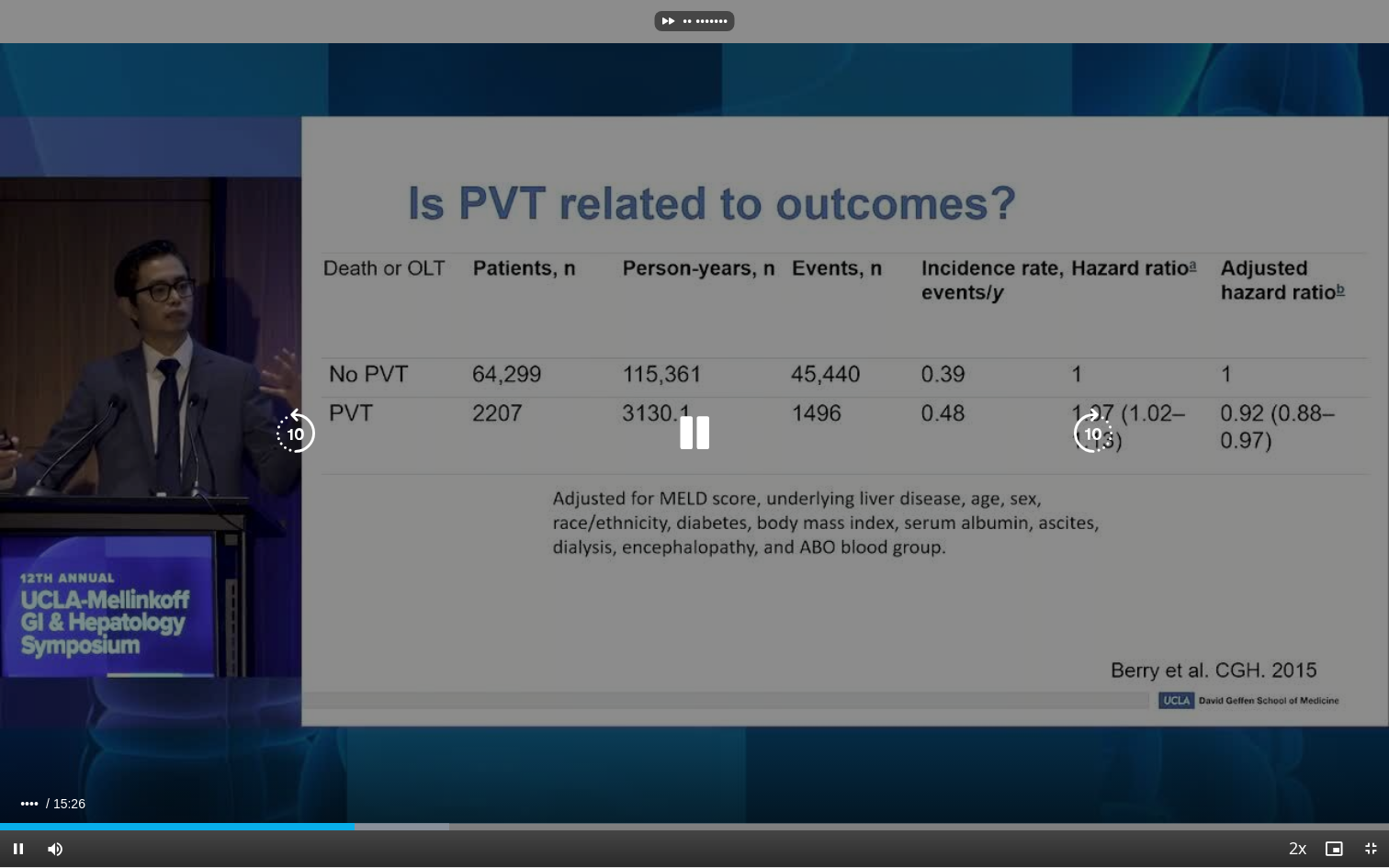 click at bounding box center (1093, 434) 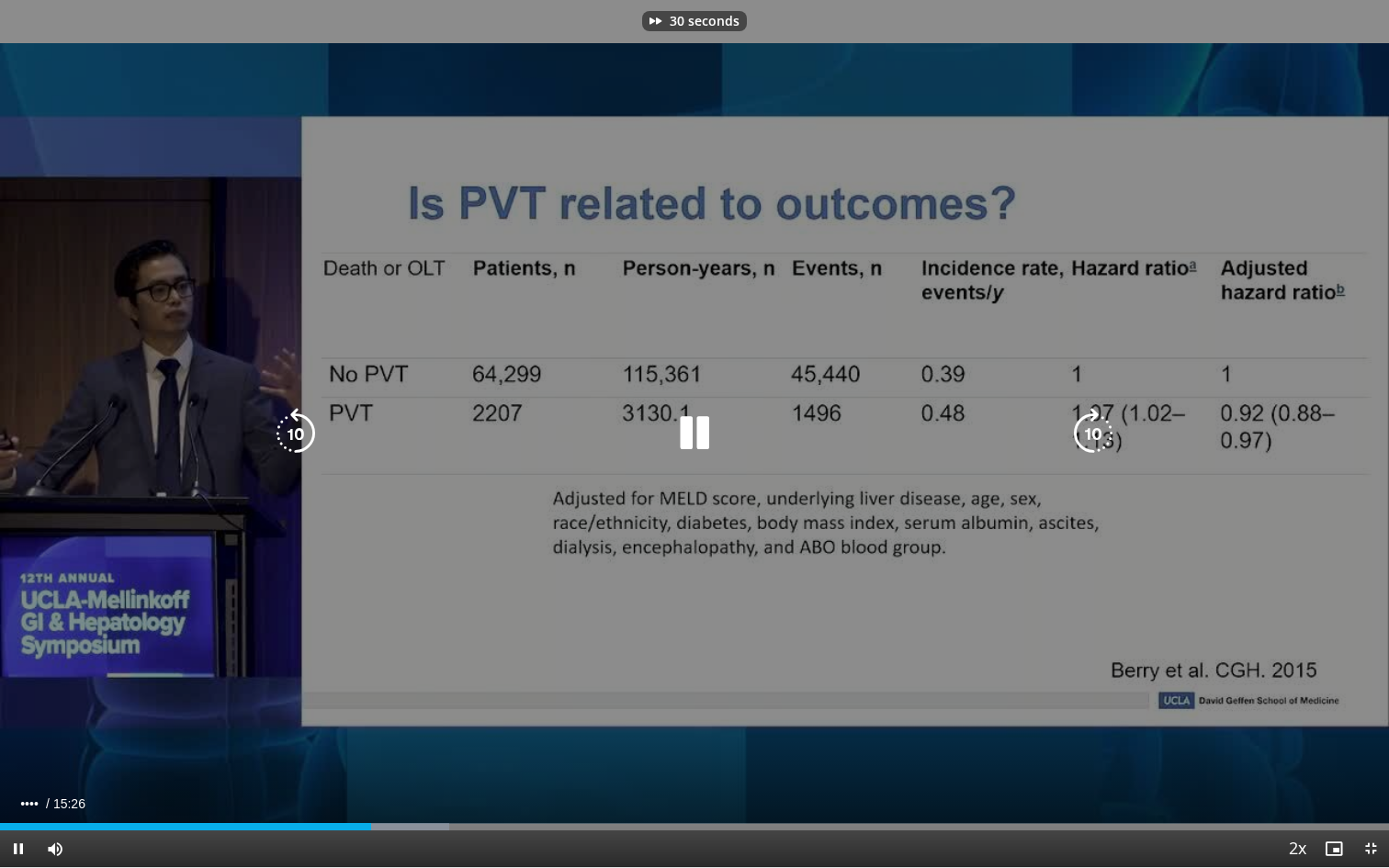 click at bounding box center [1093, 434] 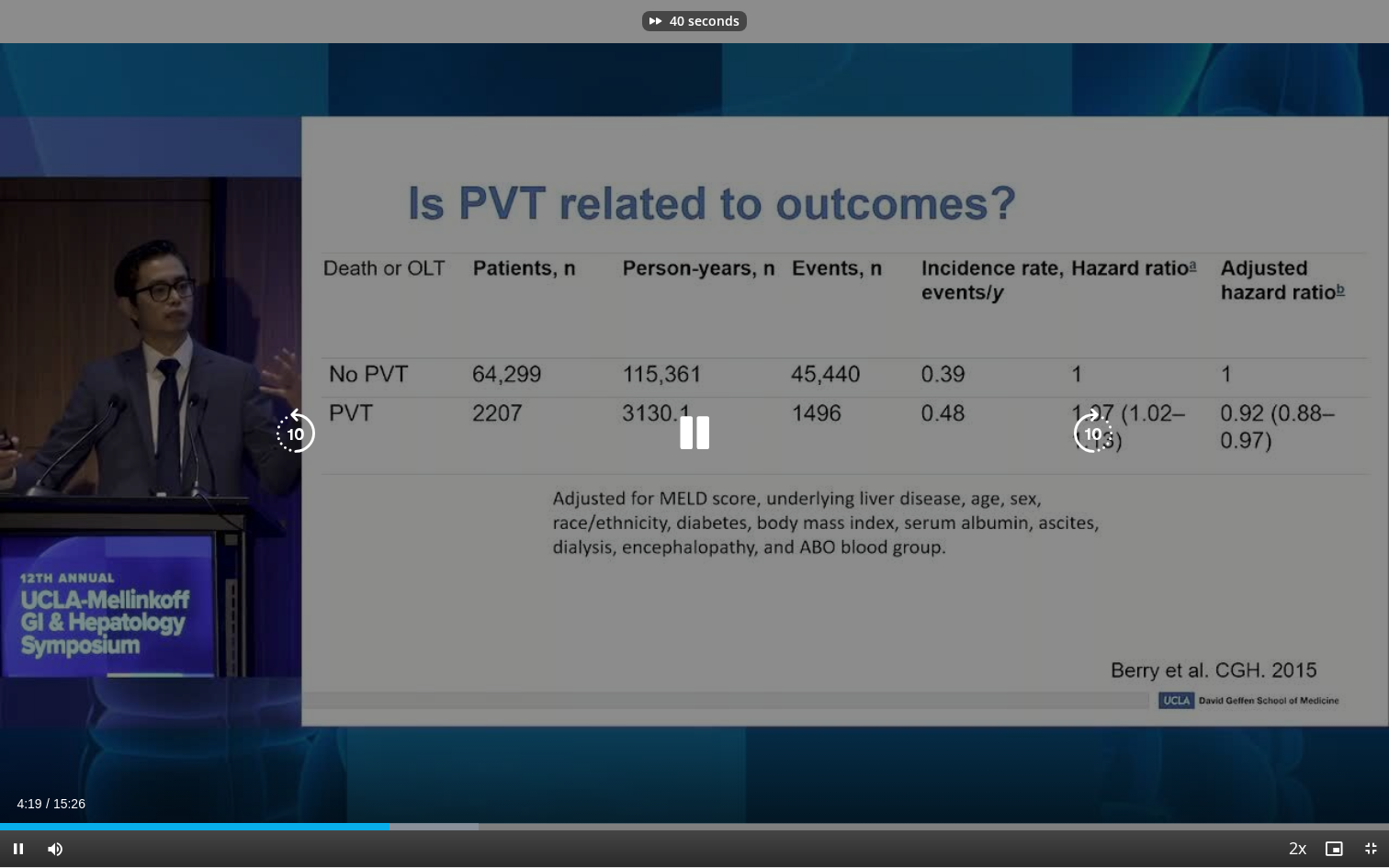 click at bounding box center [1093, 434] 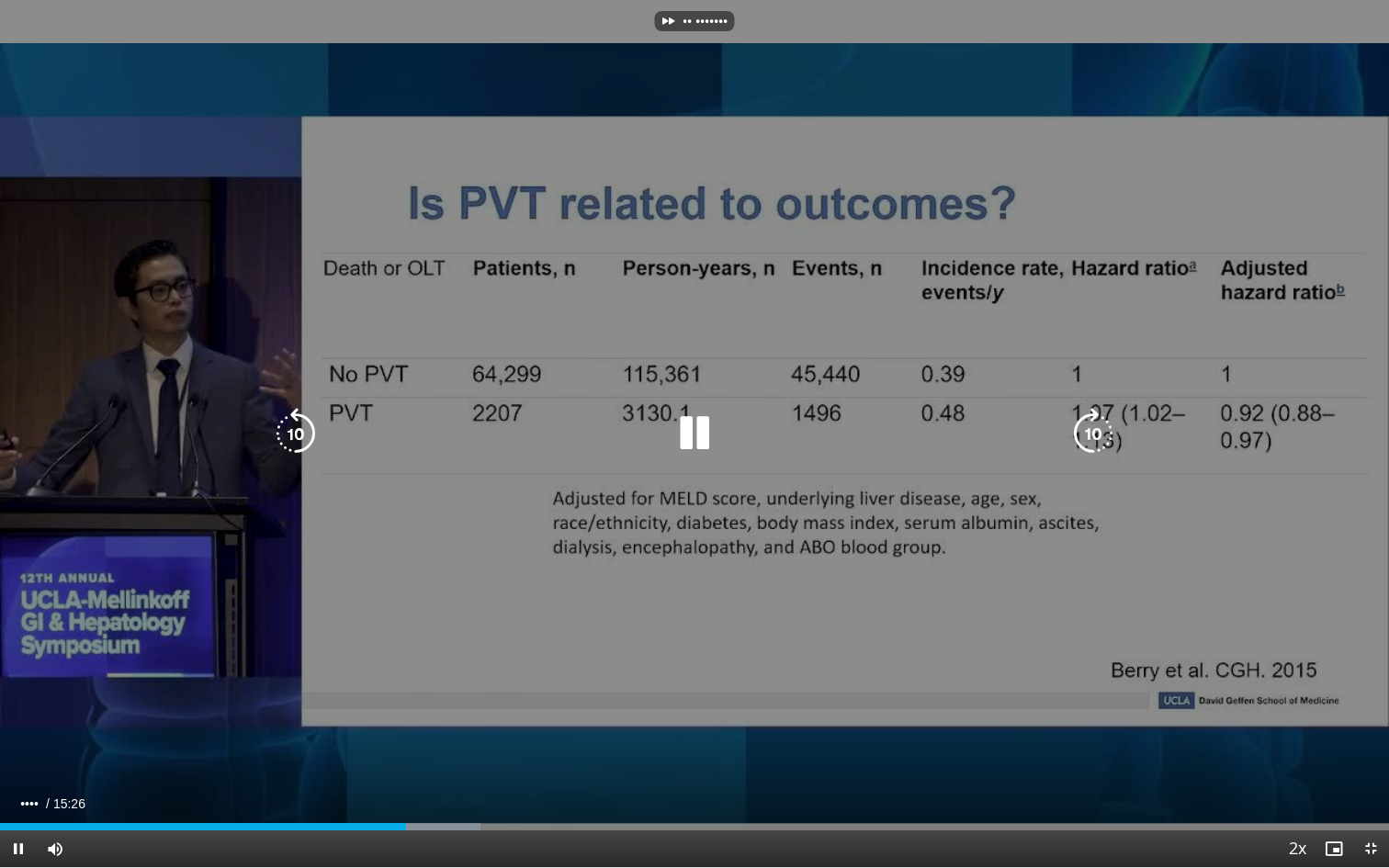 click at bounding box center [1093, 434] 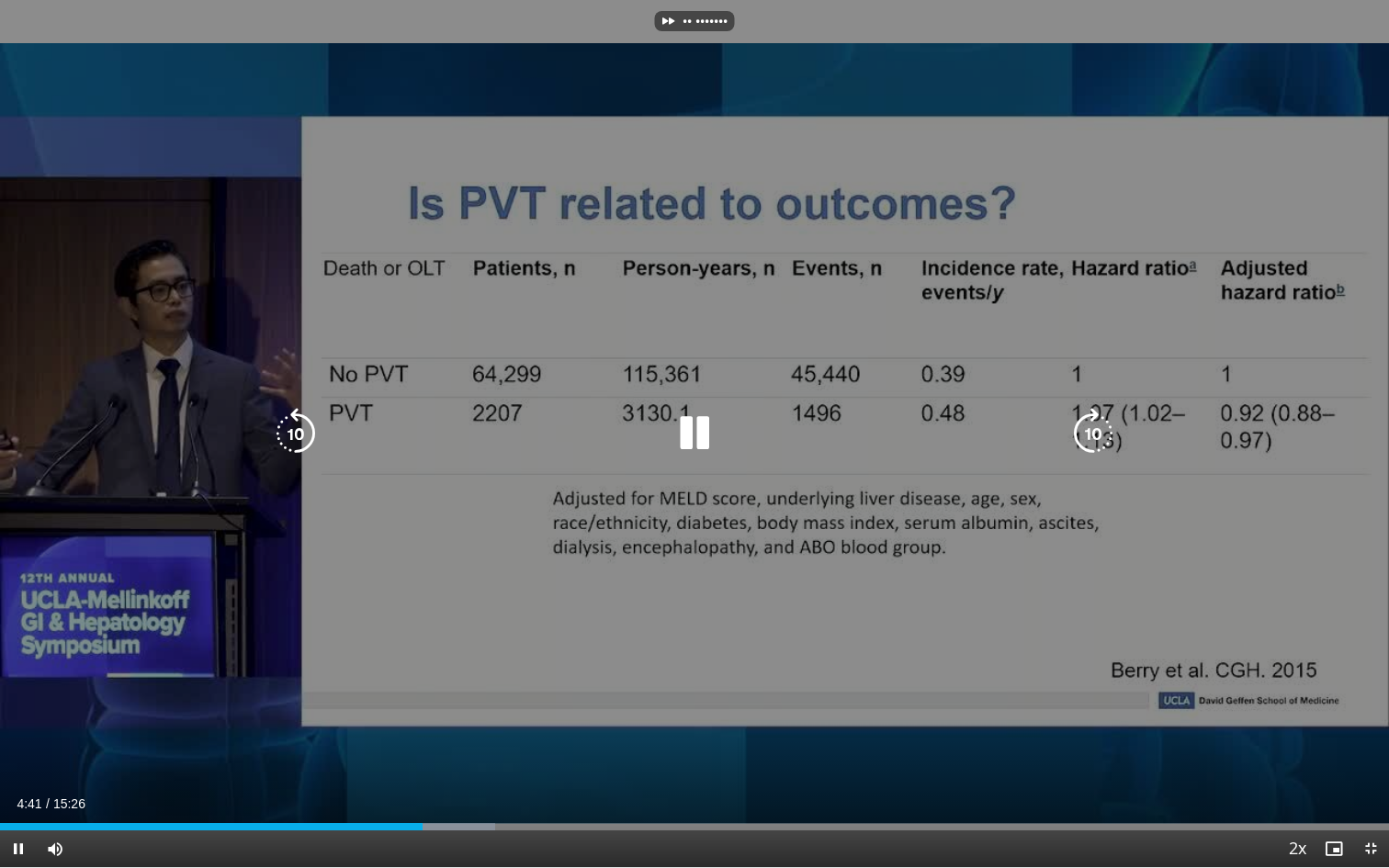 click at bounding box center [1093, 434] 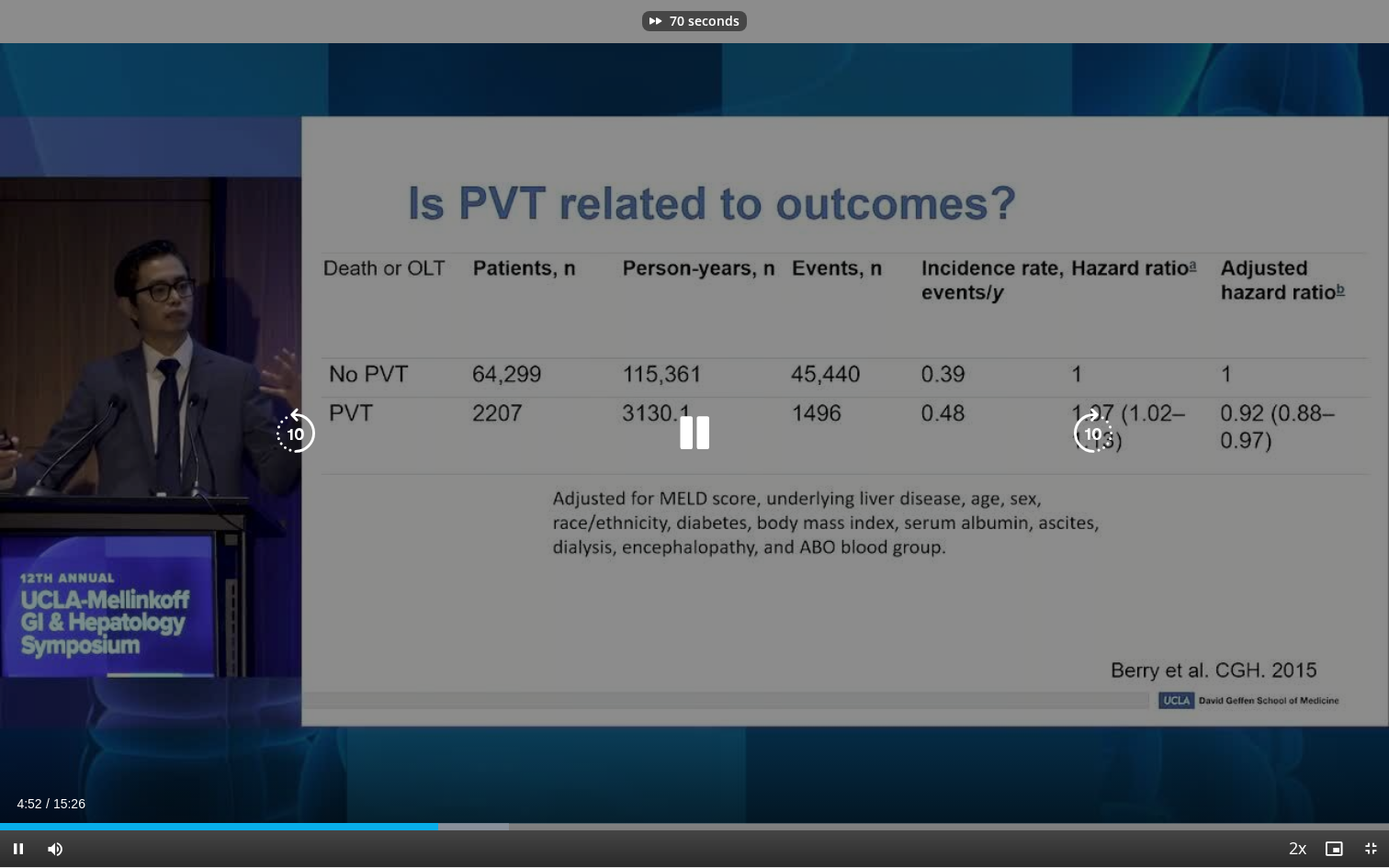 click at bounding box center (1093, 434) 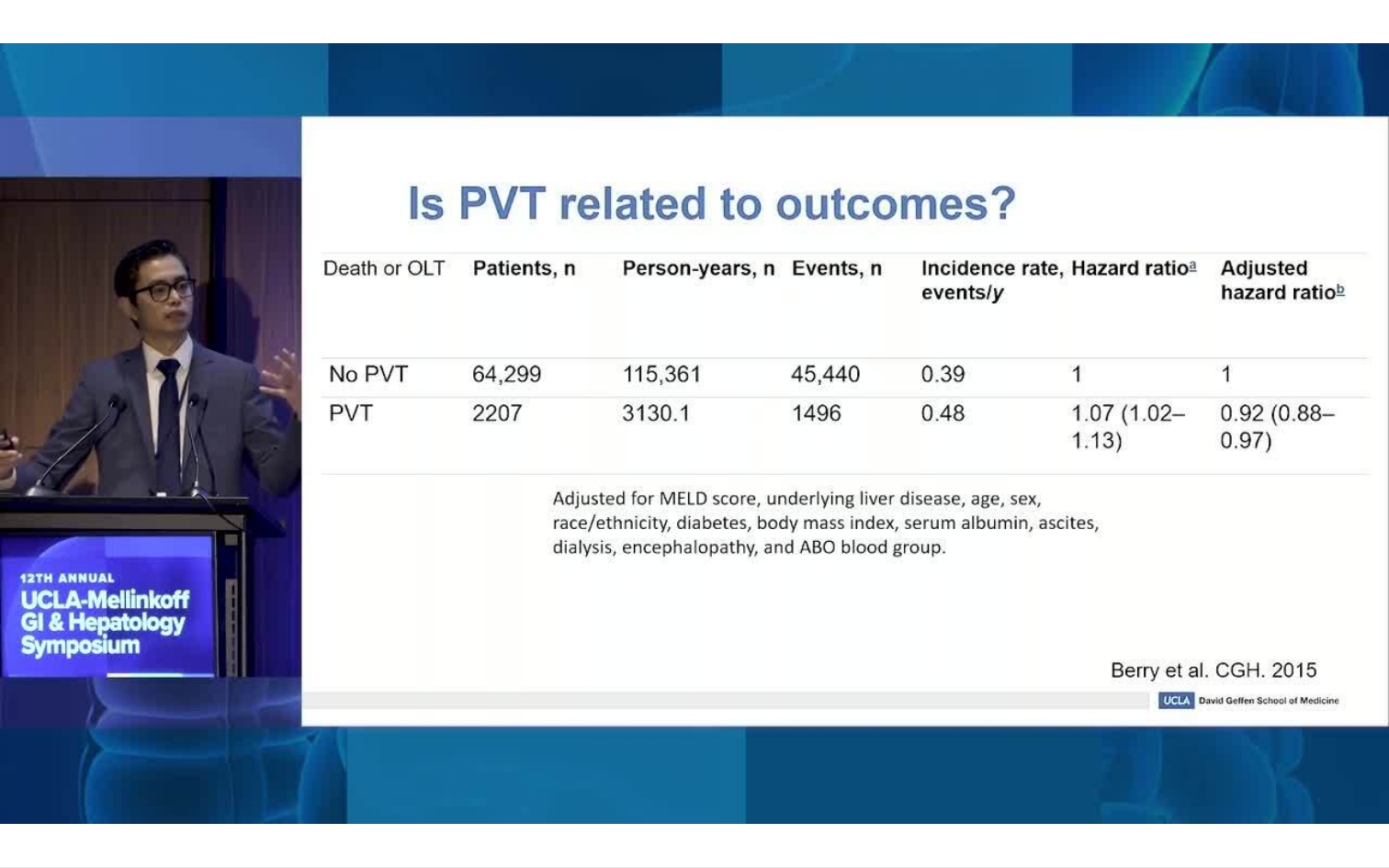 click on "80 seconds
Tap to unmute" at bounding box center [694, 434] 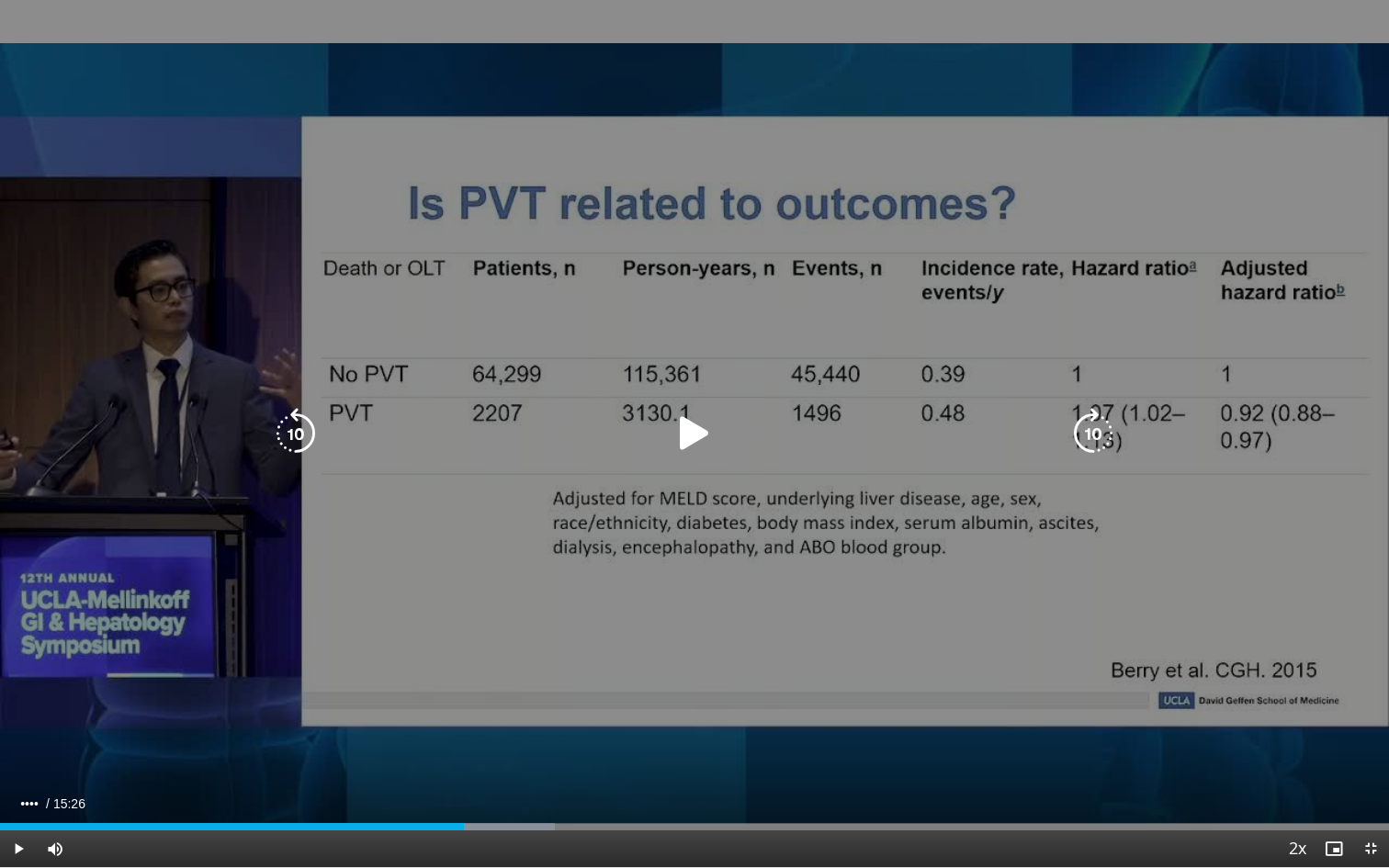 click at bounding box center (1093, 434) 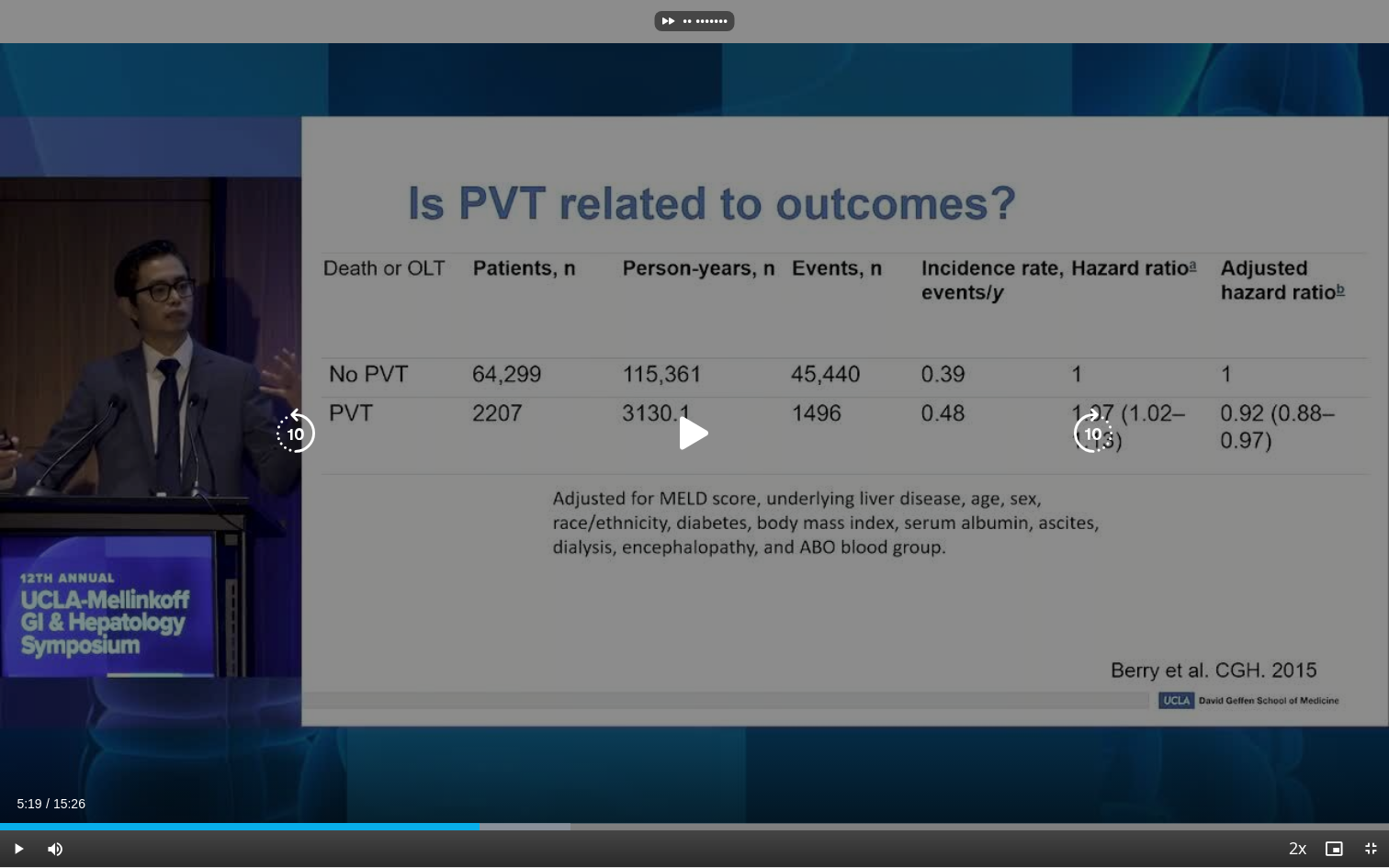 click at bounding box center (694, 434) 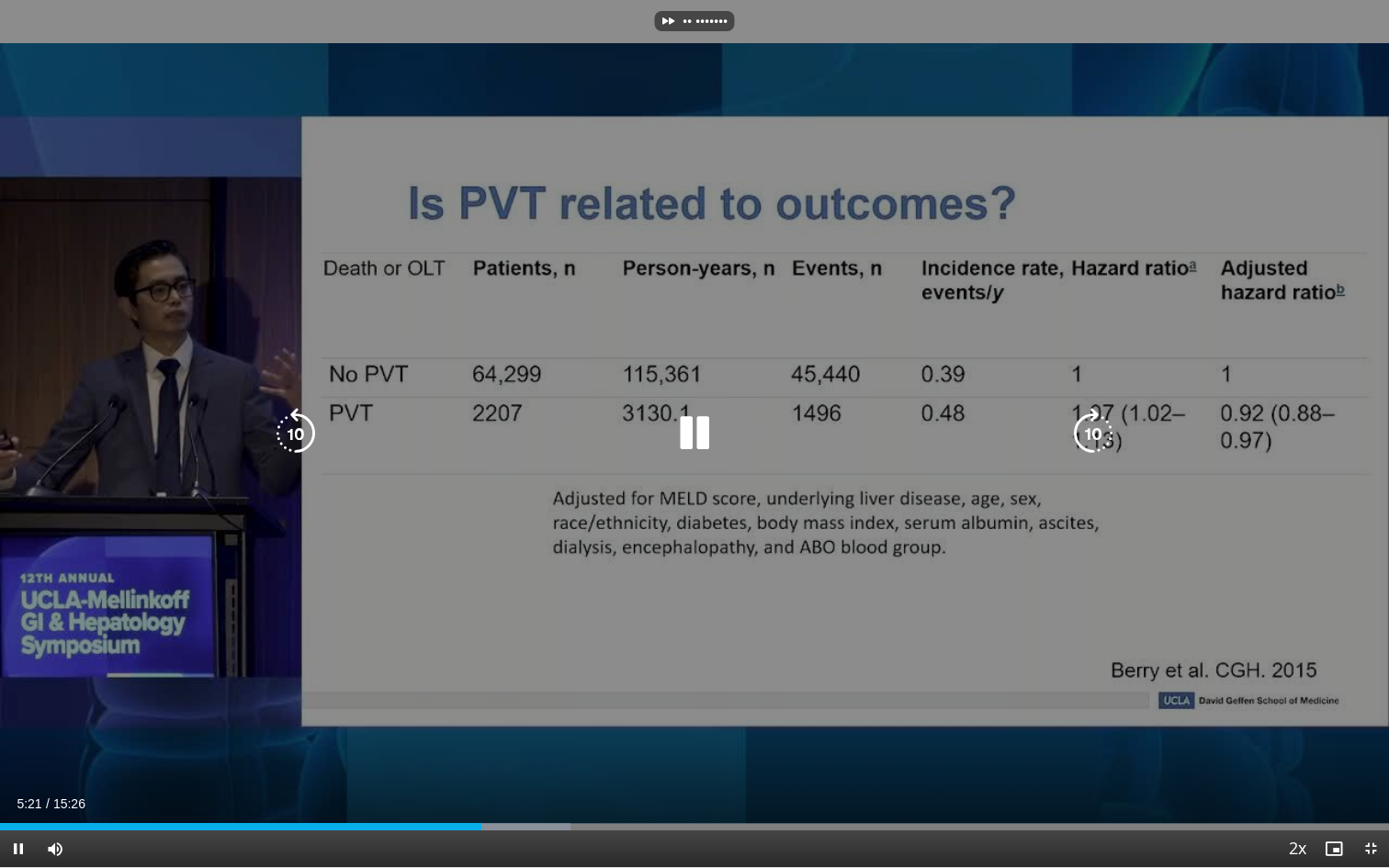 click at bounding box center [1093, 434] 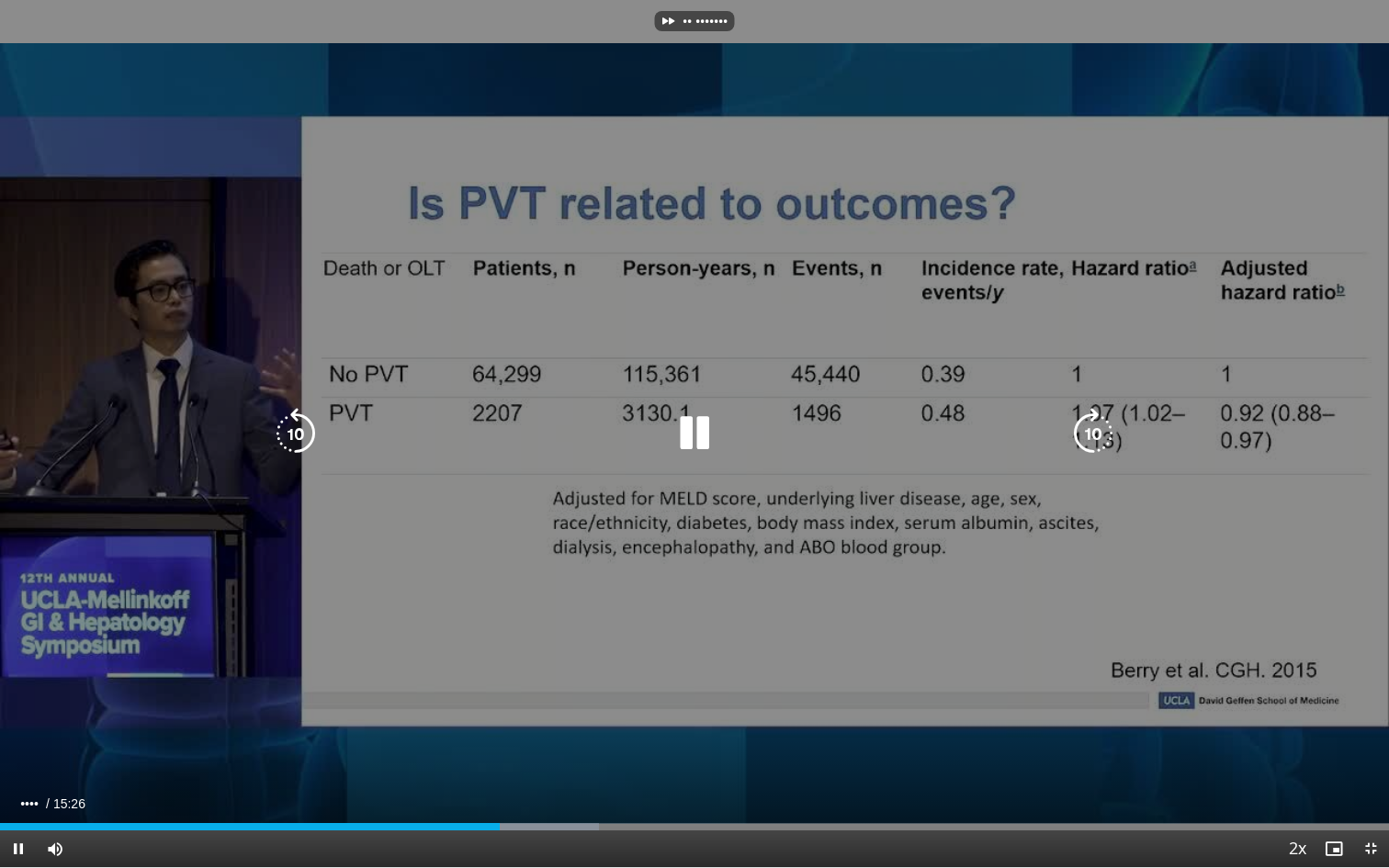 click at bounding box center (1093, 434) 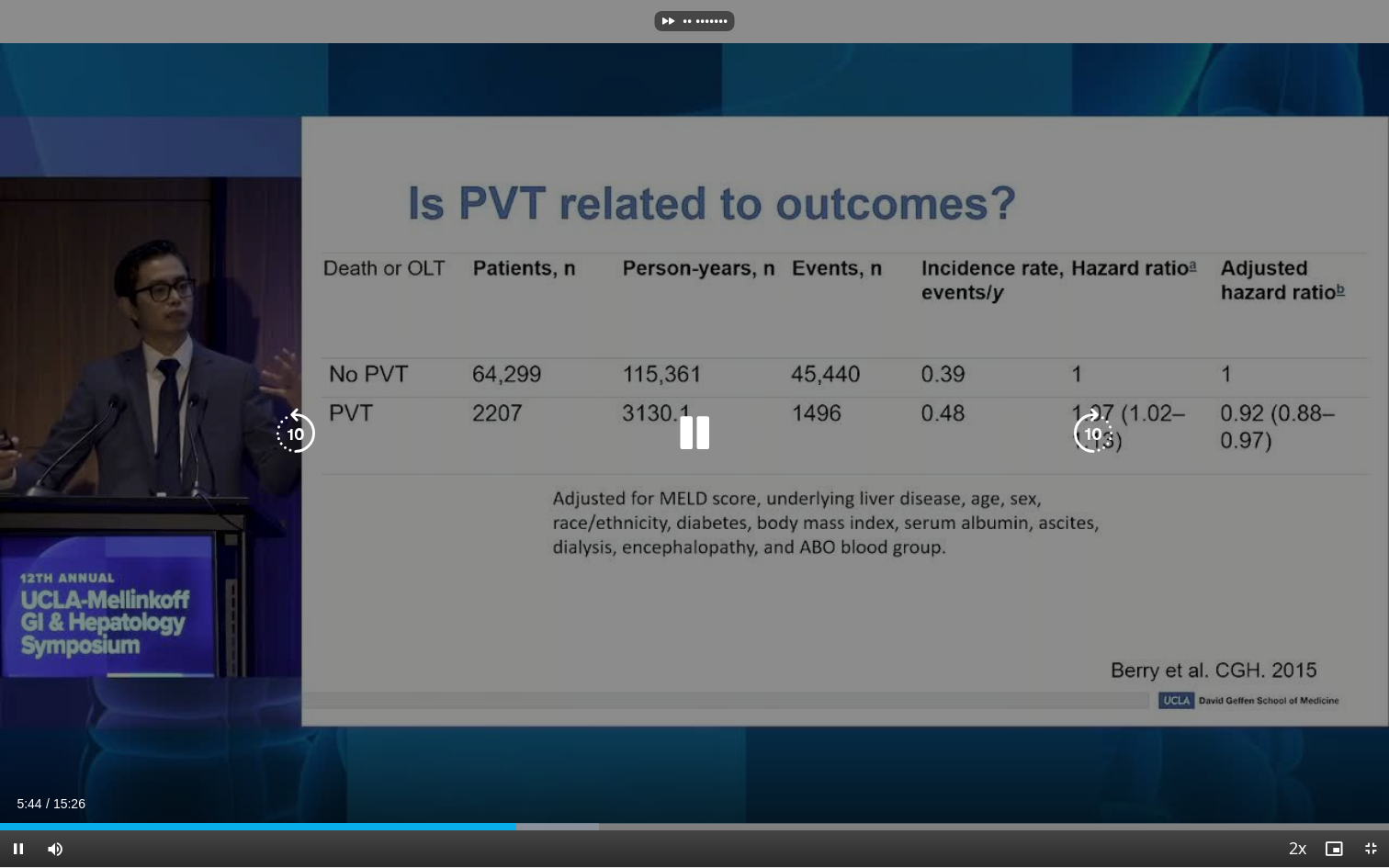 click at bounding box center (1093, 434) 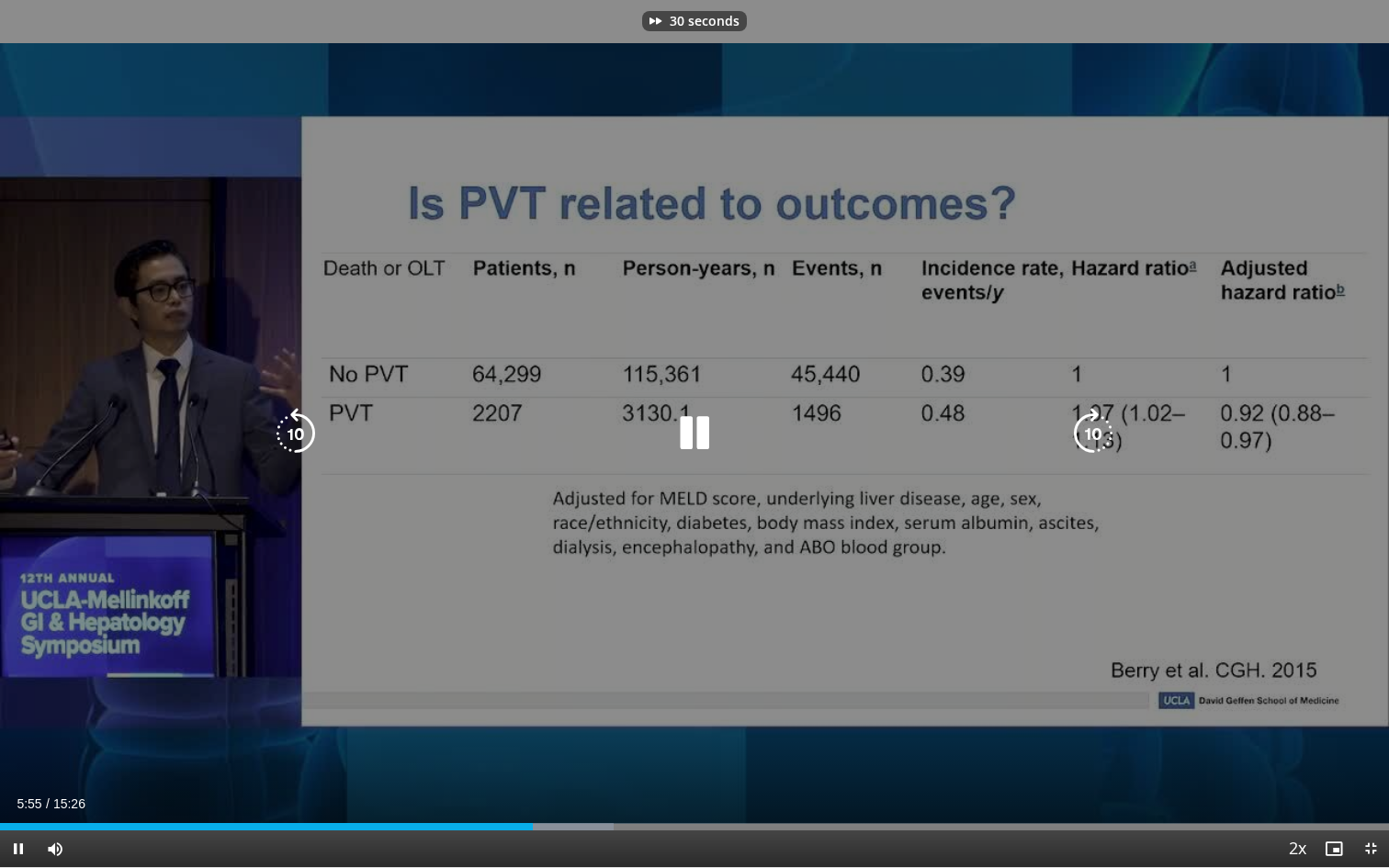 click at bounding box center (1093, 434) 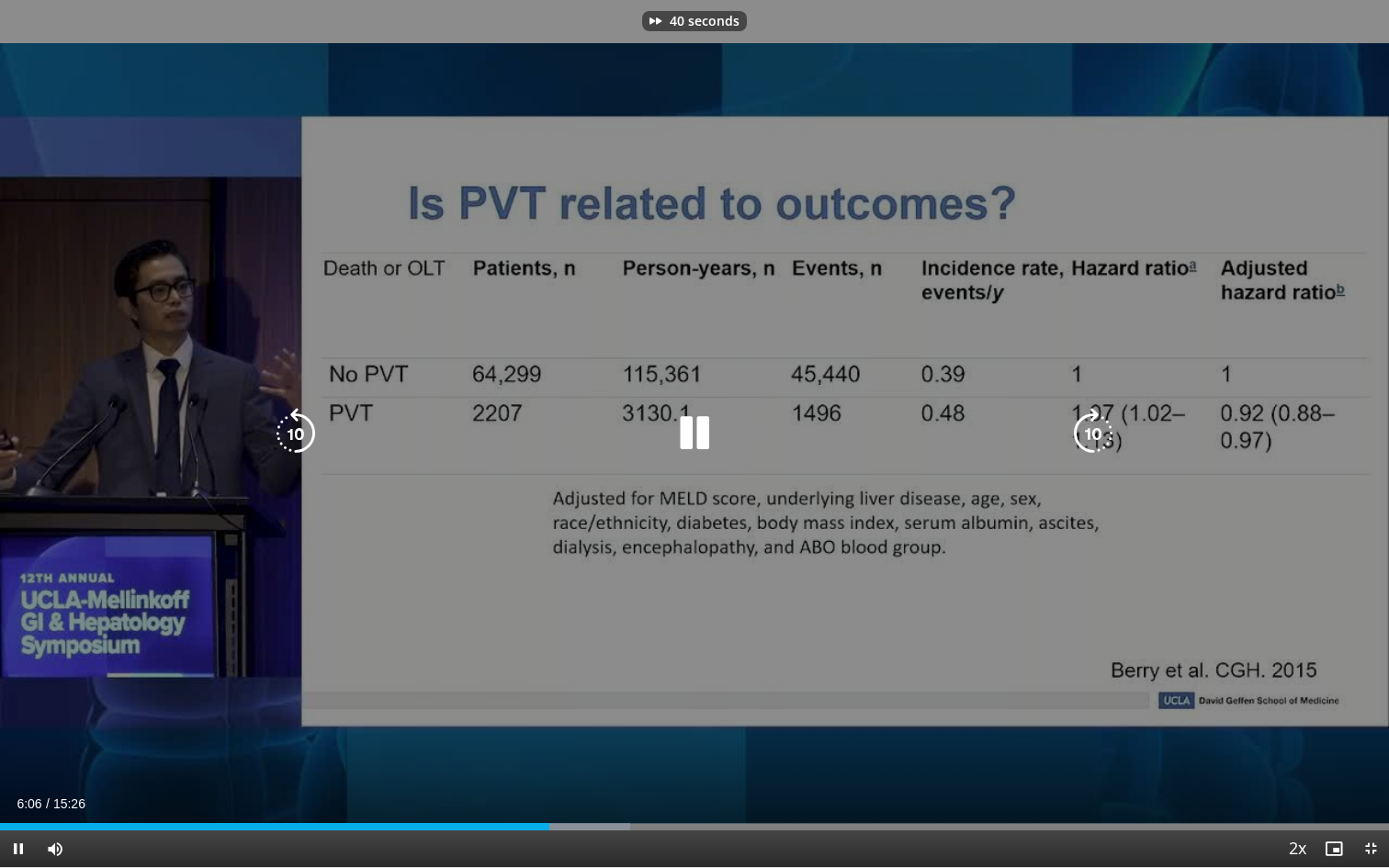 click at bounding box center (1093, 434) 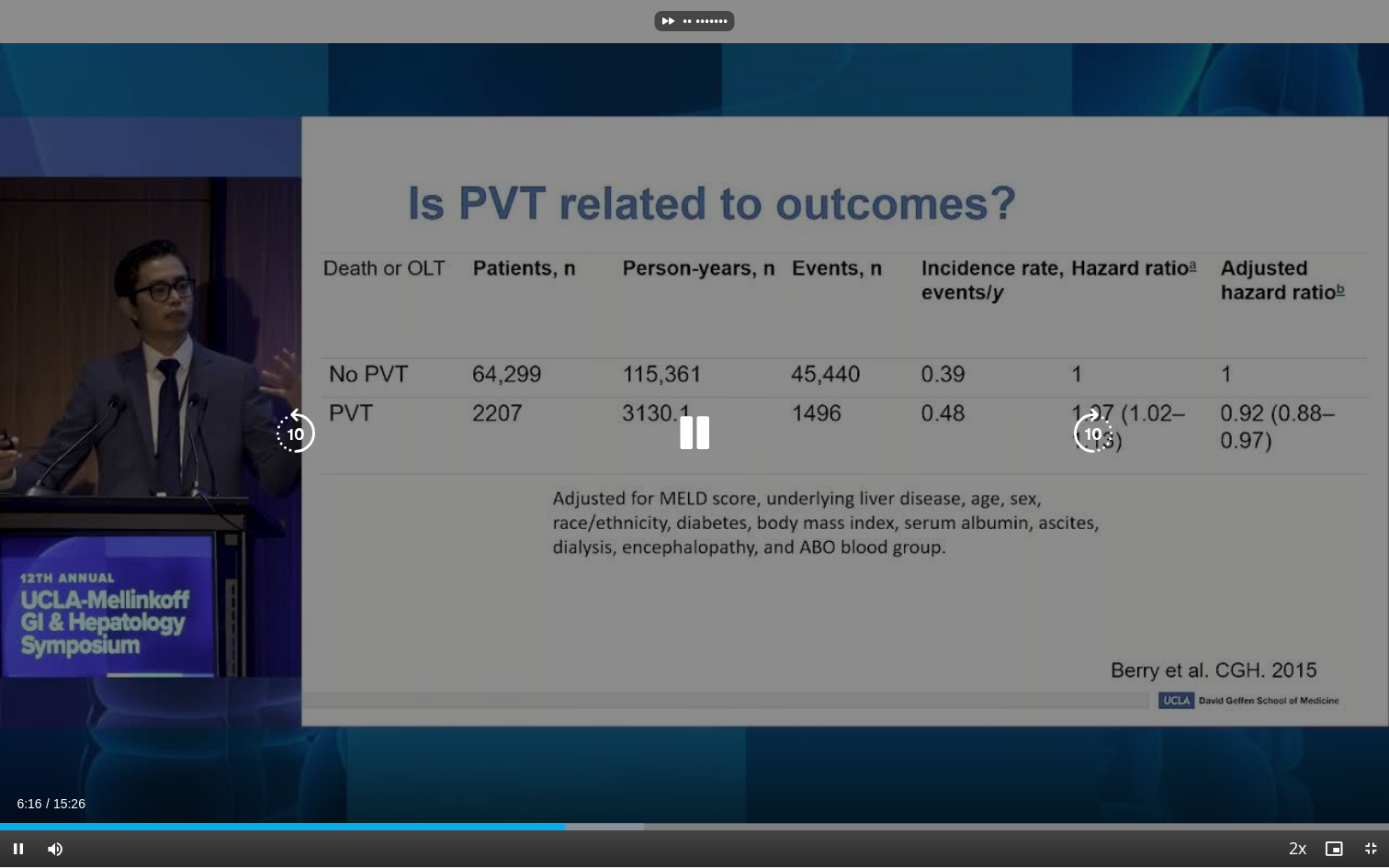 click at bounding box center (1093, 434) 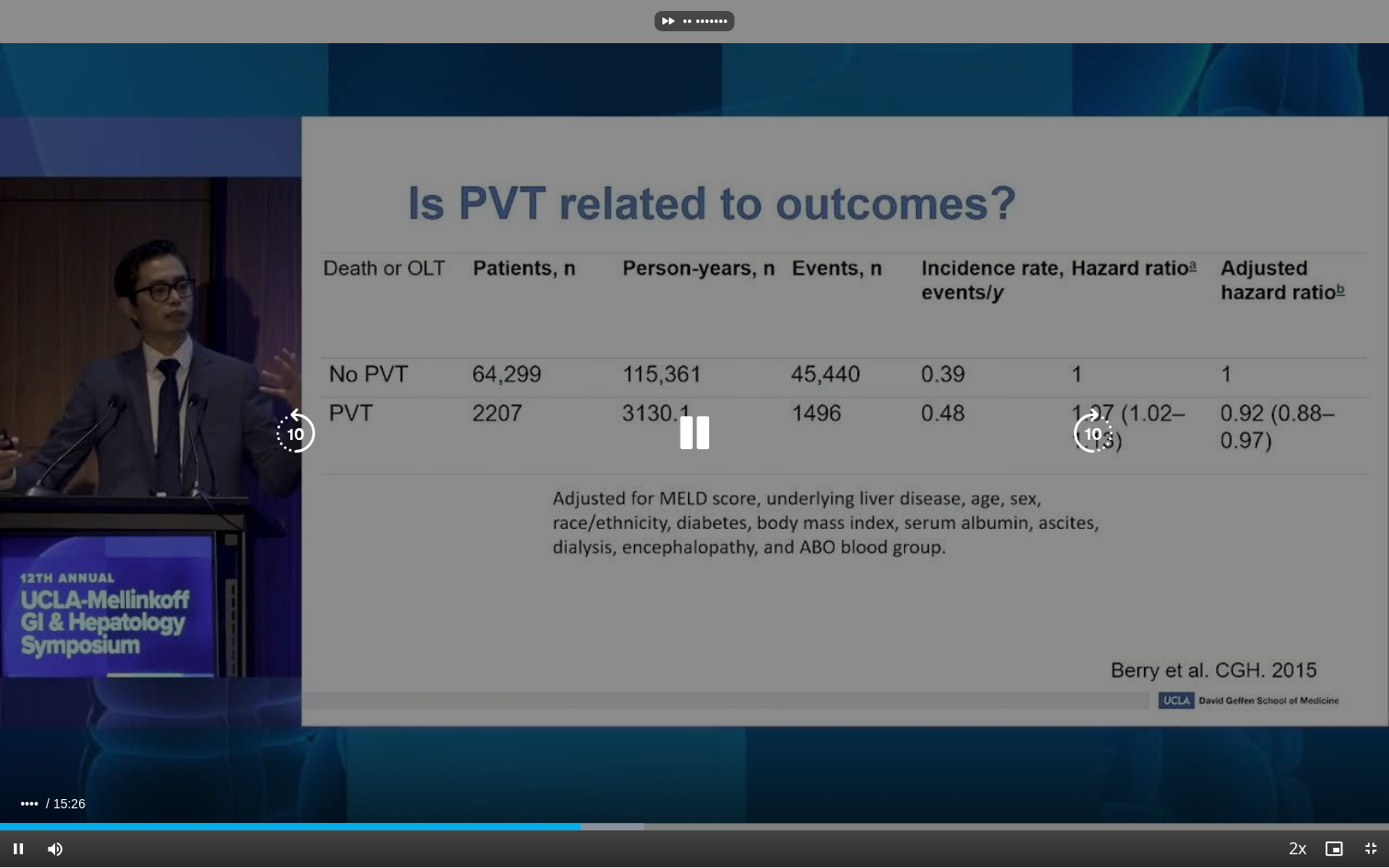 click at bounding box center [1093, 434] 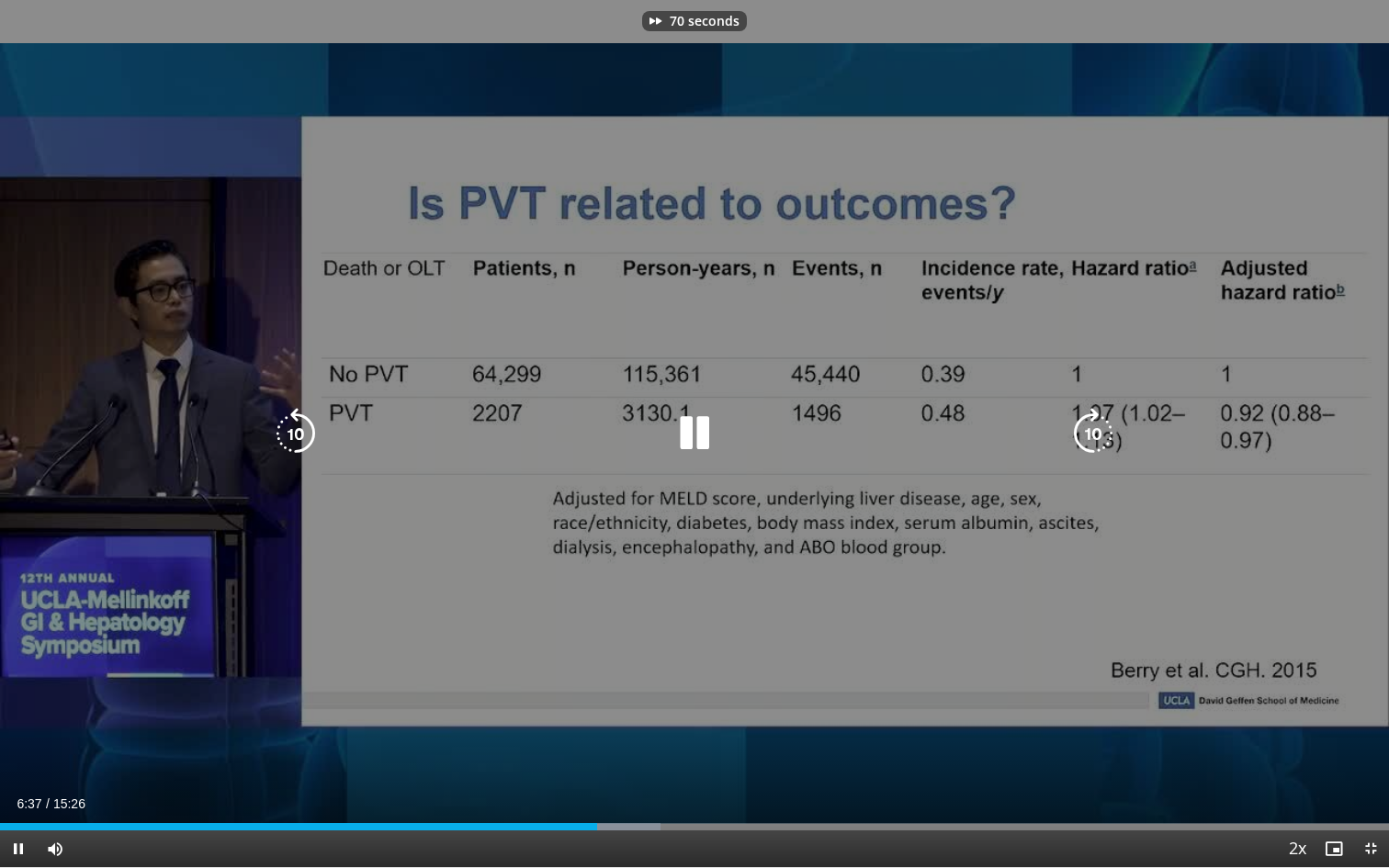 click at bounding box center (1093, 434) 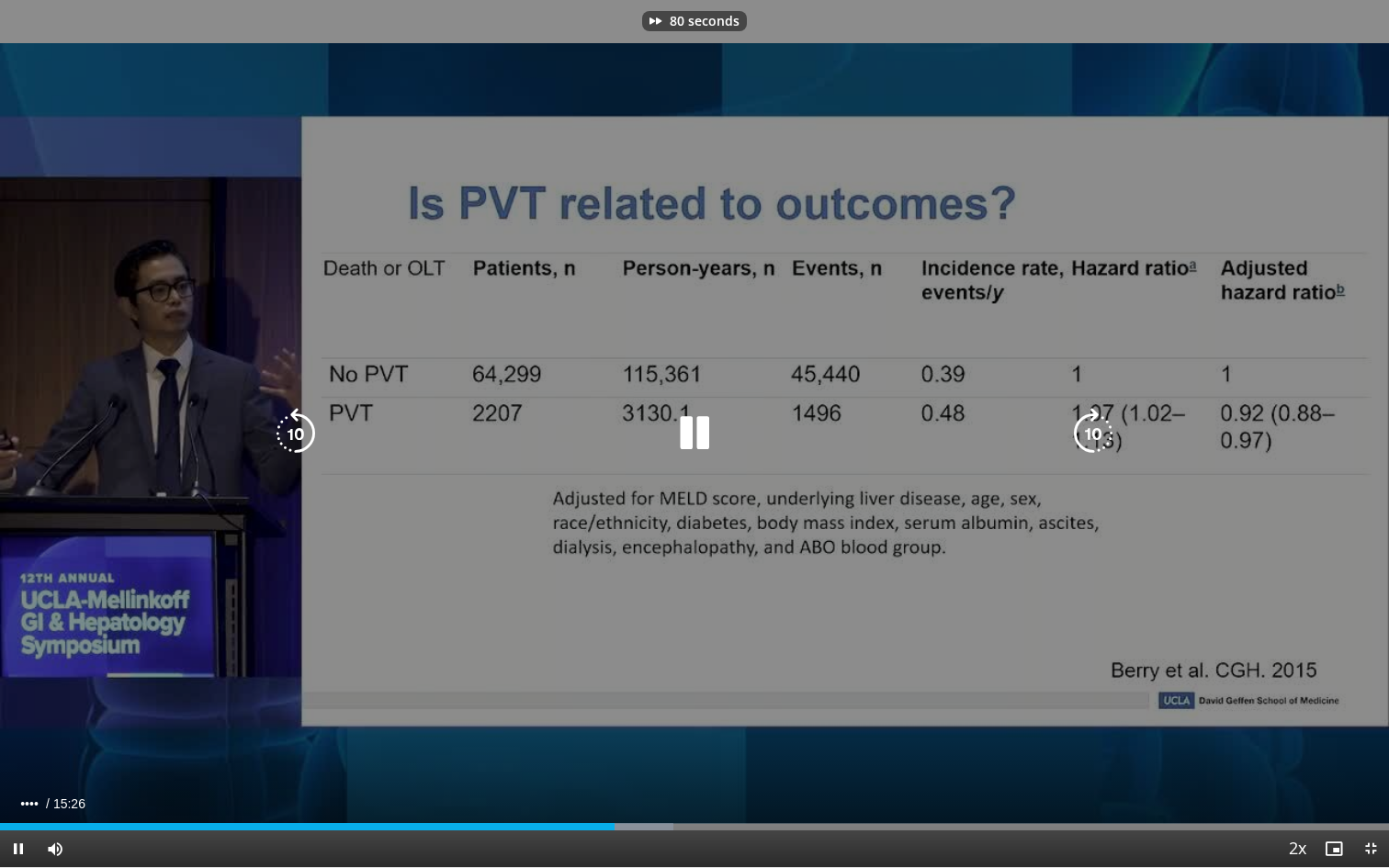 click at bounding box center (1093, 434) 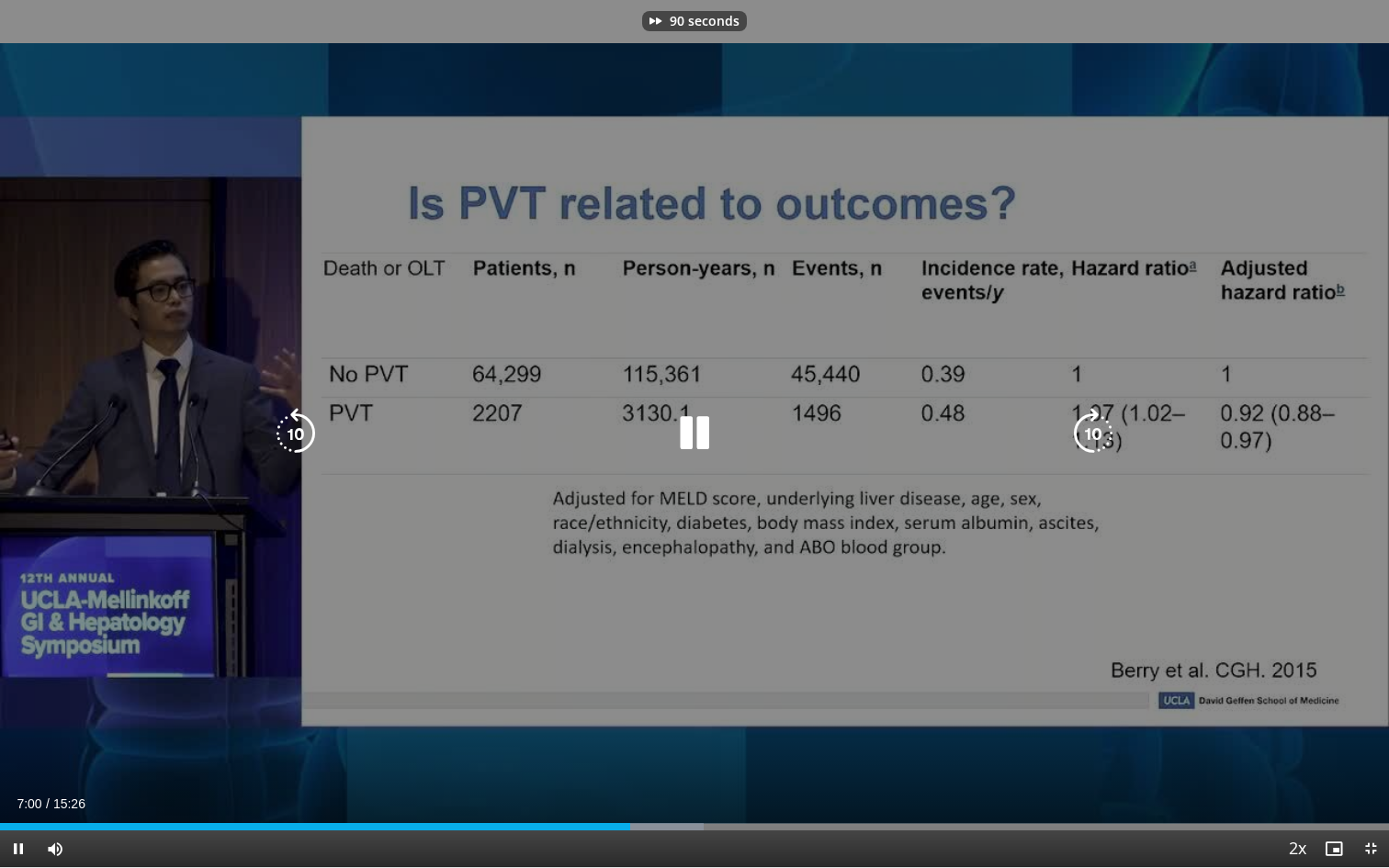 click at bounding box center [1093, 434] 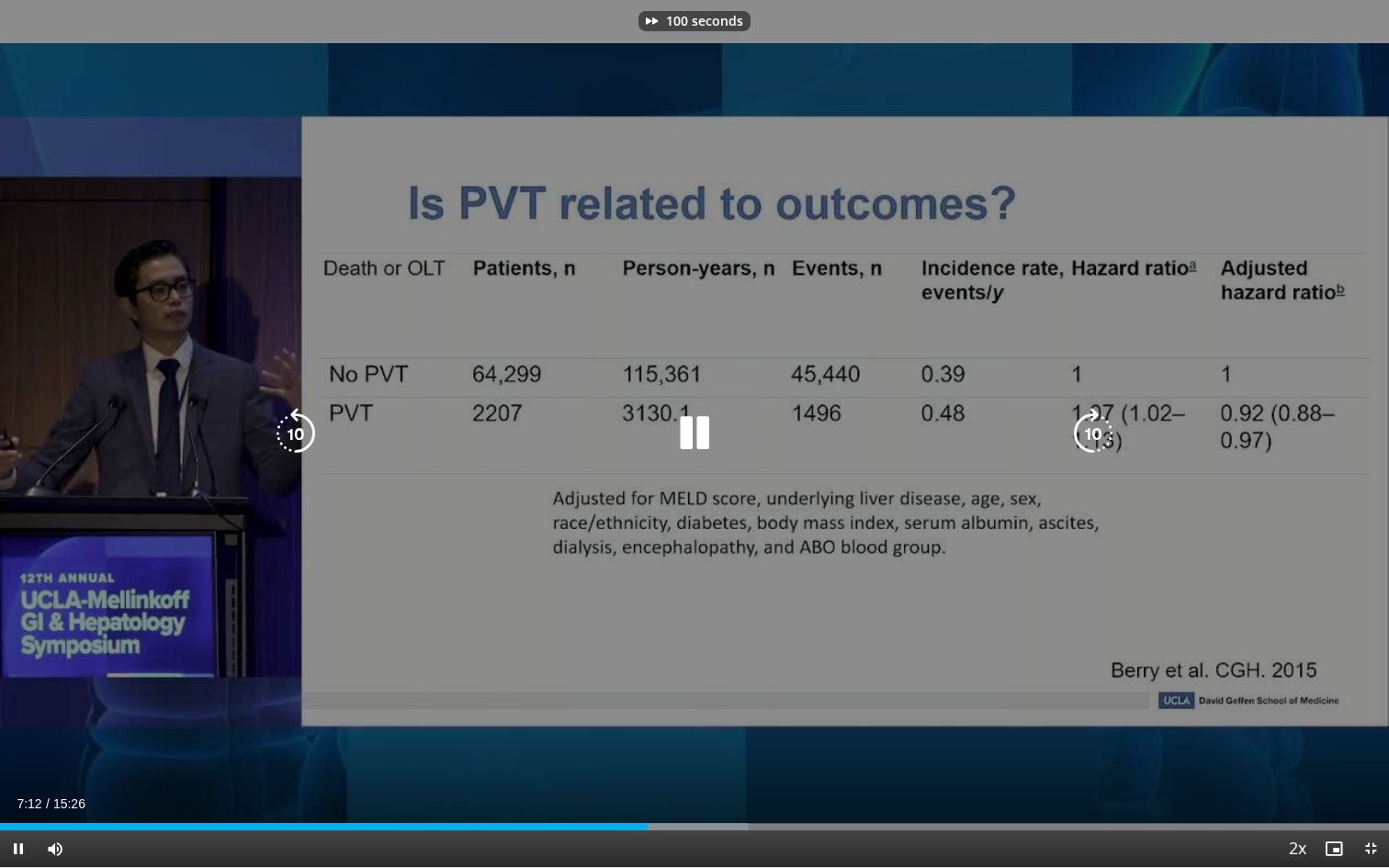 click at bounding box center [1093, 434] 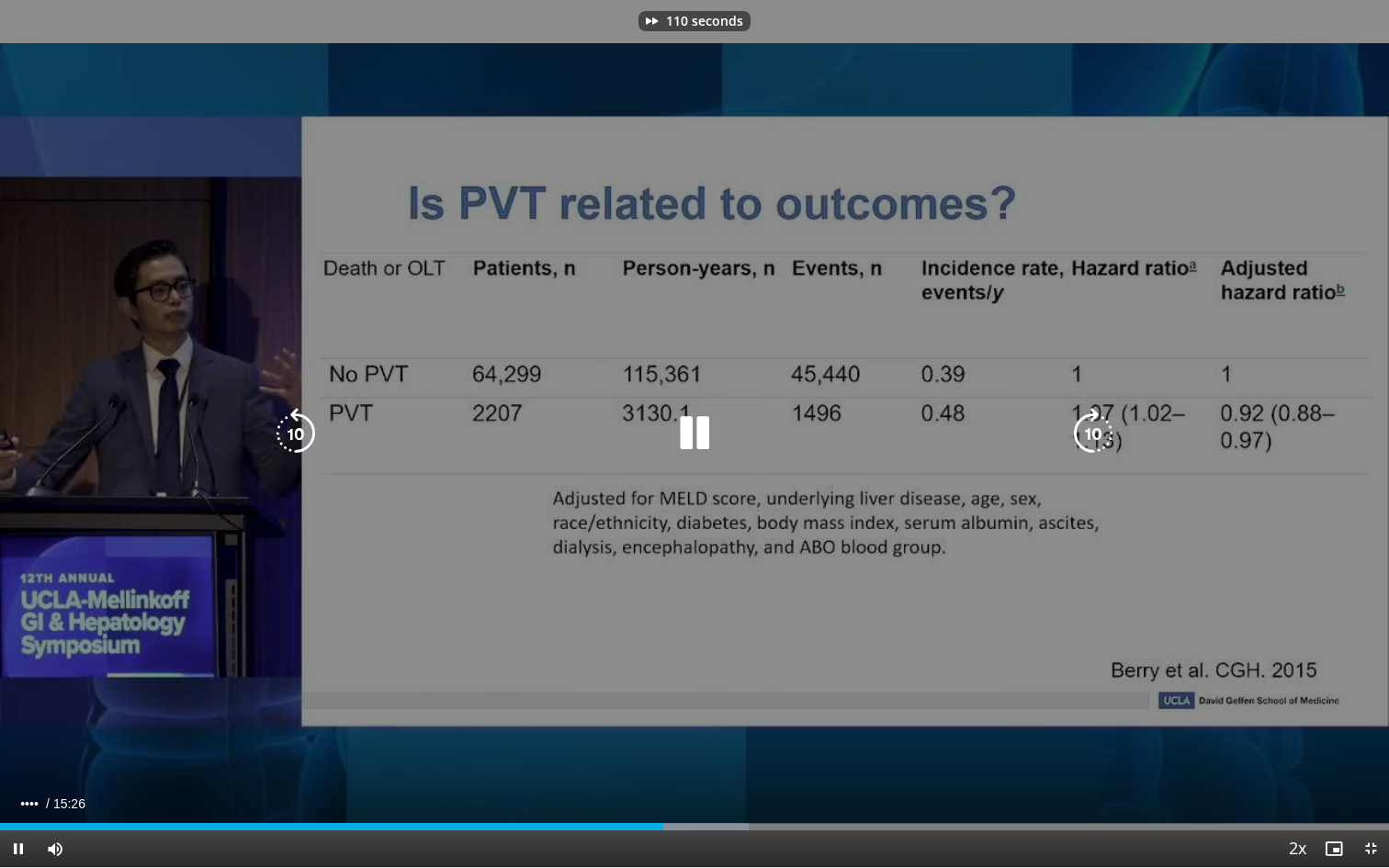 click at bounding box center [1093, 434] 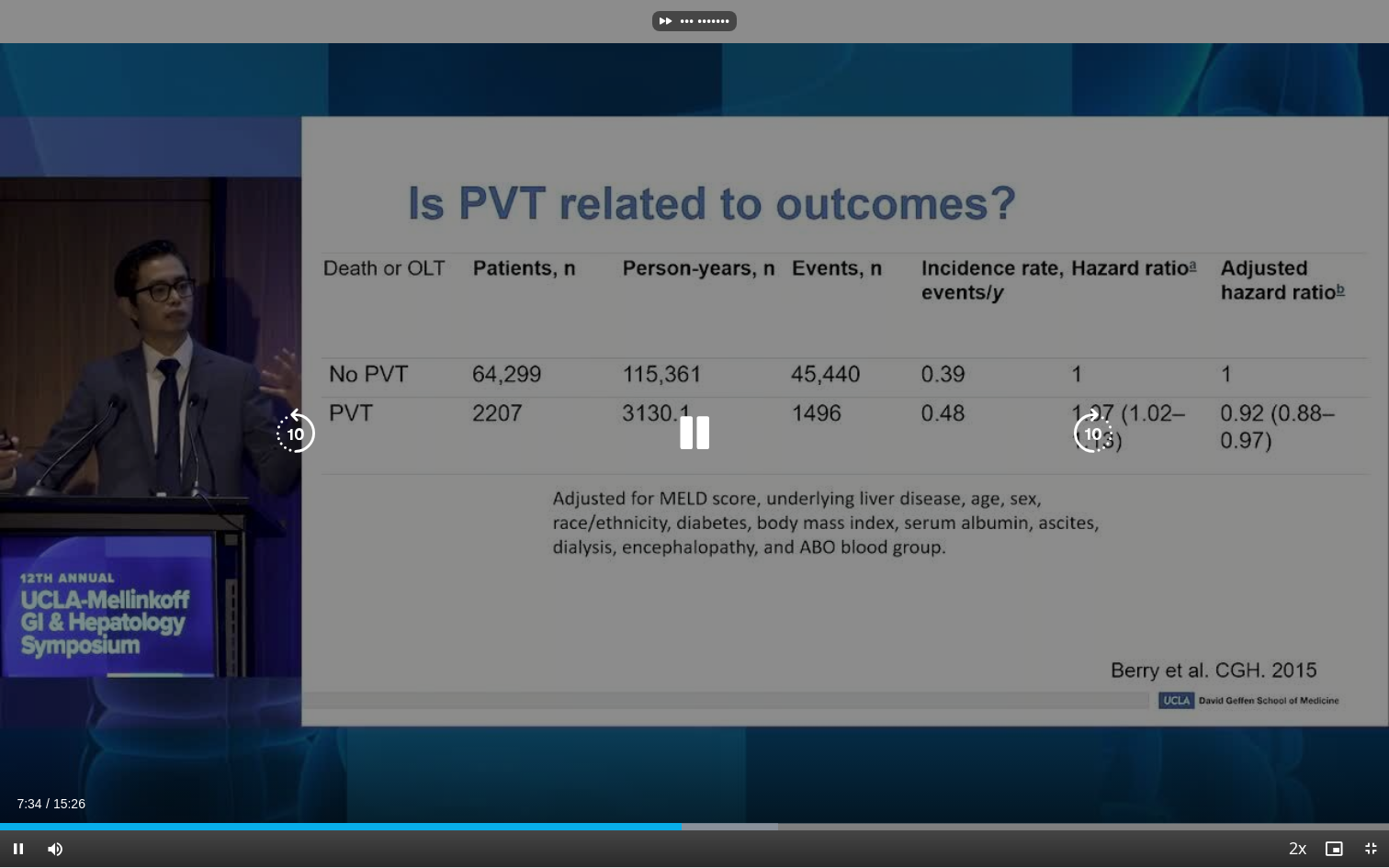 click at bounding box center [1093, 434] 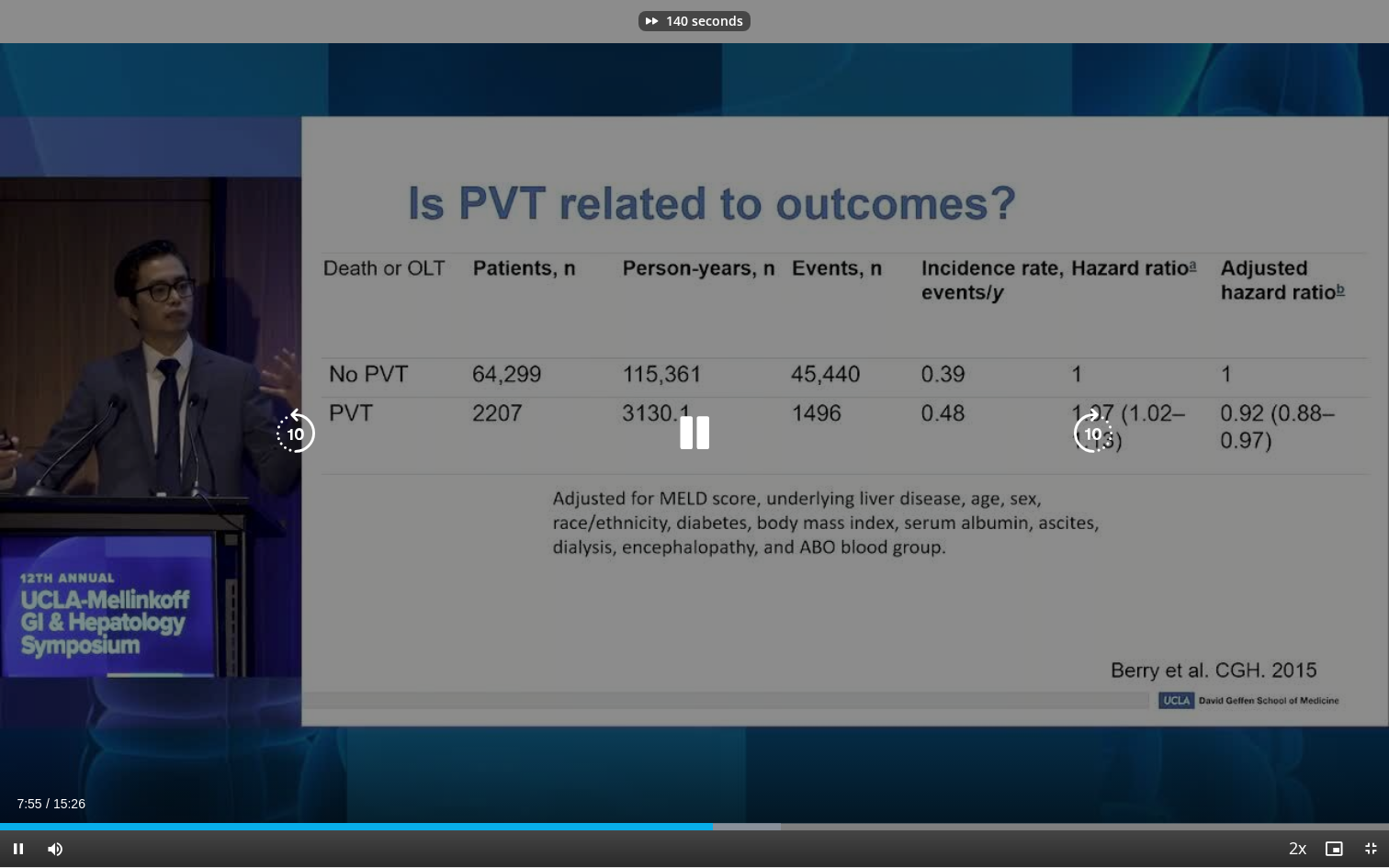 click at bounding box center [1093, 434] 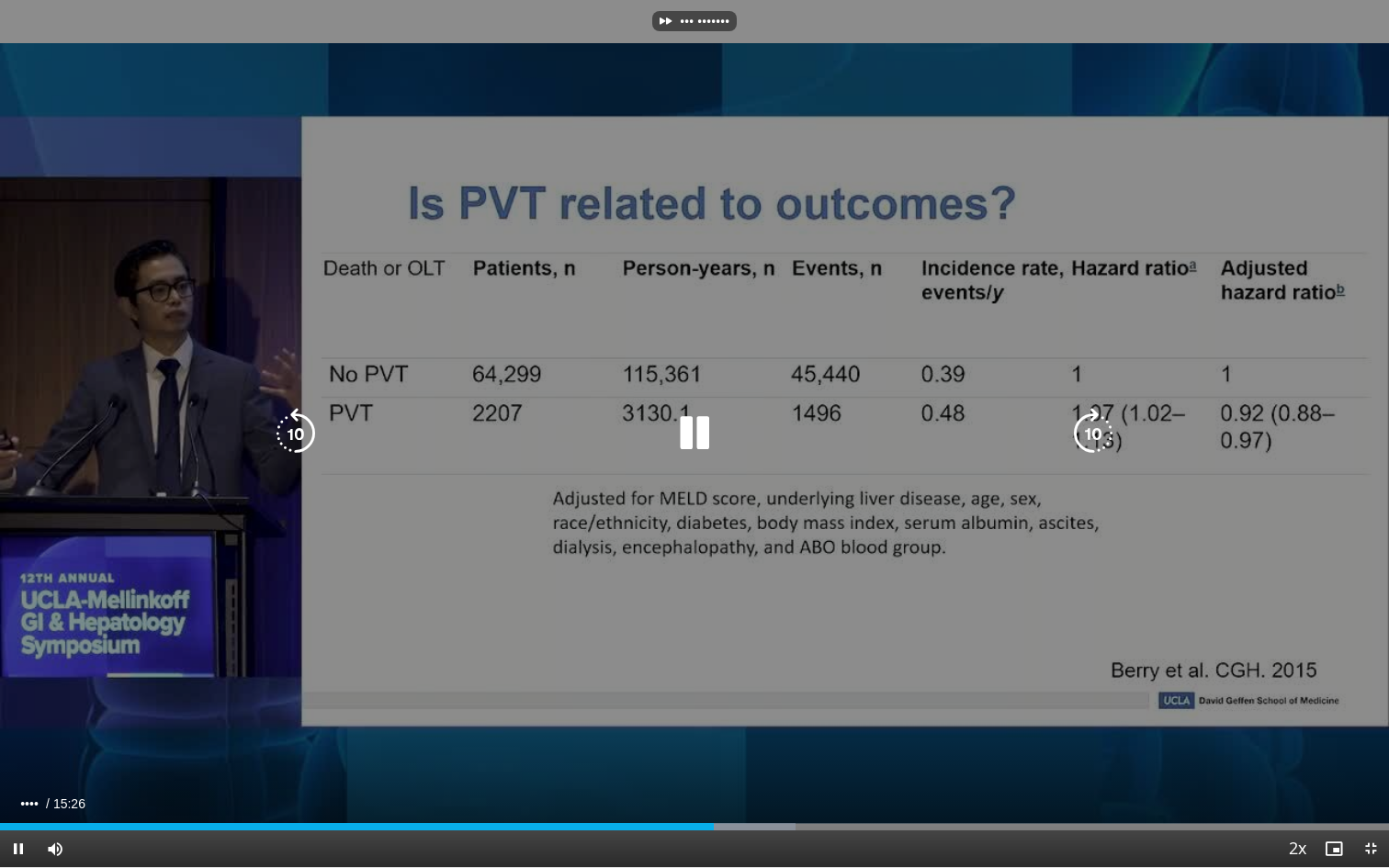 click at bounding box center (1093, 434) 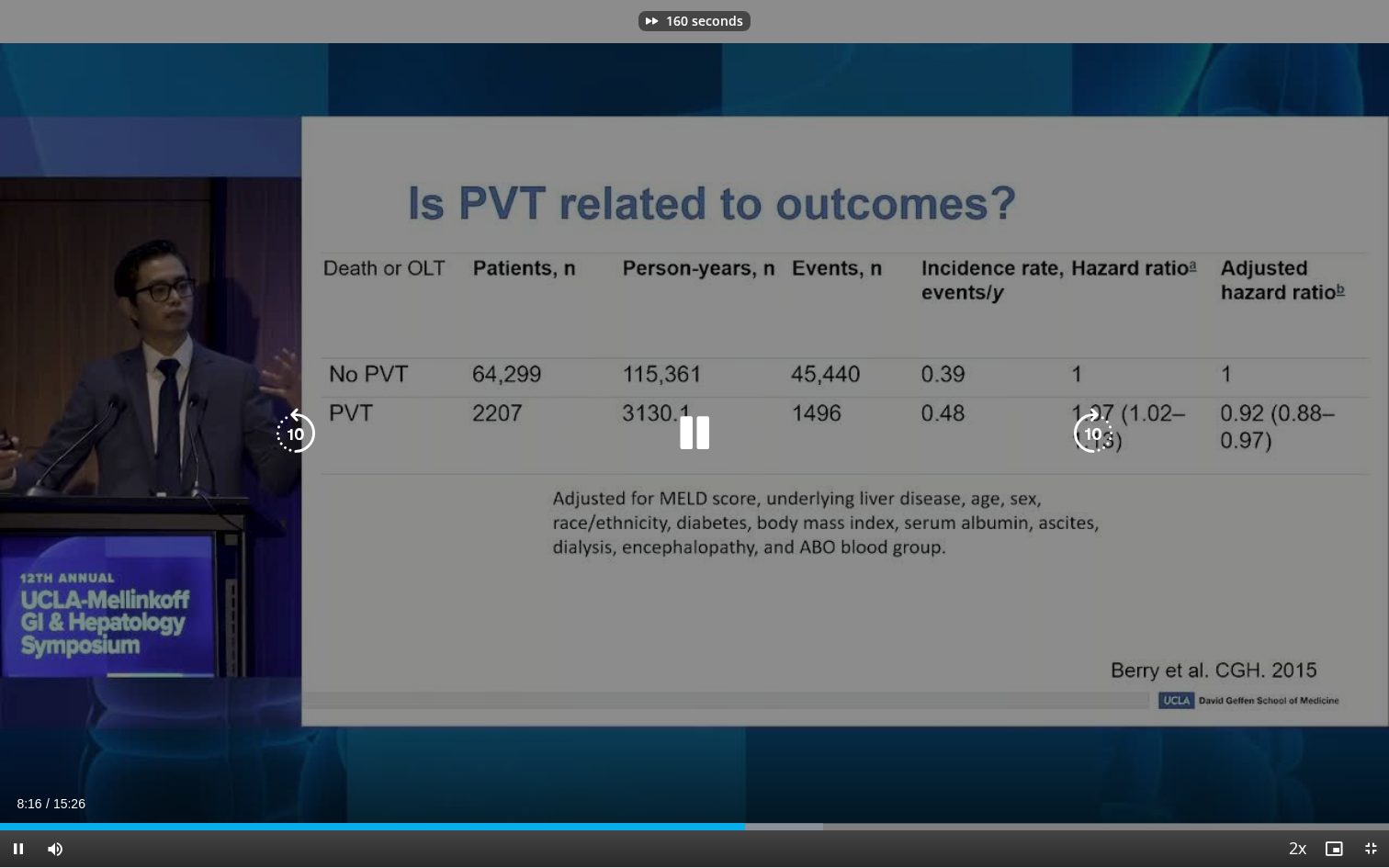 click at bounding box center [1093, 434] 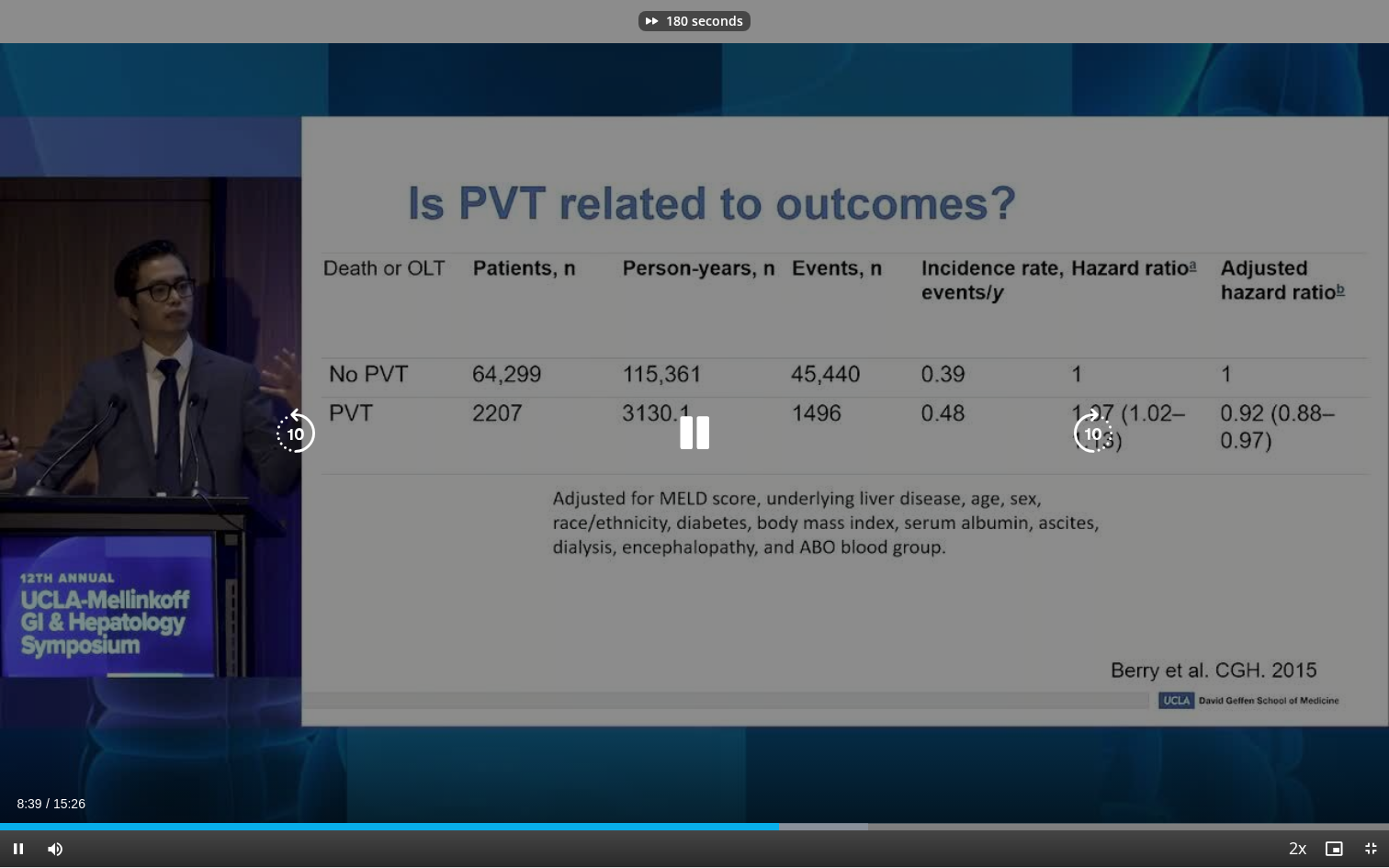 click at bounding box center [1093, 434] 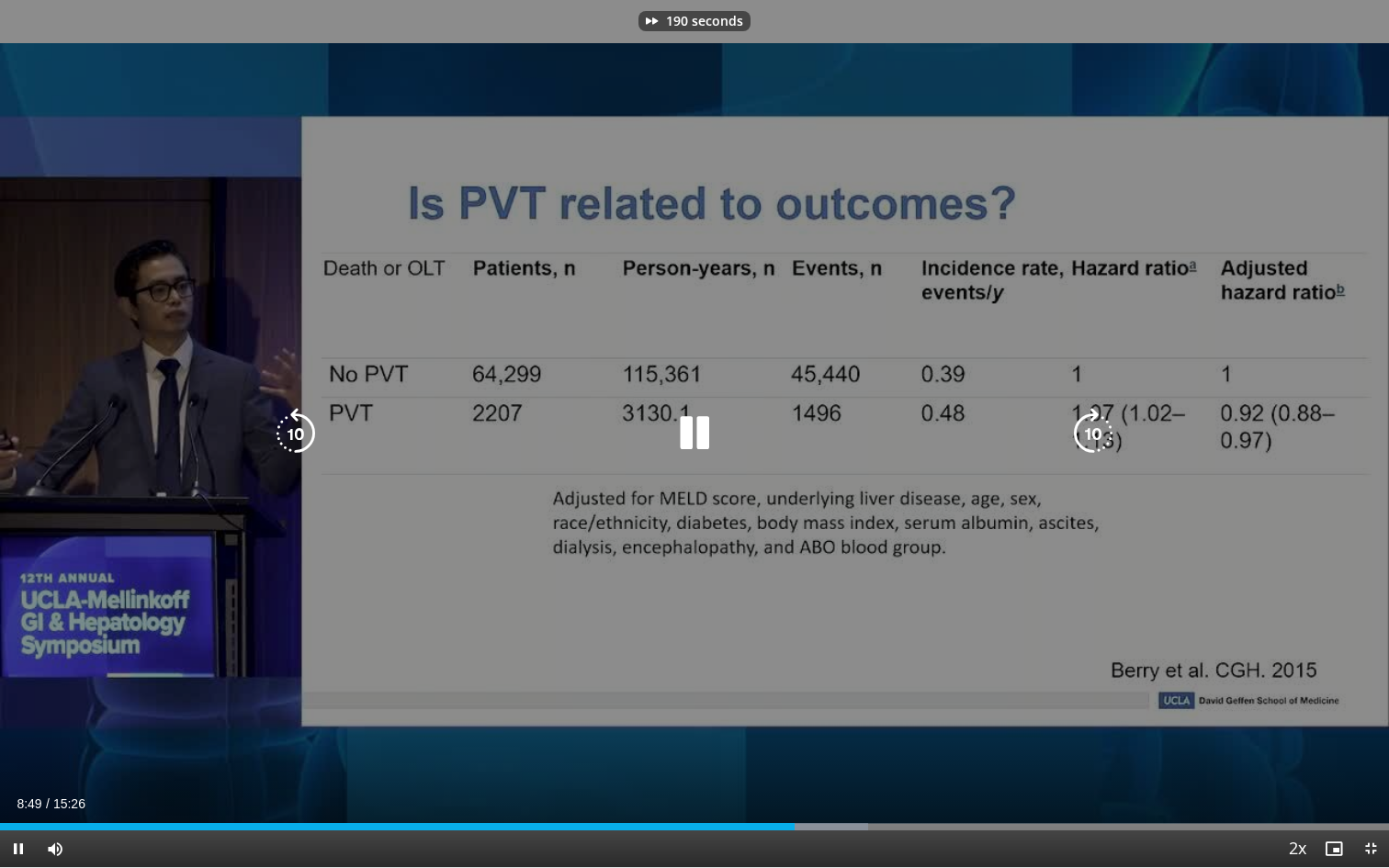 click at bounding box center (1093, 434) 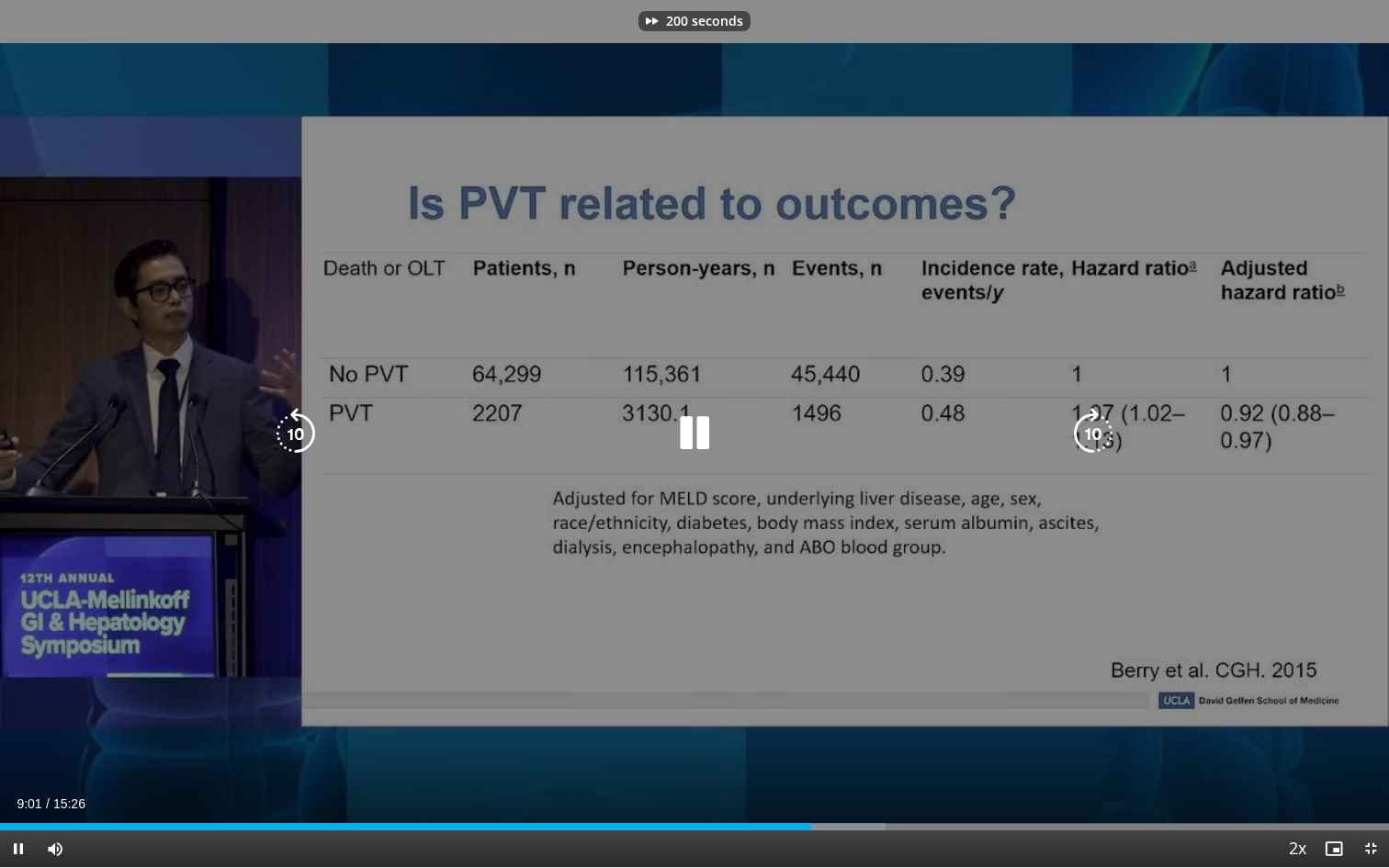 click at bounding box center [1093, 434] 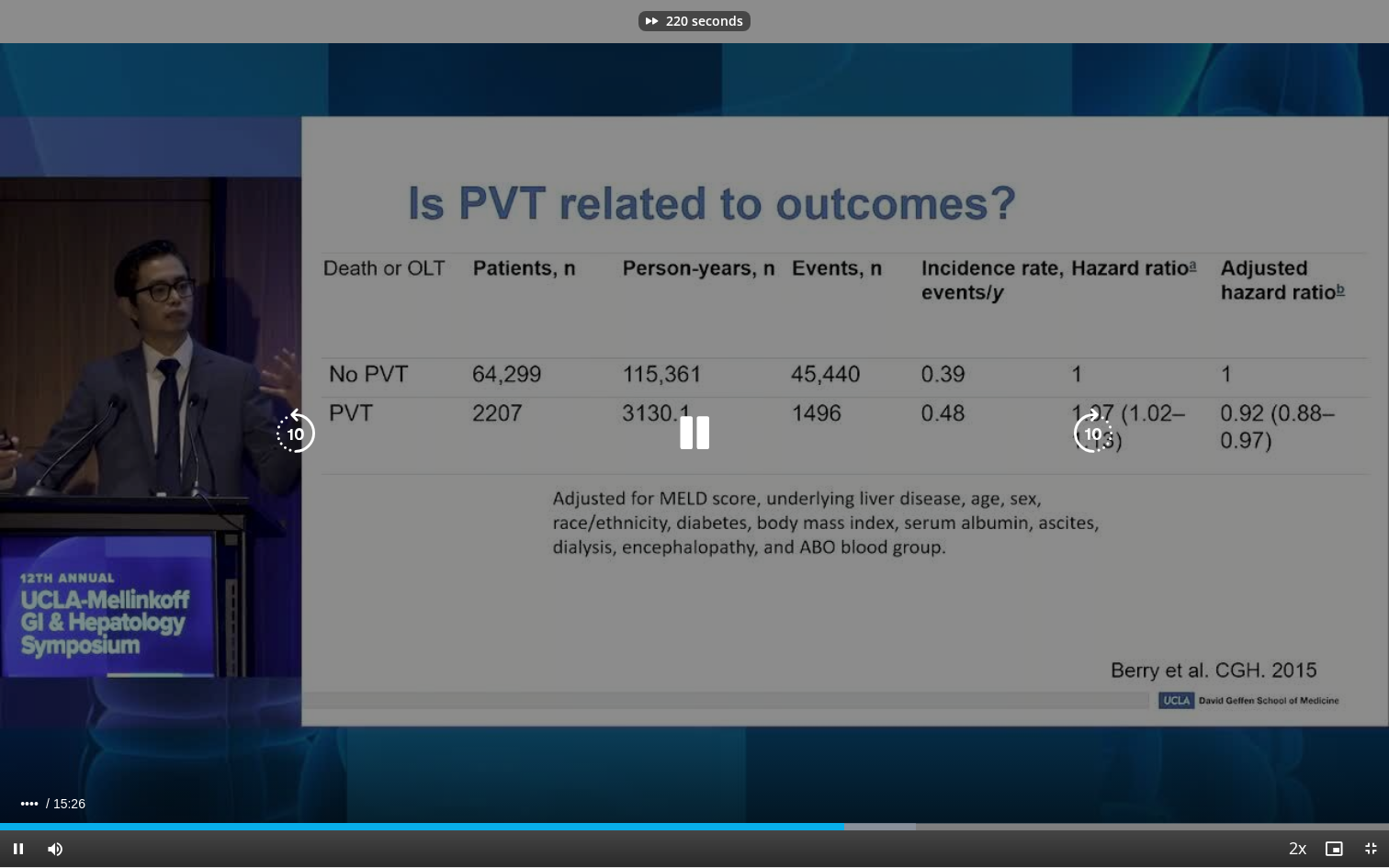 click at bounding box center [1093, 434] 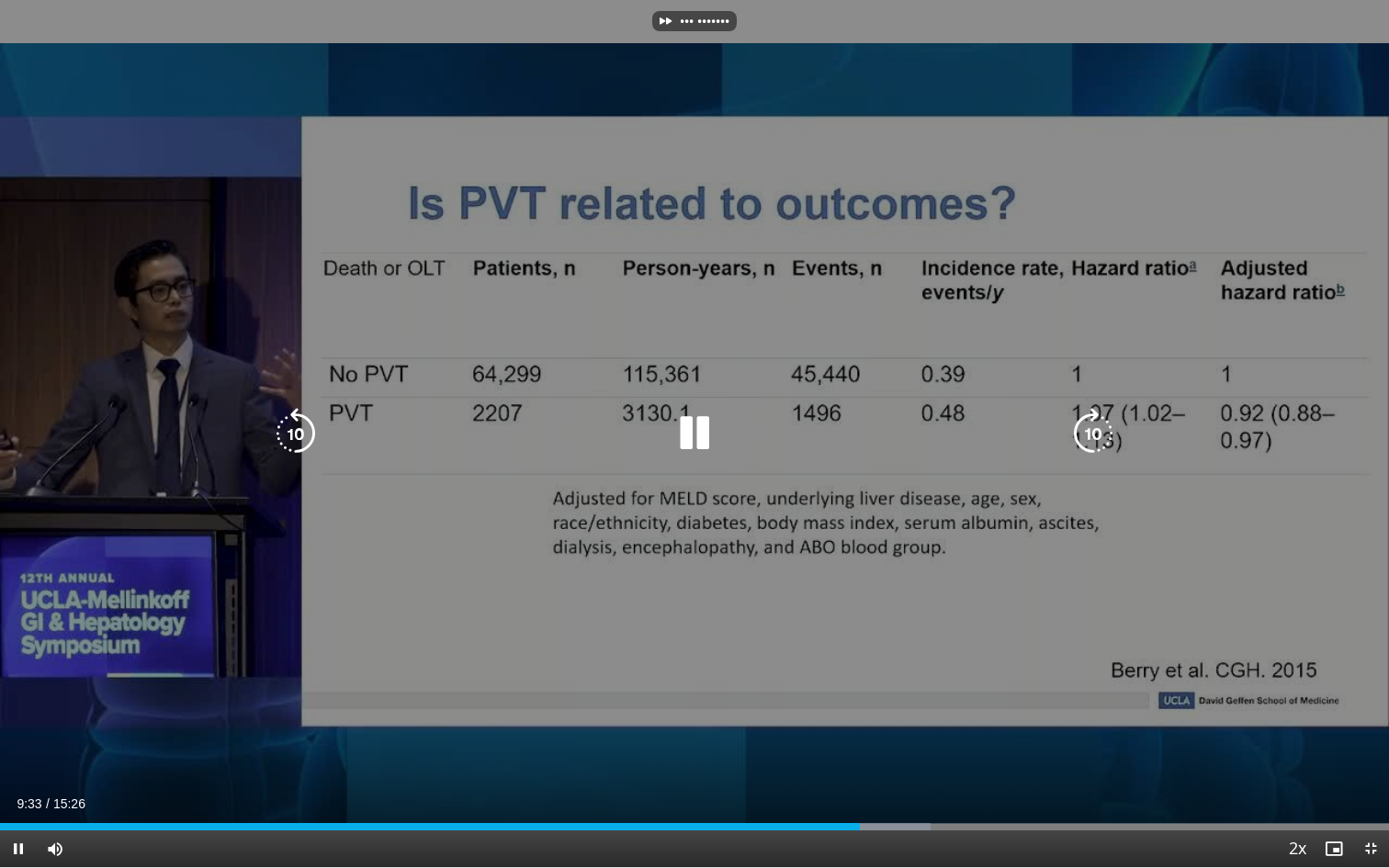 click at bounding box center [1093, 434] 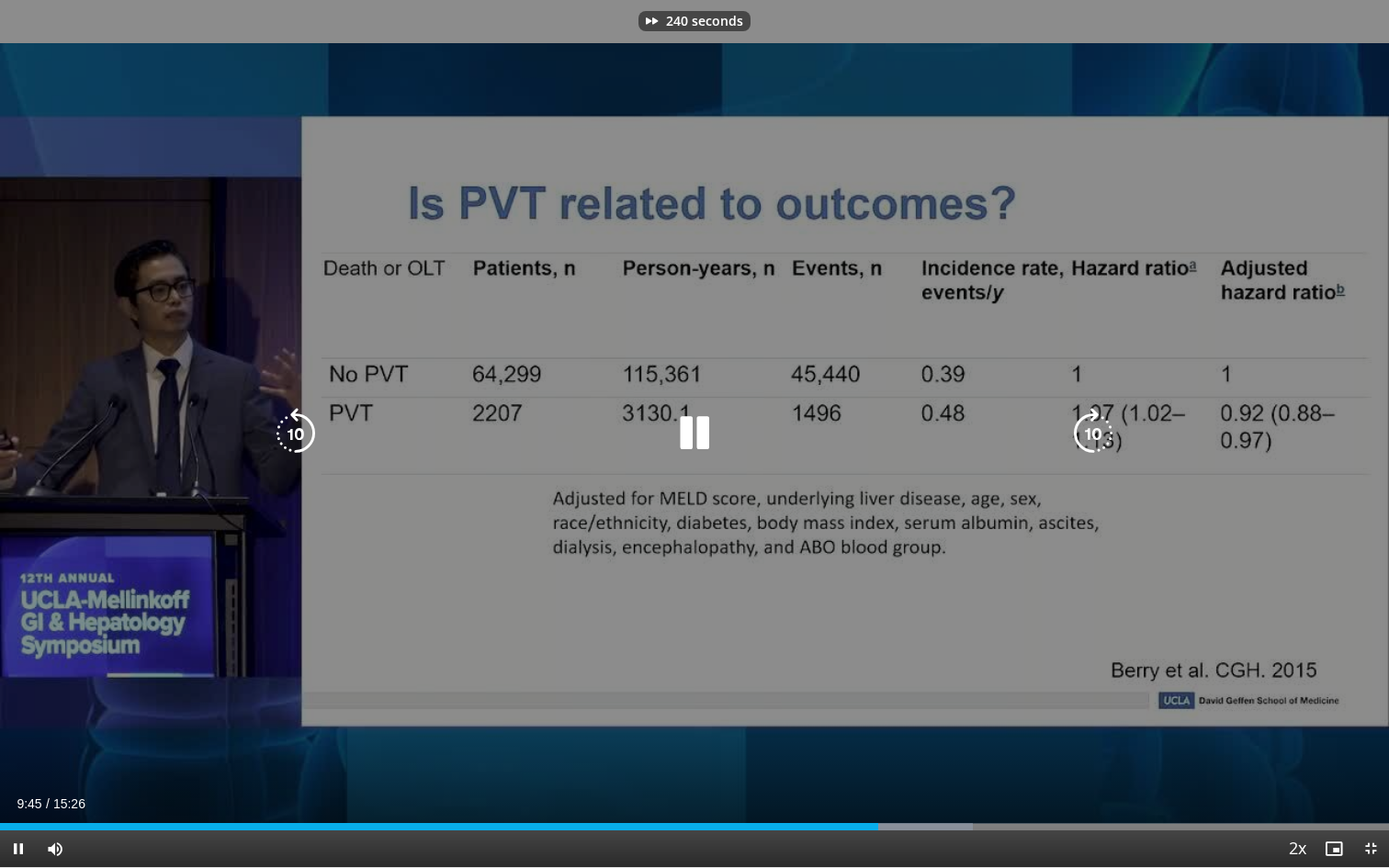 click at bounding box center (1093, 434) 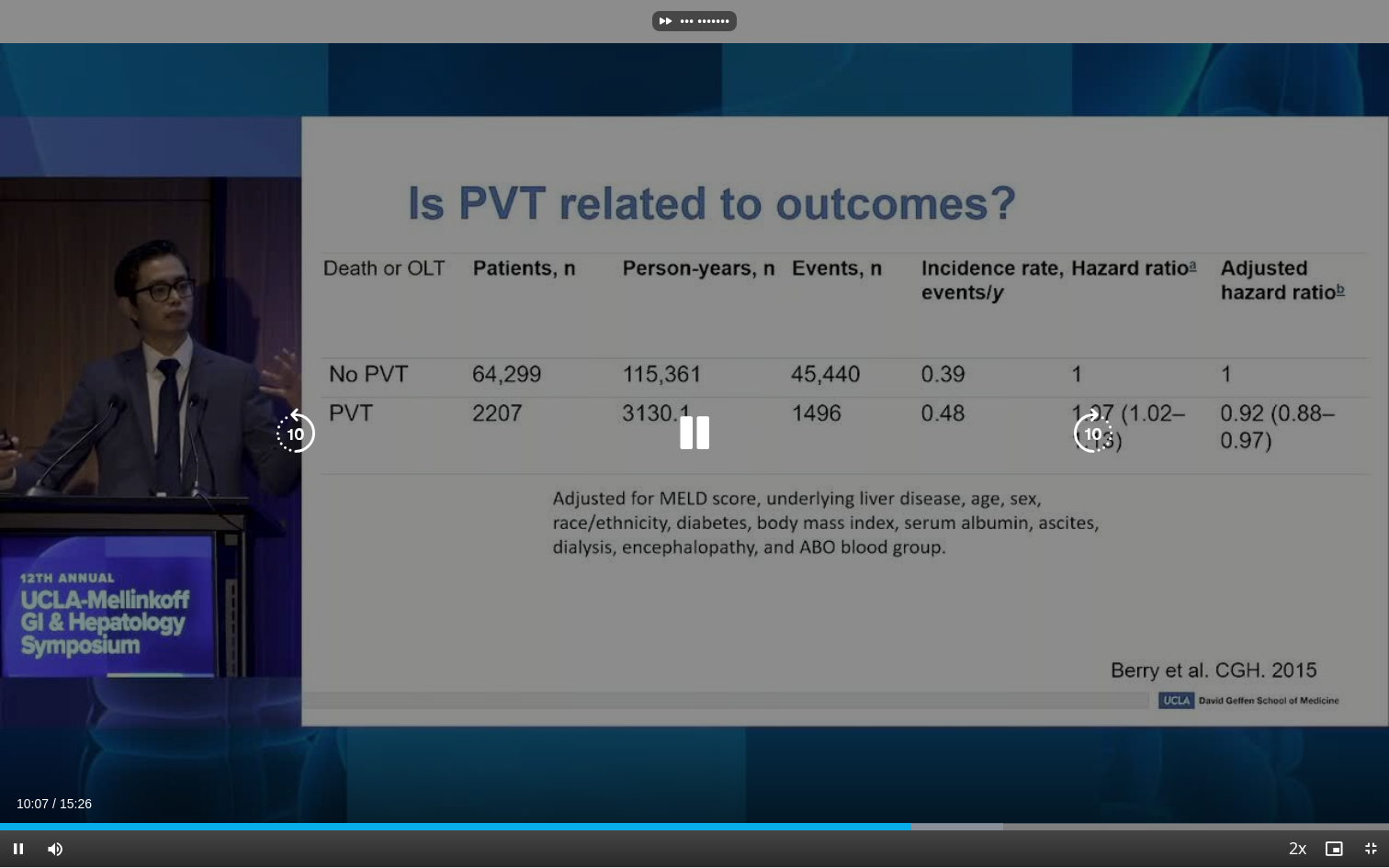 click at bounding box center [1093, 434] 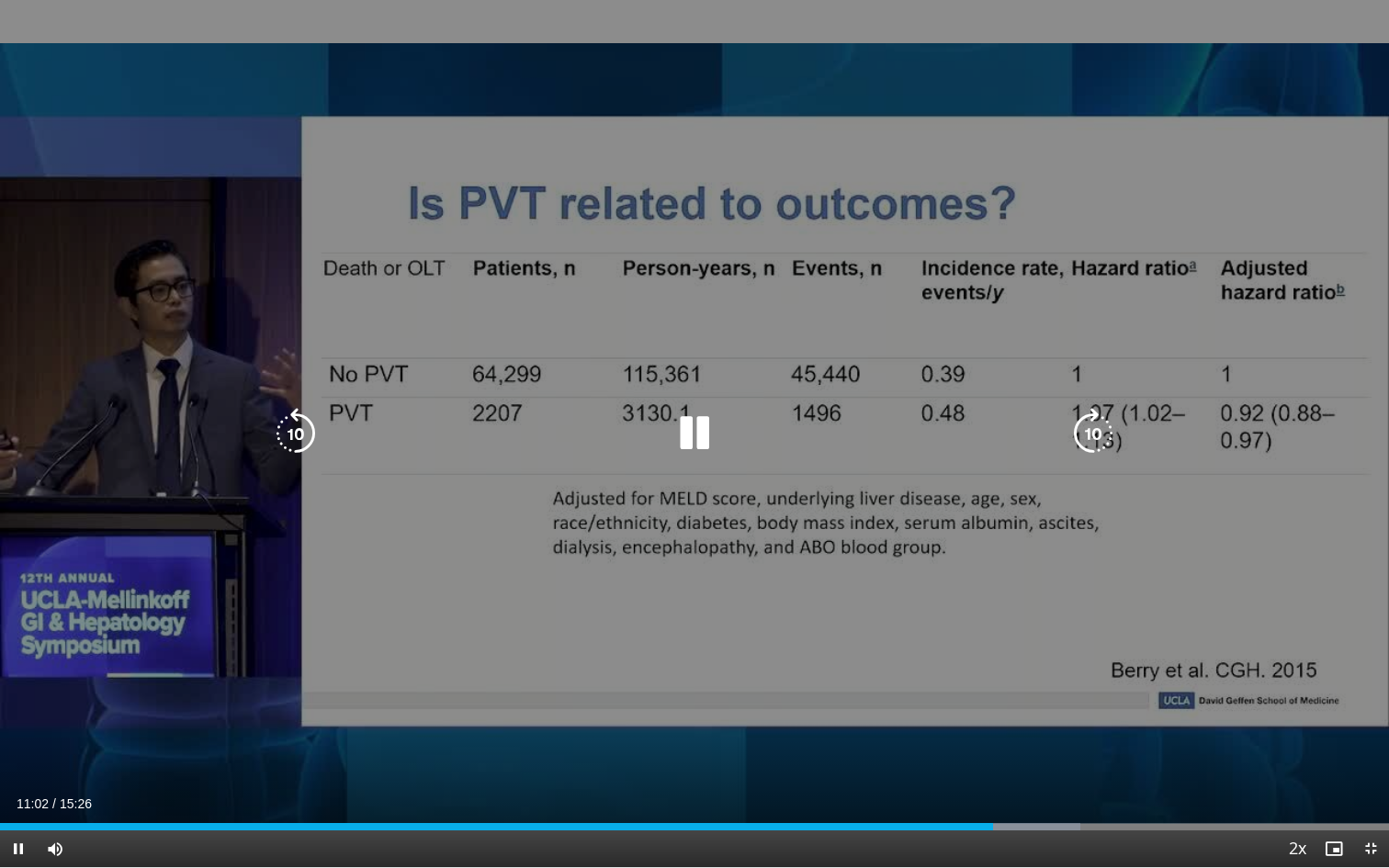 click on "280 seconds
Tap to unmute" at bounding box center [694, 434] 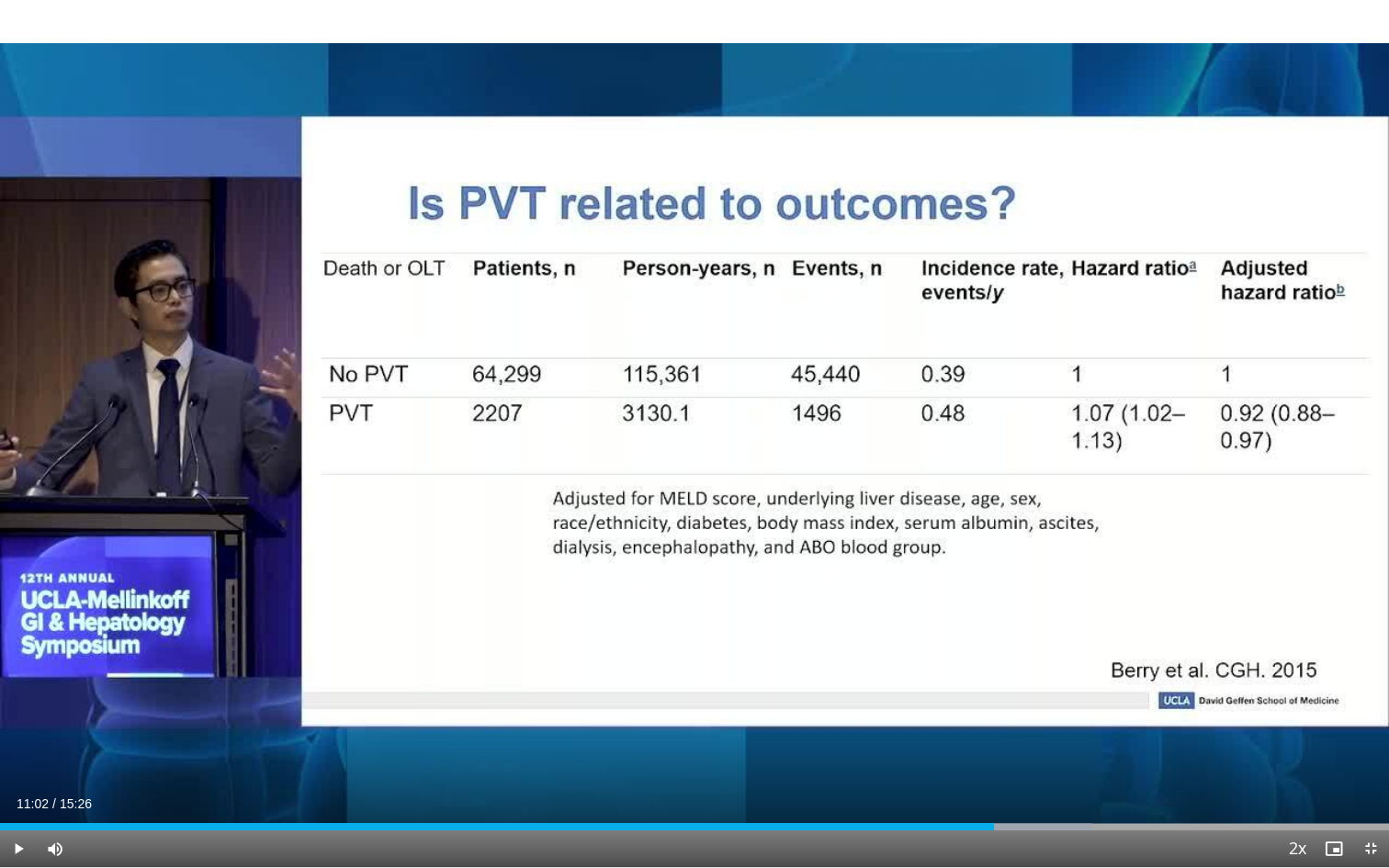 click on "280 seconds
Tap to unmute" at bounding box center (694, 434) 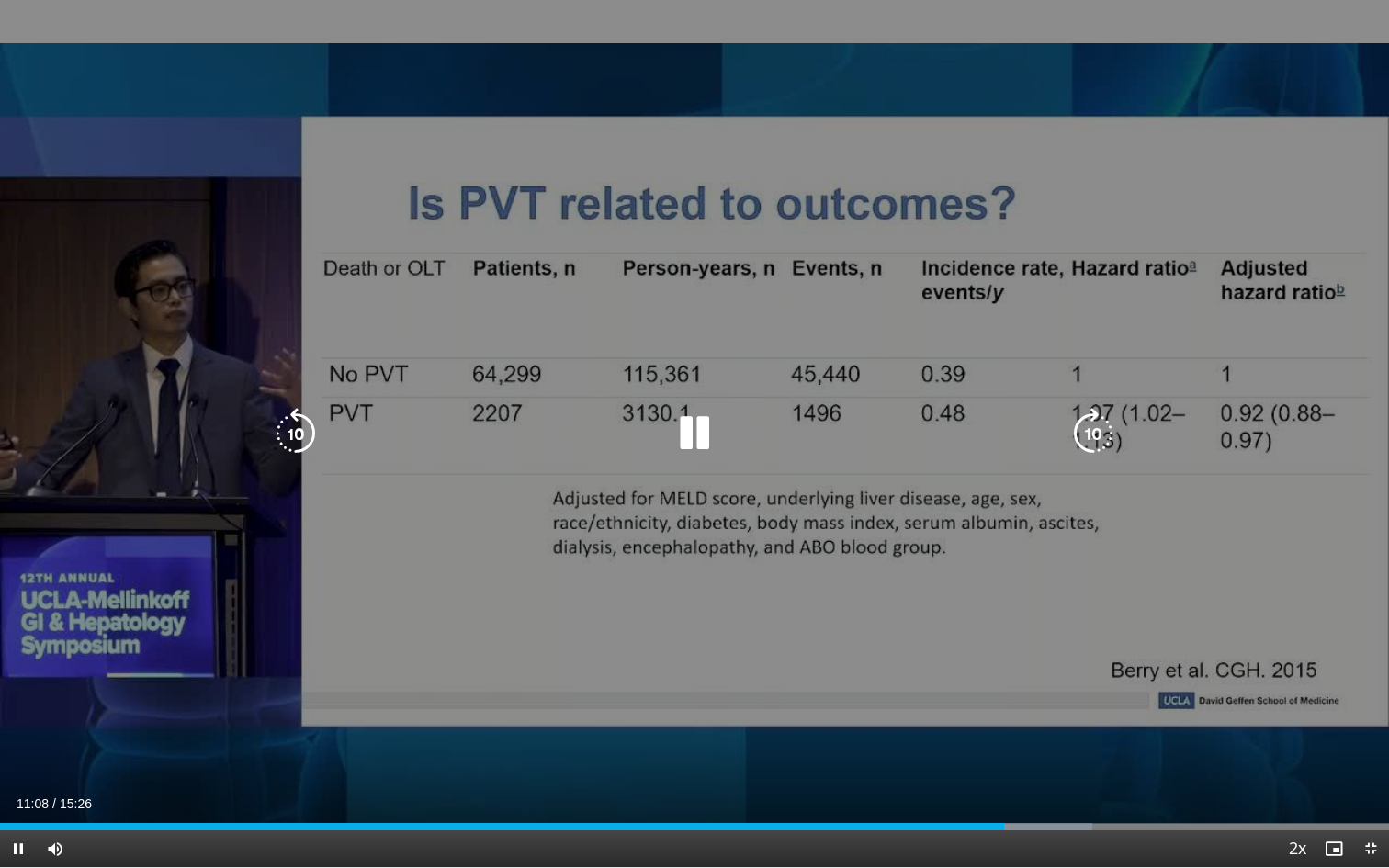 click at bounding box center (1093, 434) 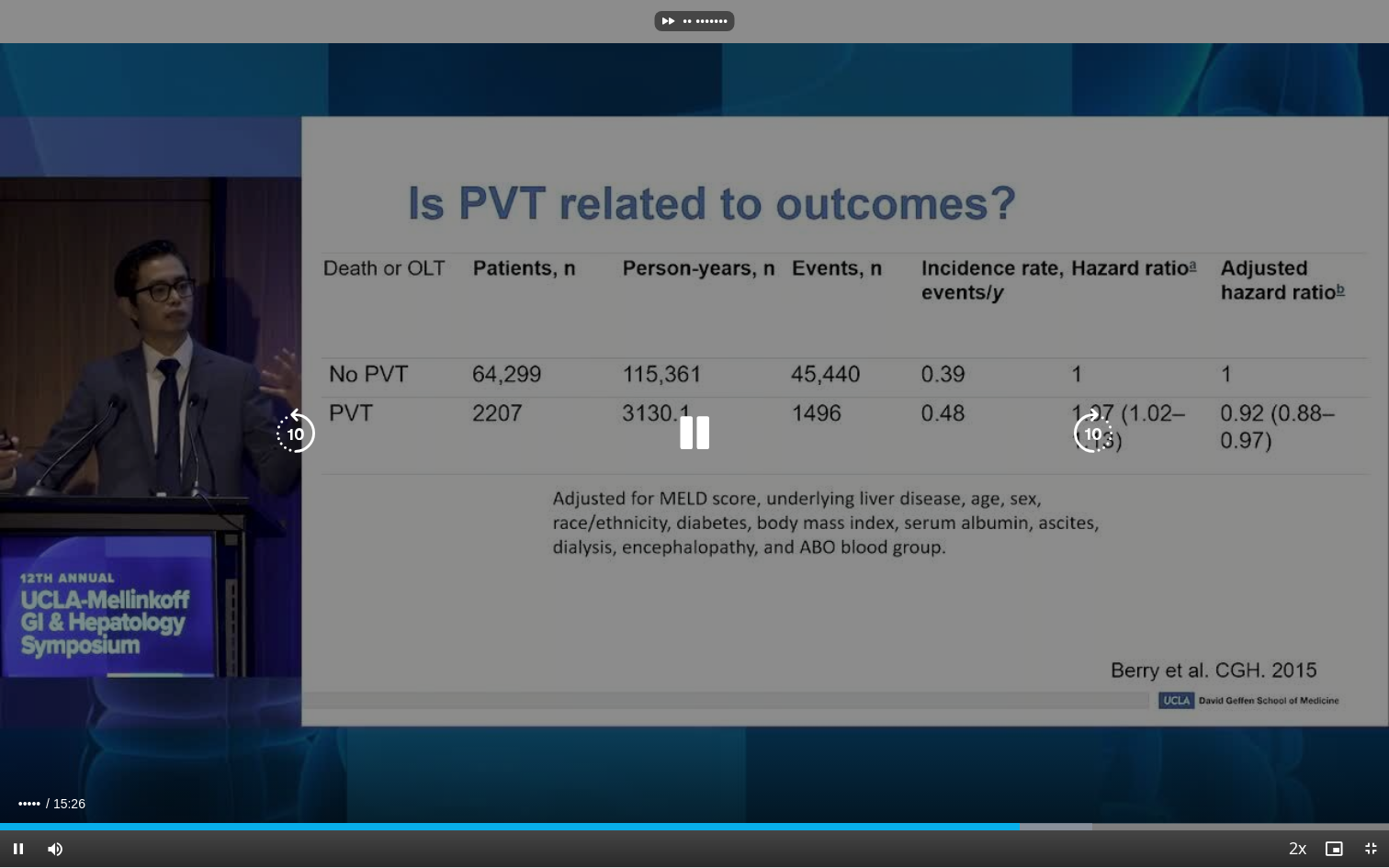 click at bounding box center (1093, 434) 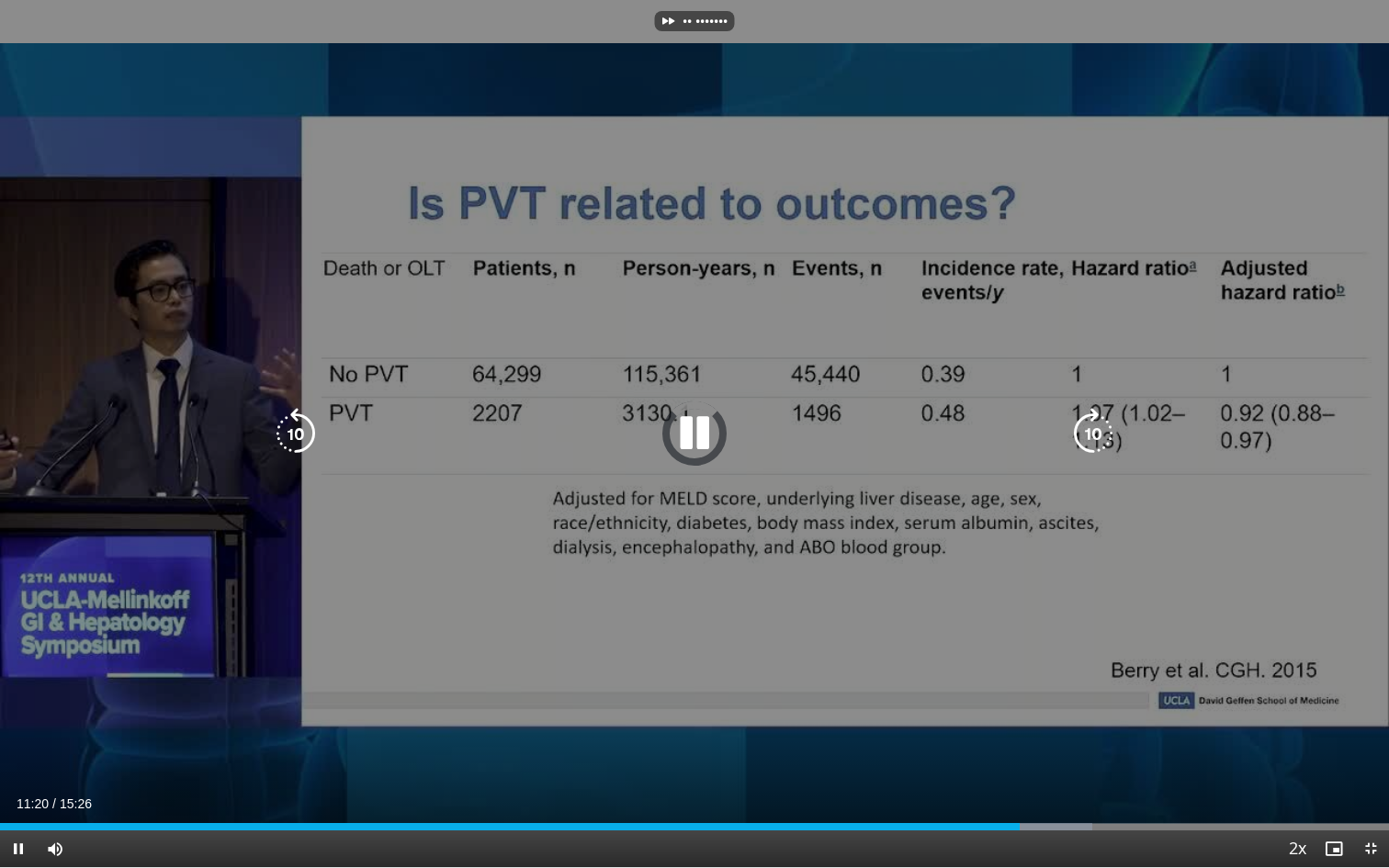 click at bounding box center (1093, 434) 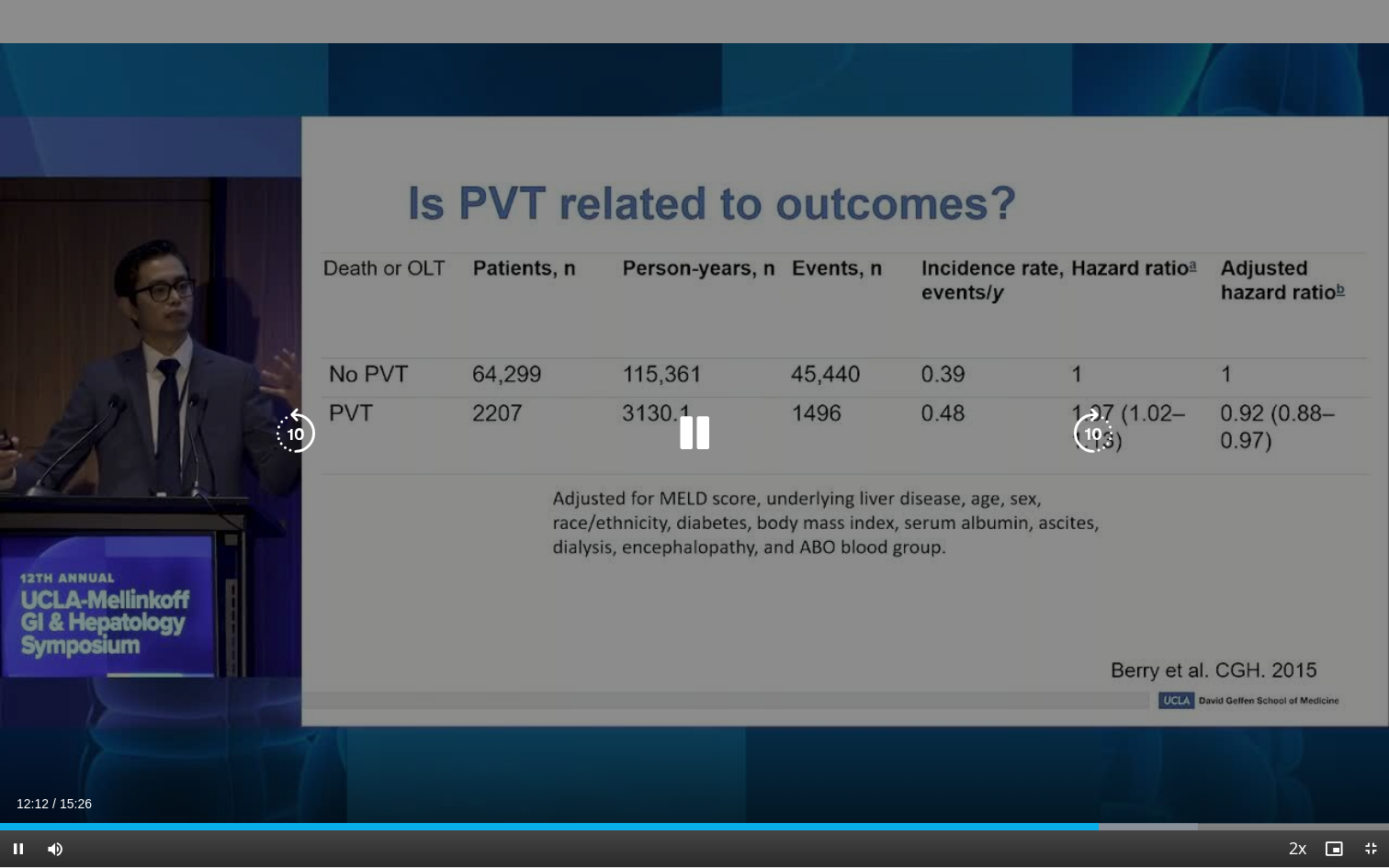 click at bounding box center [1093, 434] 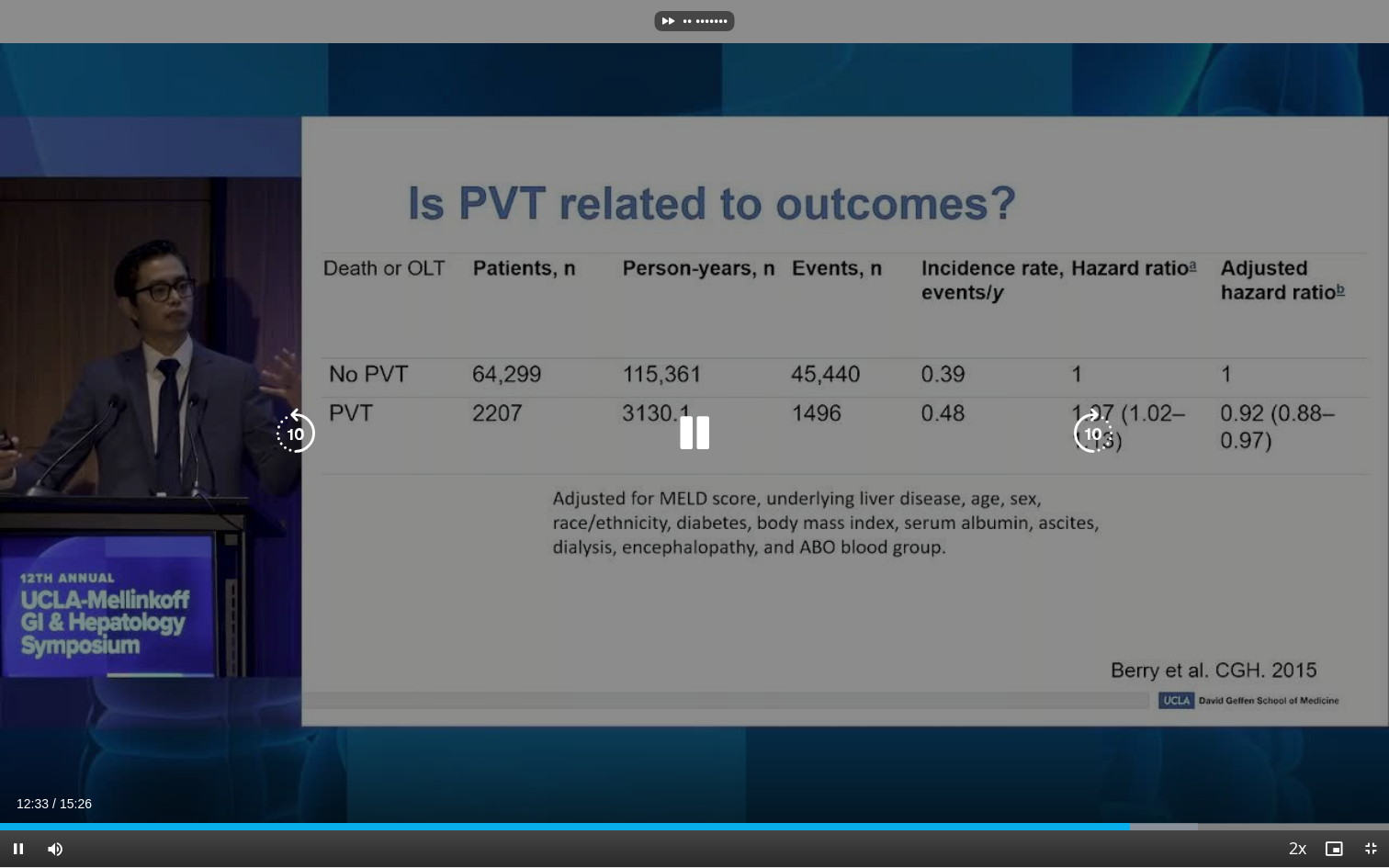 click at bounding box center (1093, 434) 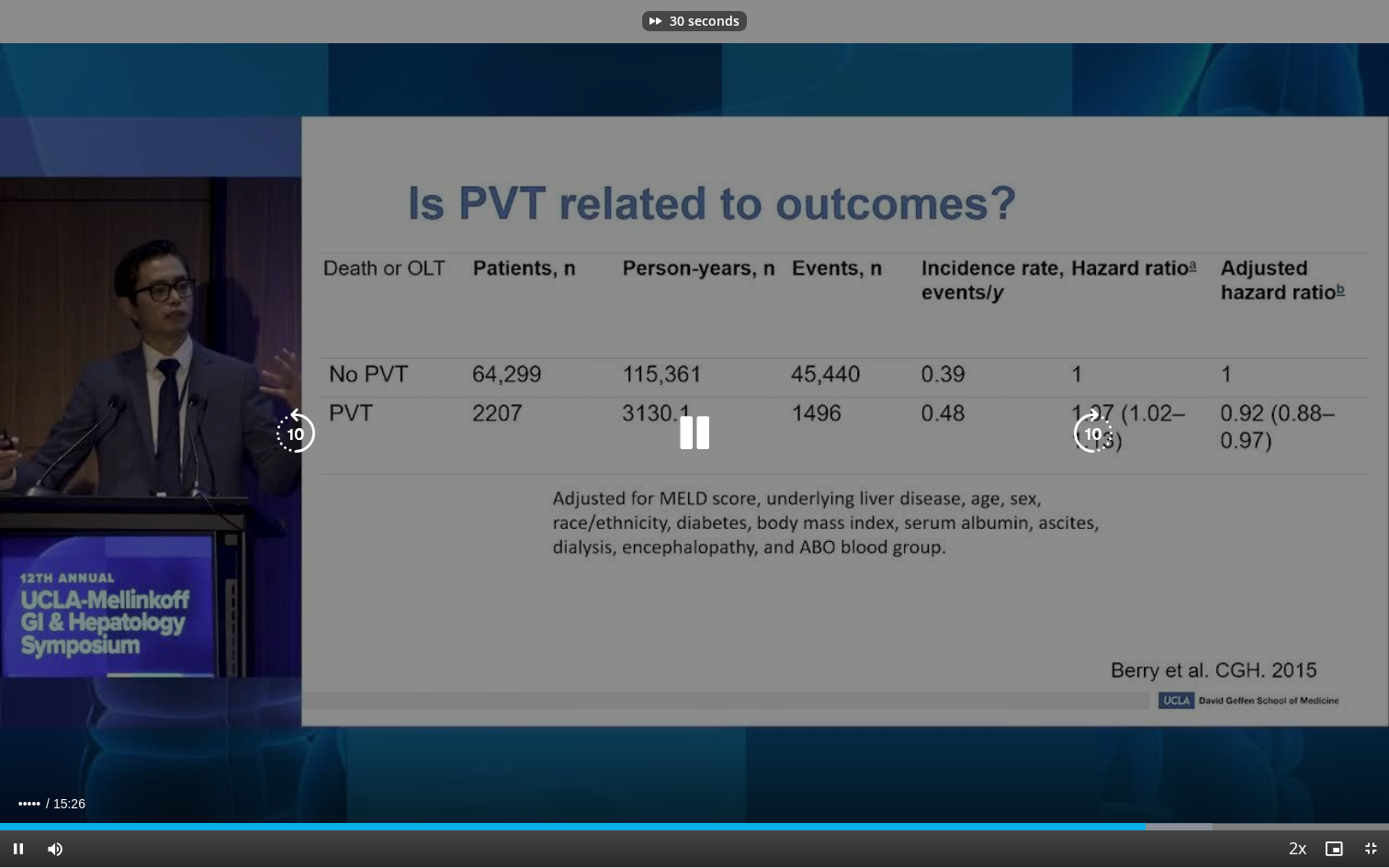 click at bounding box center [1093, 434] 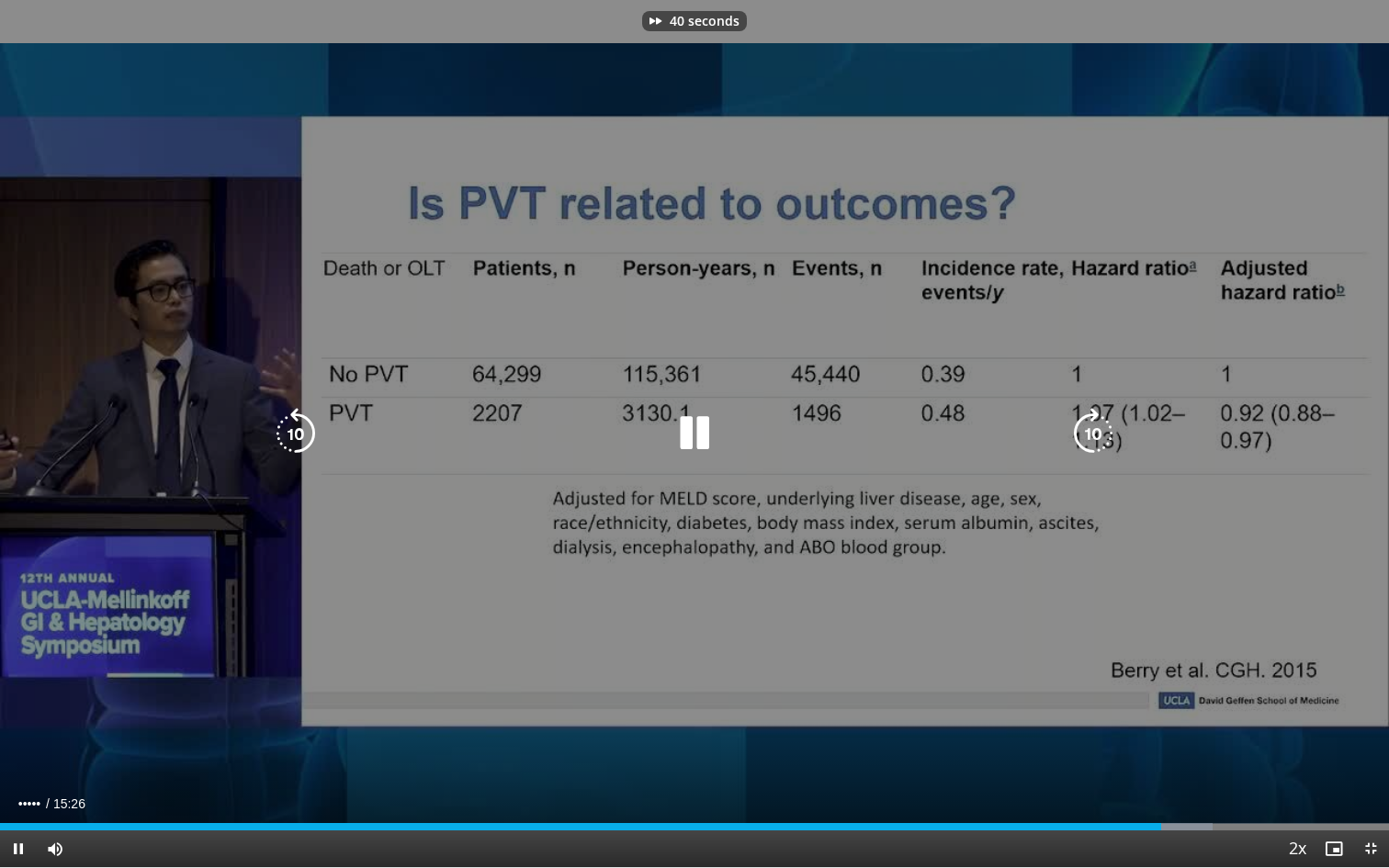 click at bounding box center (1093, 434) 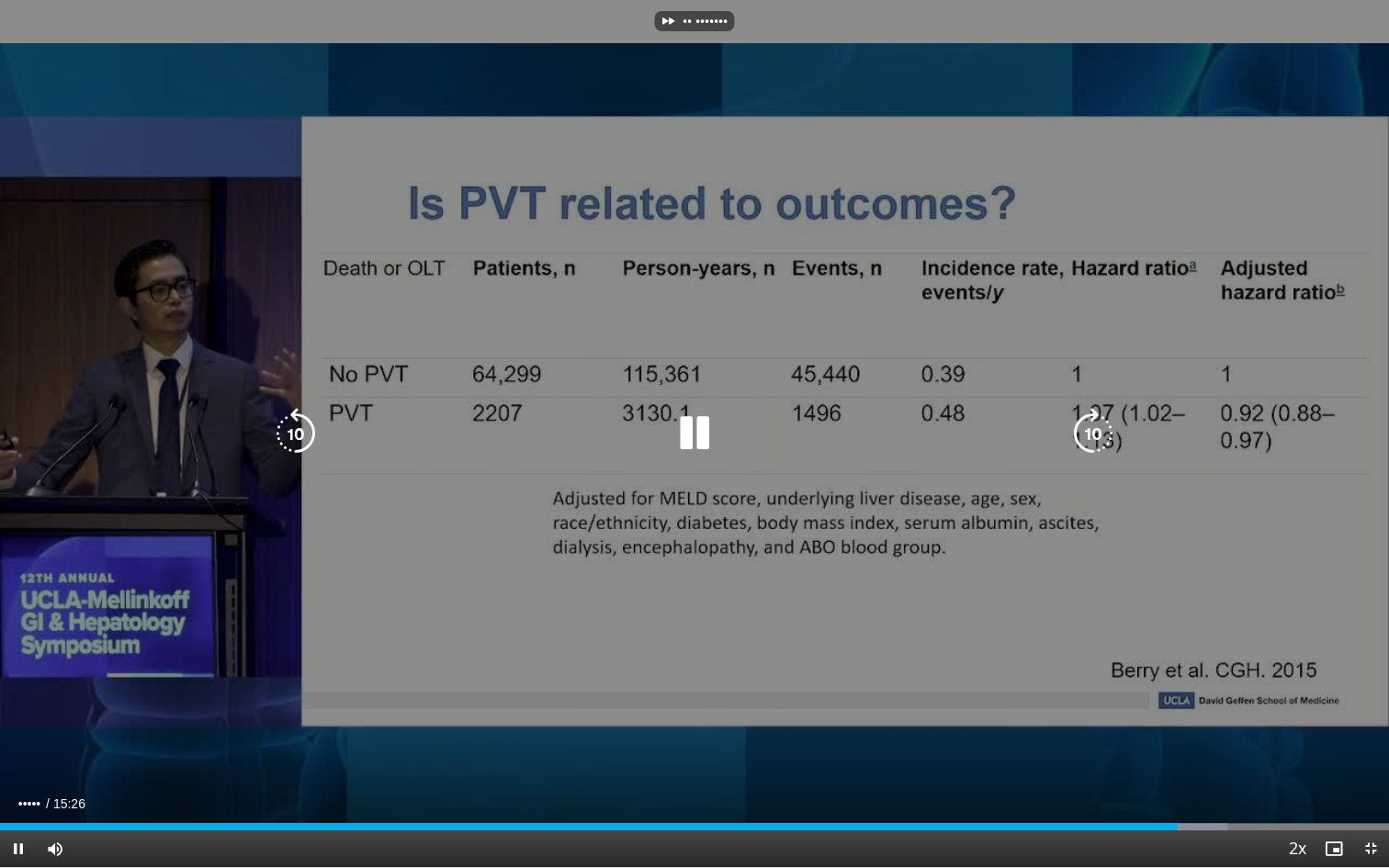 click at bounding box center (1093, 434) 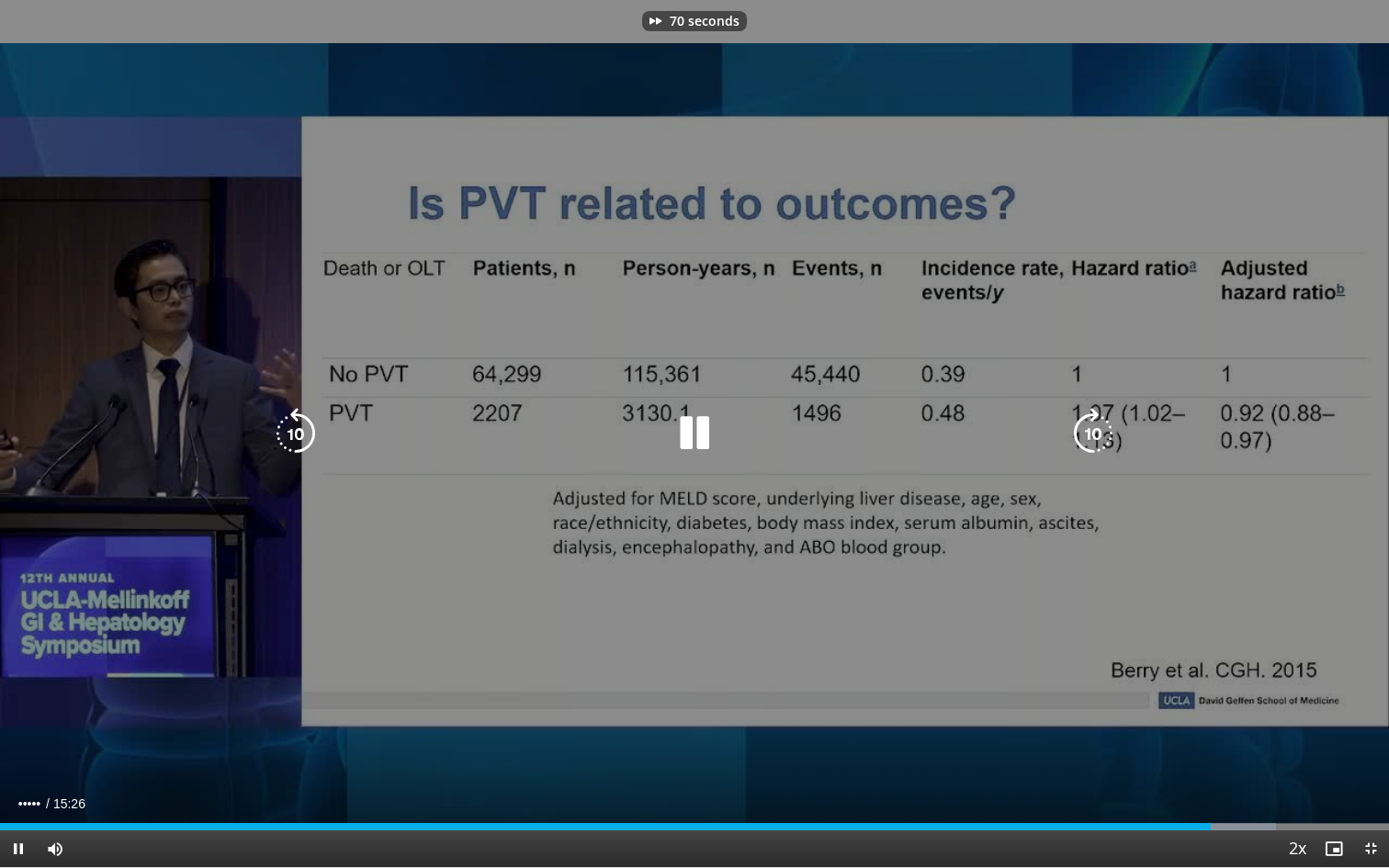 click at bounding box center [1093, 434] 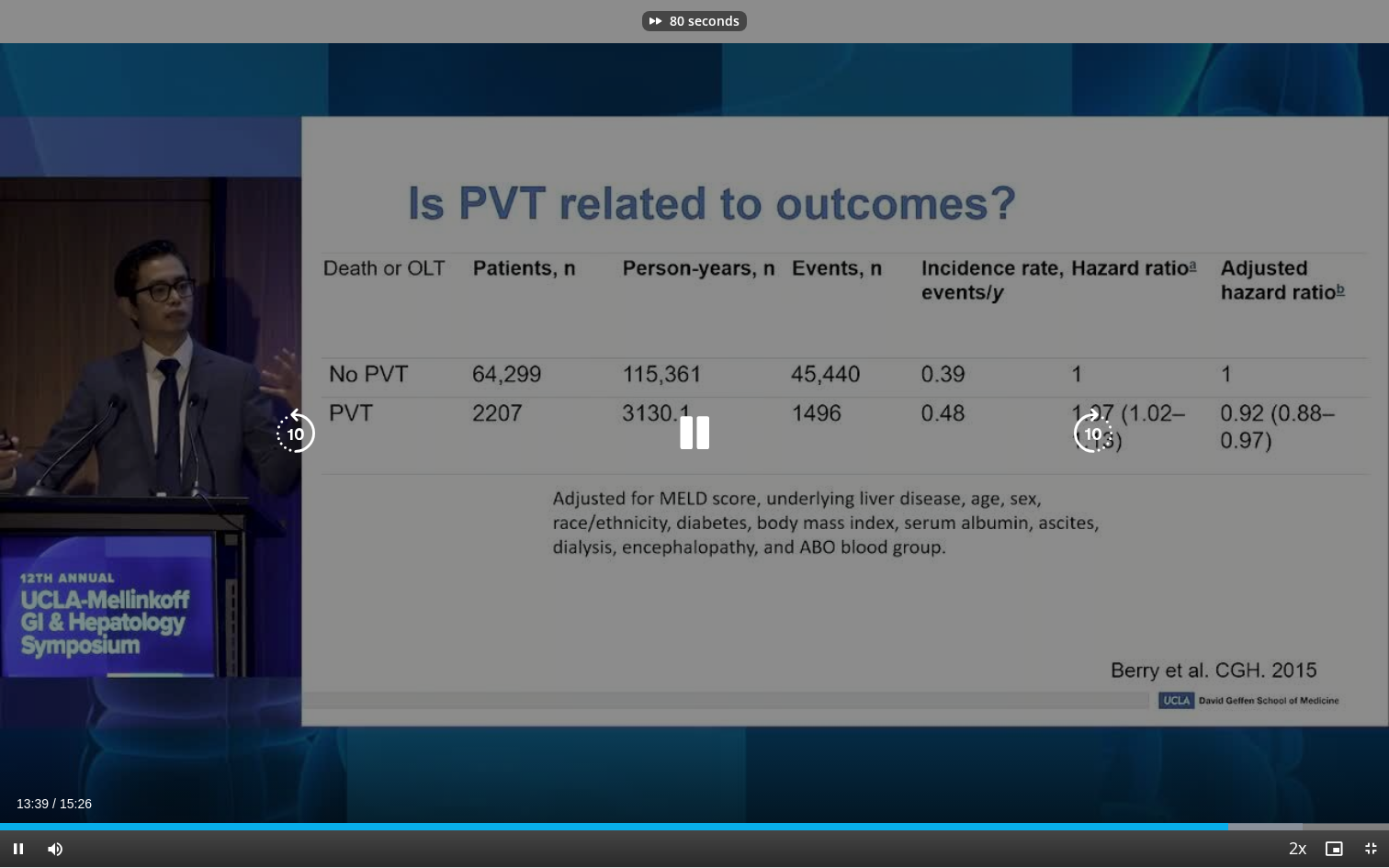 click at bounding box center (1093, 434) 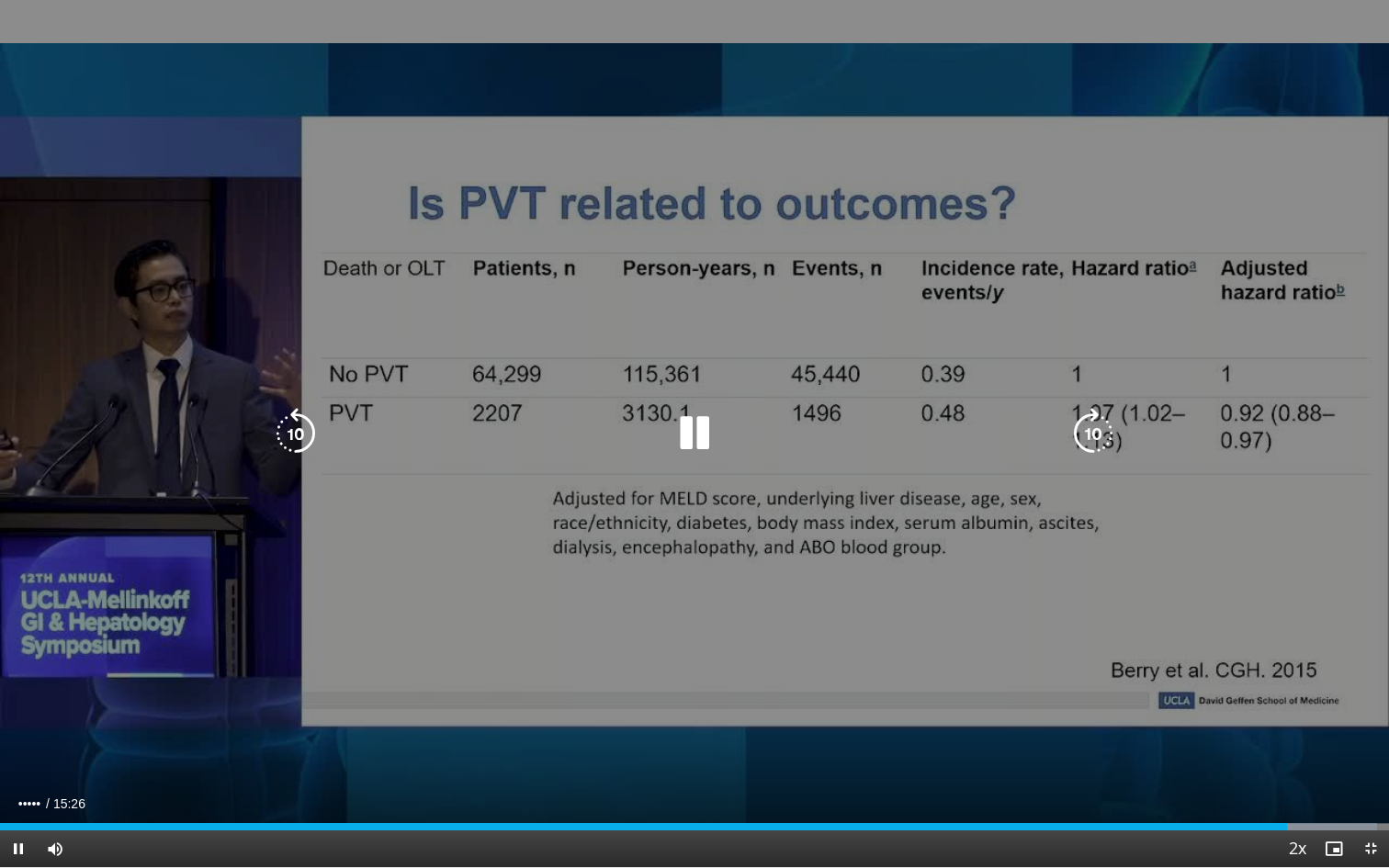 click at bounding box center (1093, 434) 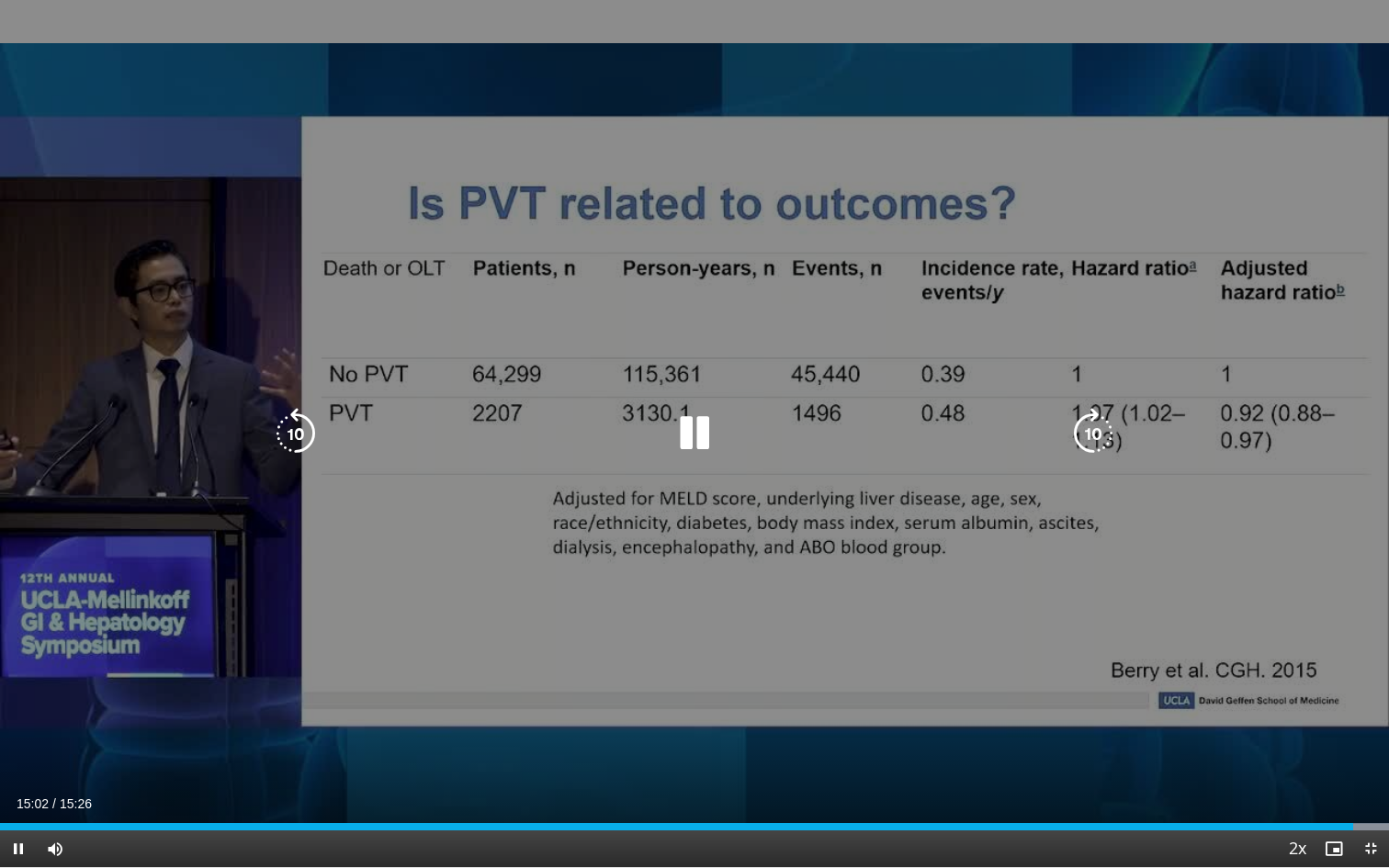 click at bounding box center (1093, 434) 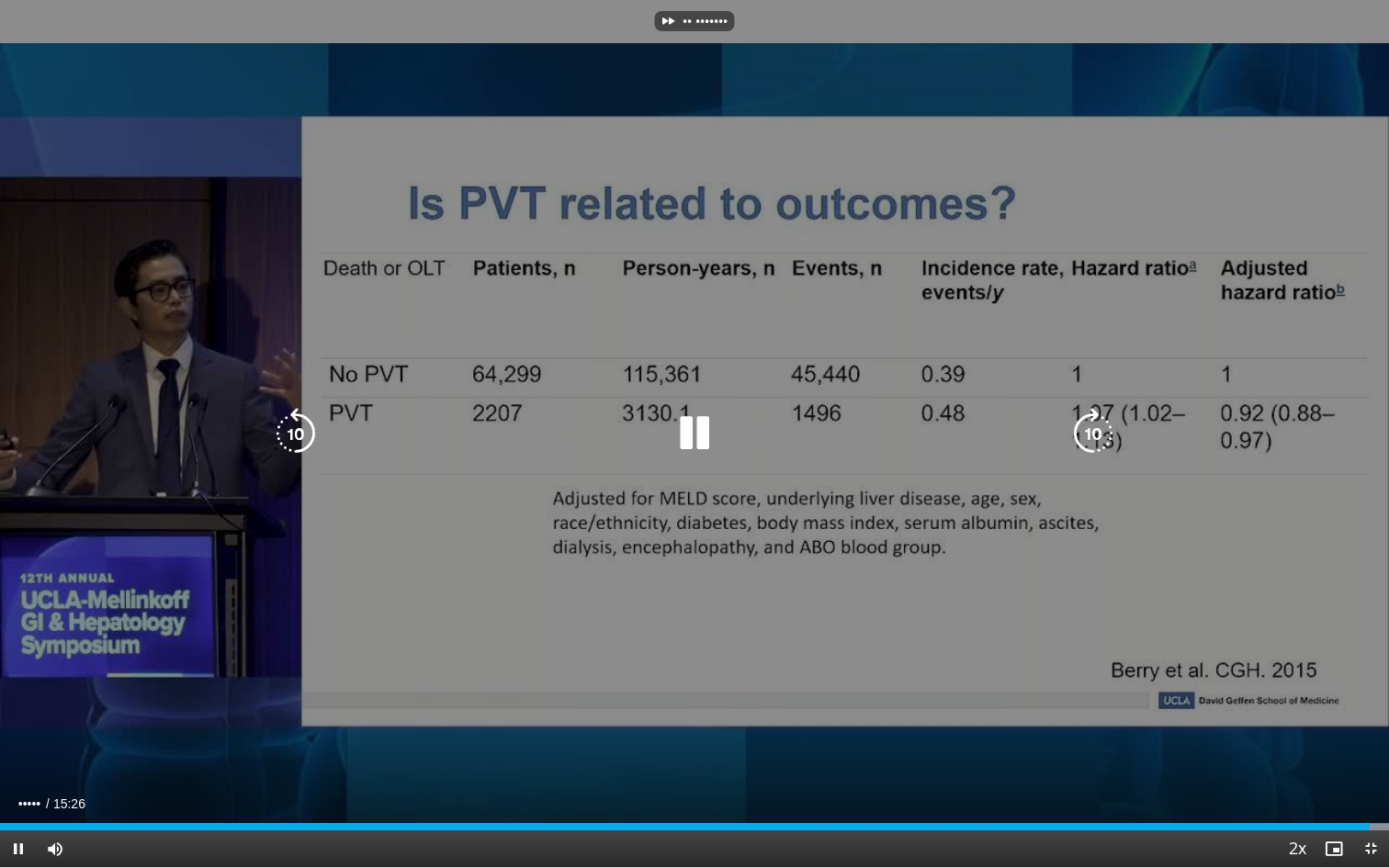 click at bounding box center [1093, 434] 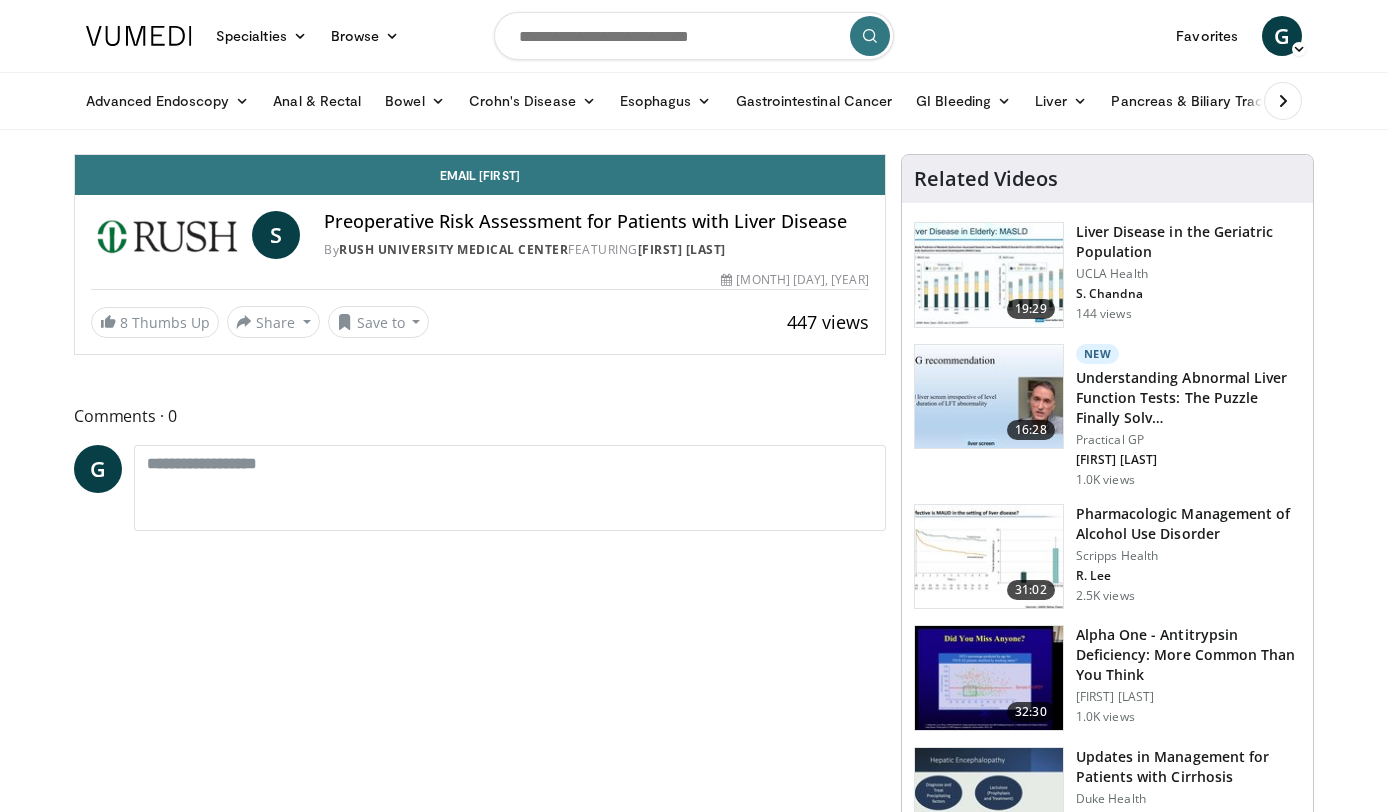 scroll, scrollTop: 0, scrollLeft: 0, axis: both 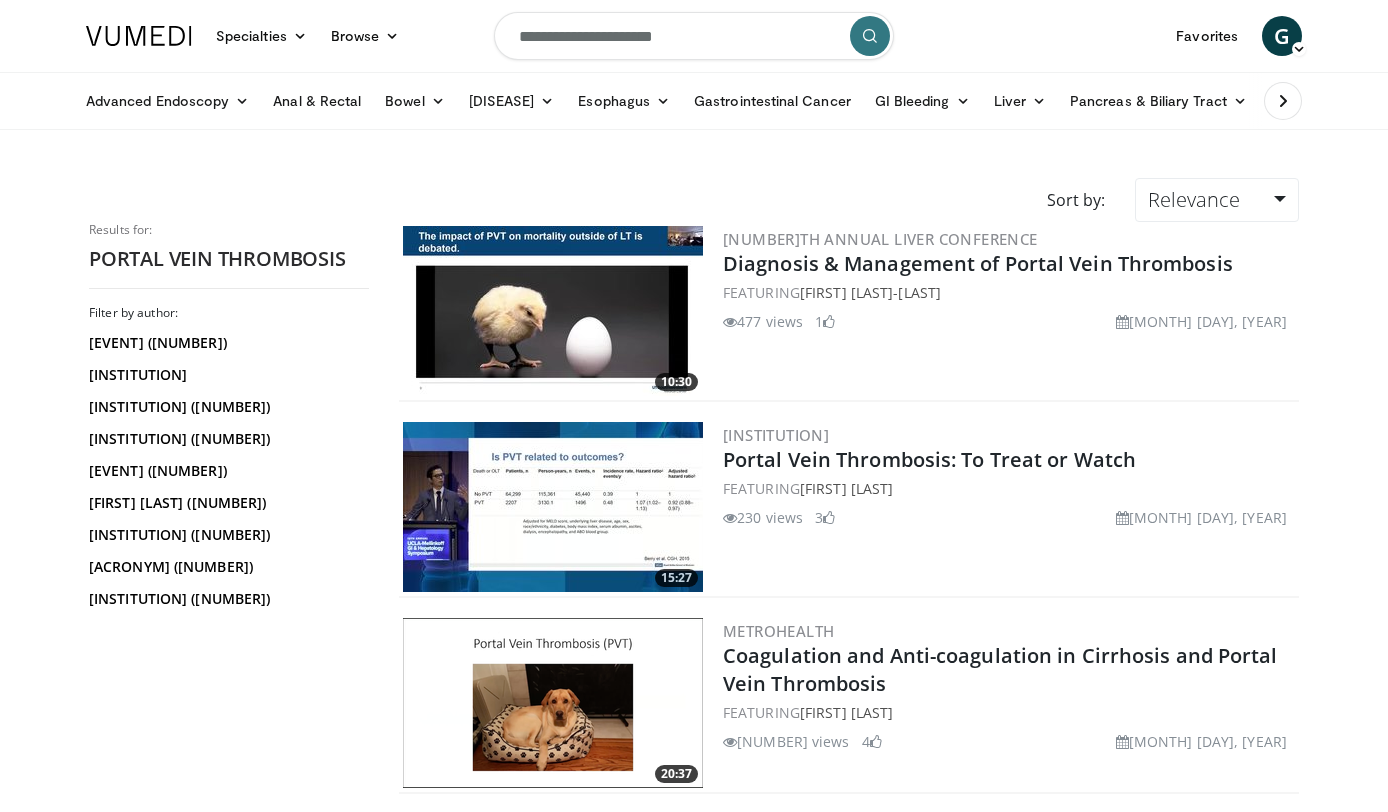 click at bounding box center [553, 311] 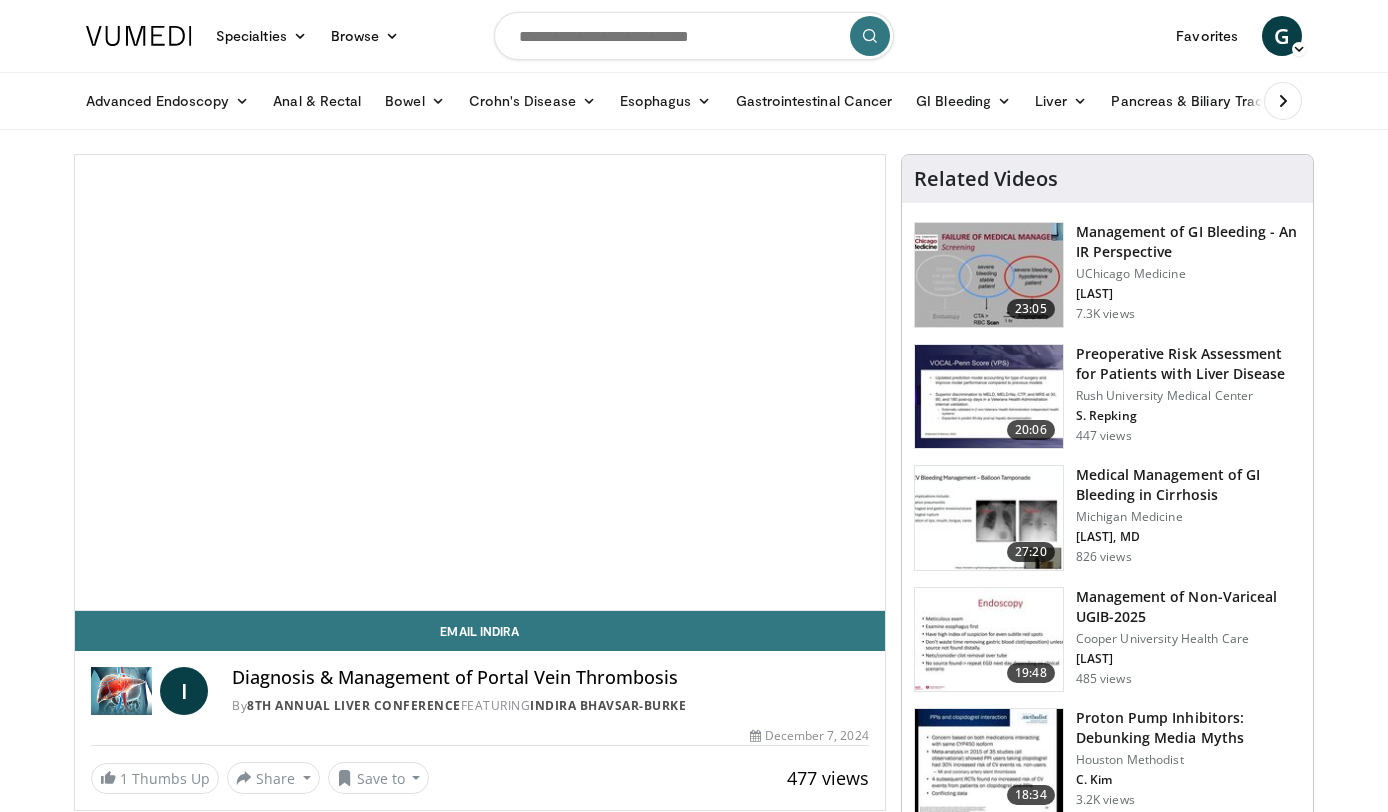 scroll, scrollTop: 0, scrollLeft: 0, axis: both 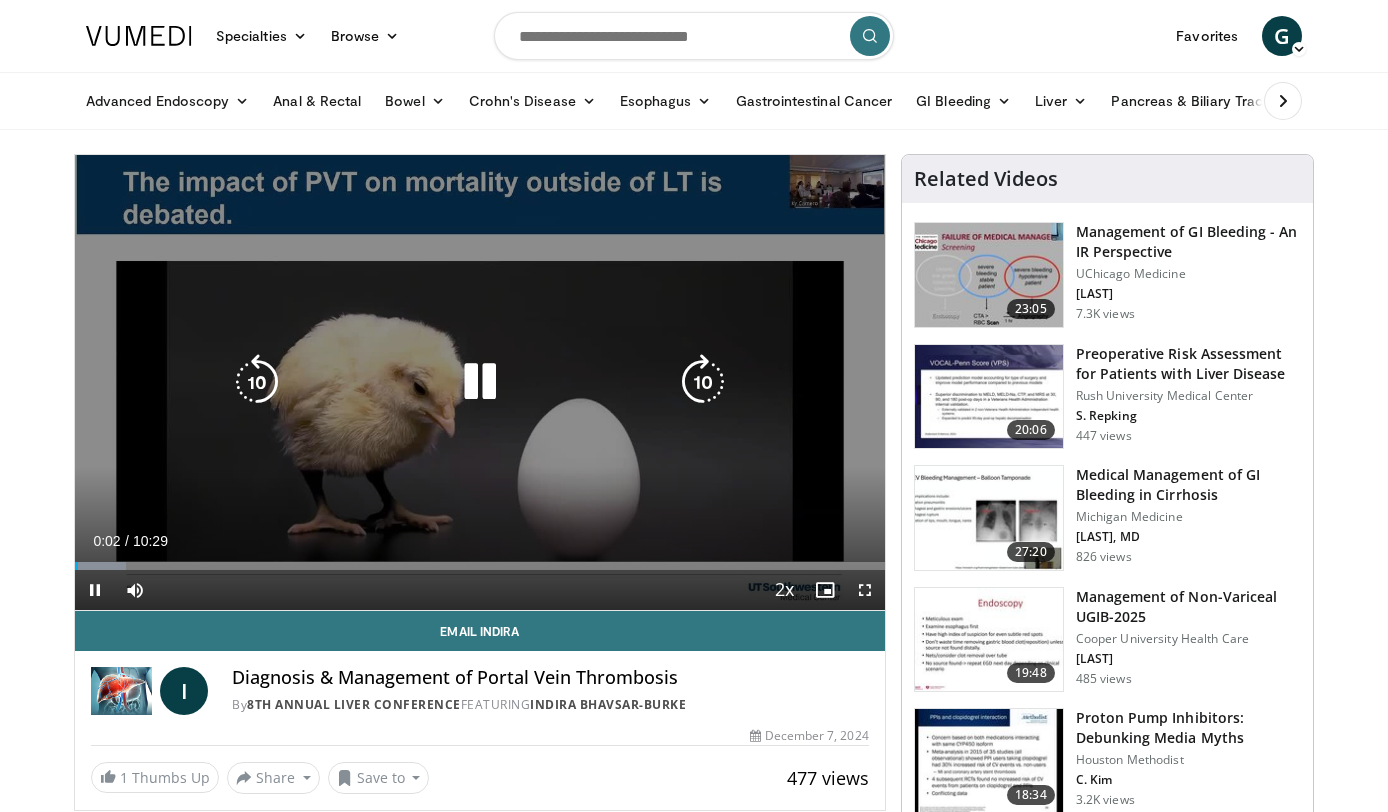 click at bounding box center [703, 382] 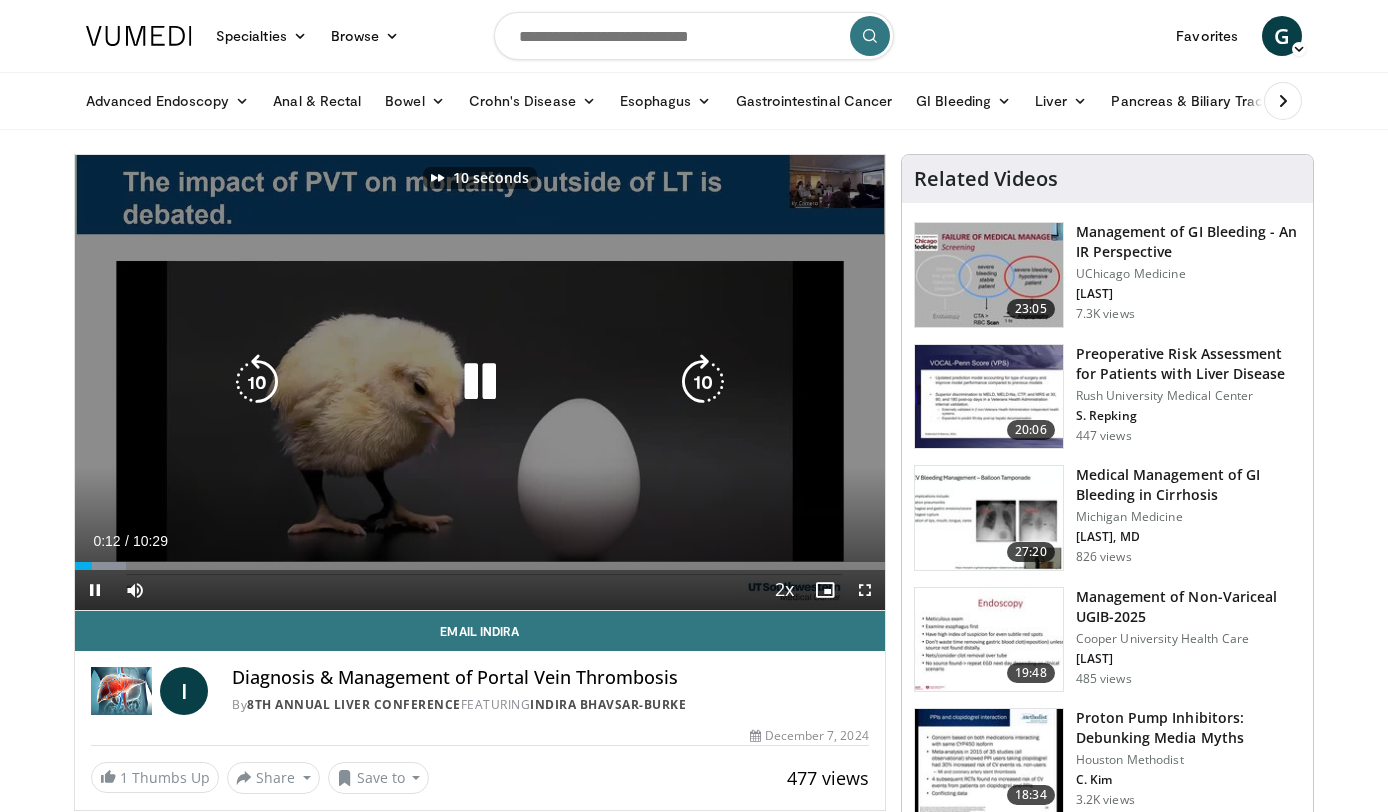 click at bounding box center [703, 382] 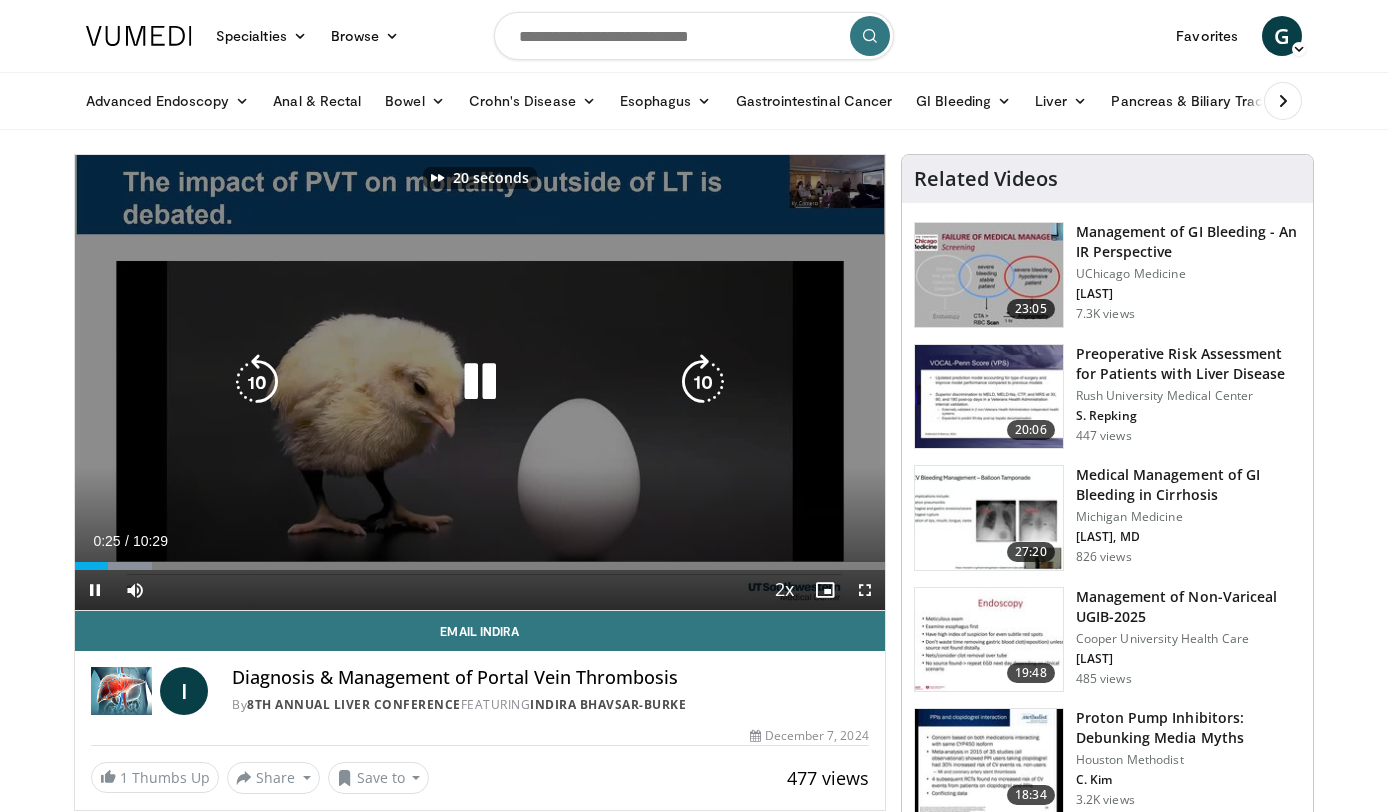 click at bounding box center (703, 382) 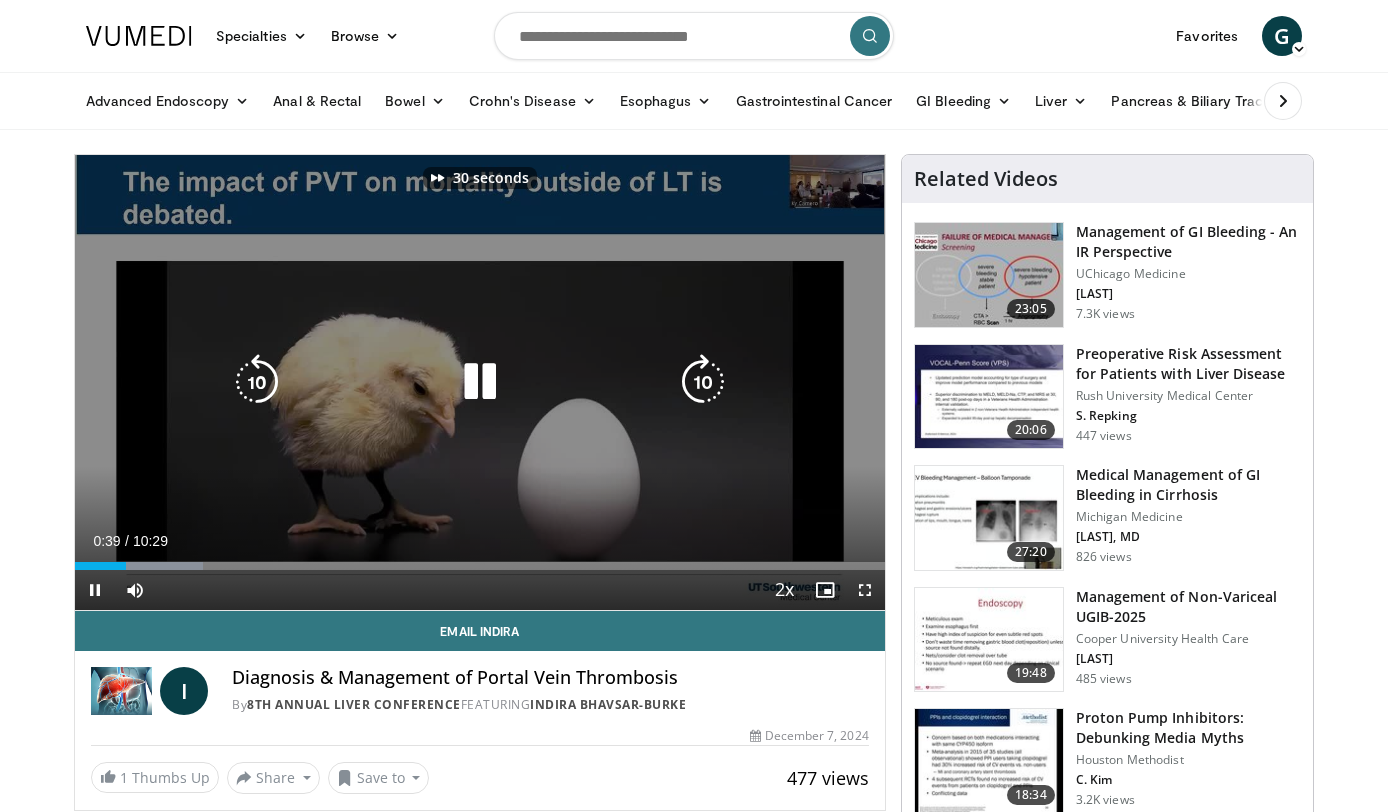 click at bounding box center [703, 382] 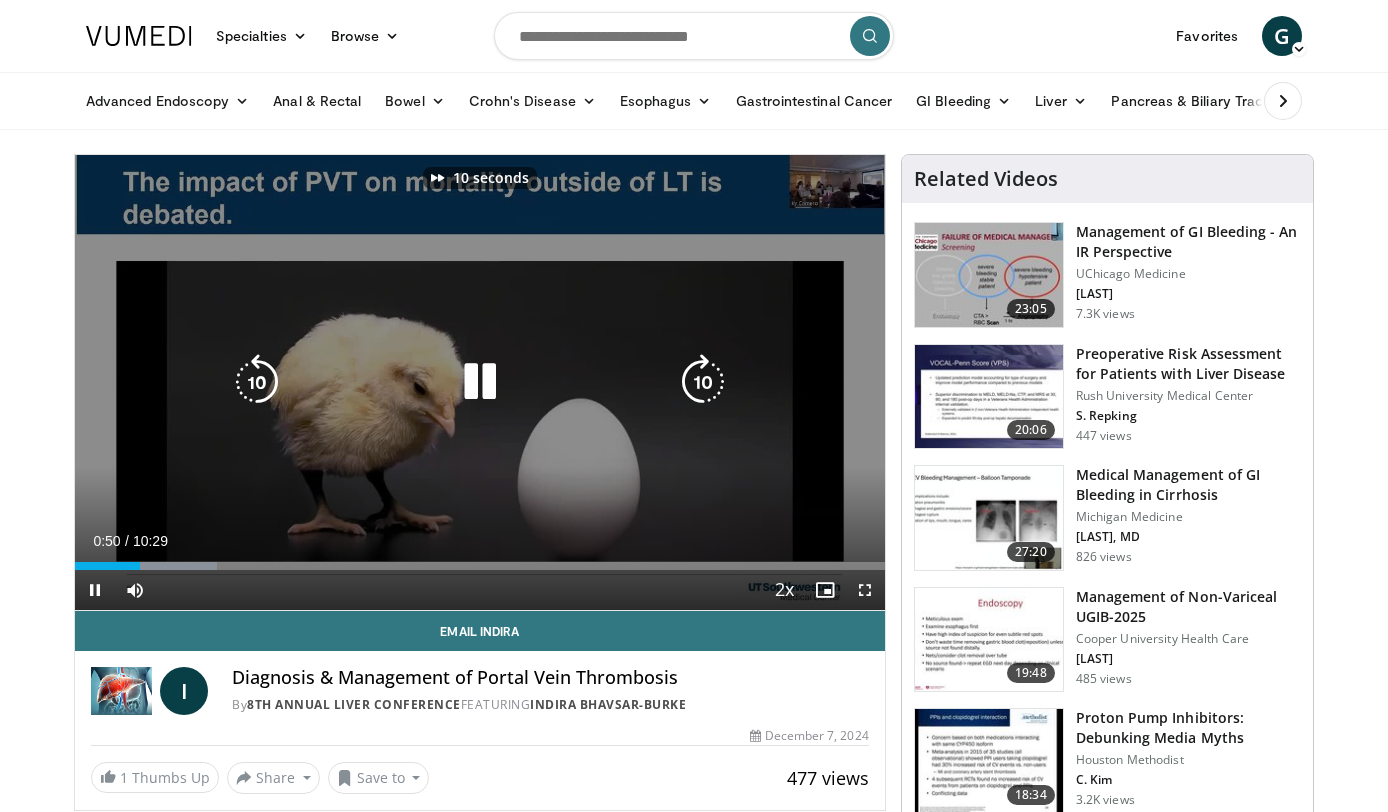 click at bounding box center [703, 382] 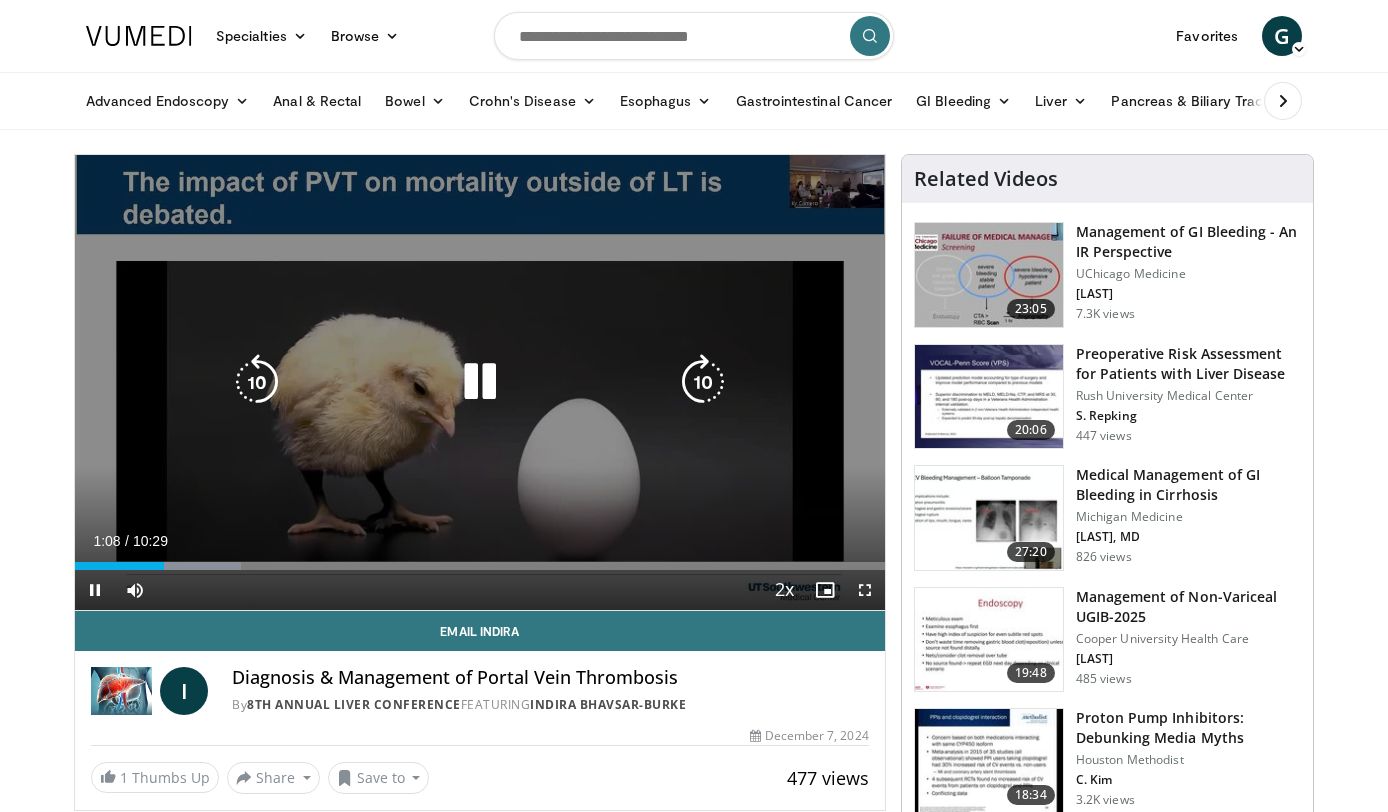 click at bounding box center (703, 382) 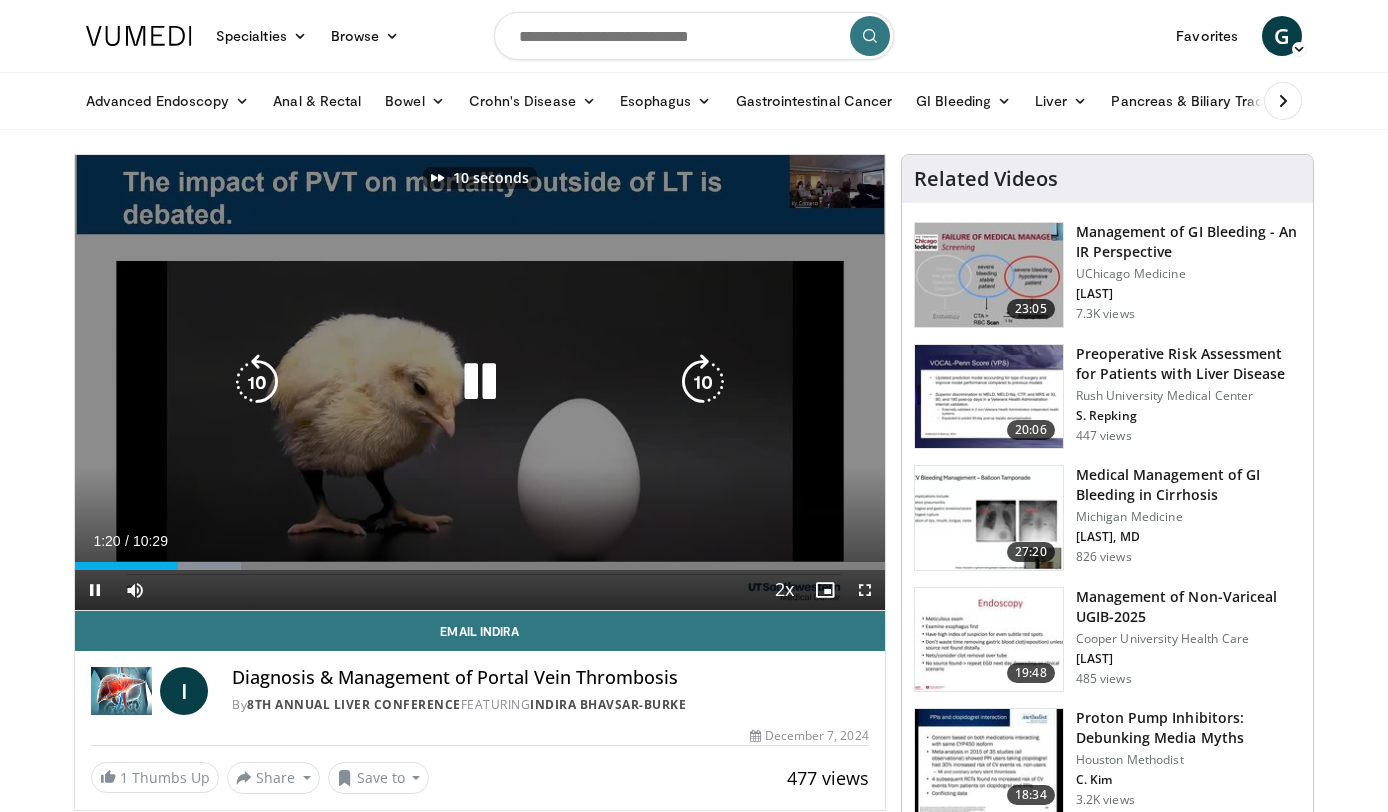 click at bounding box center (703, 382) 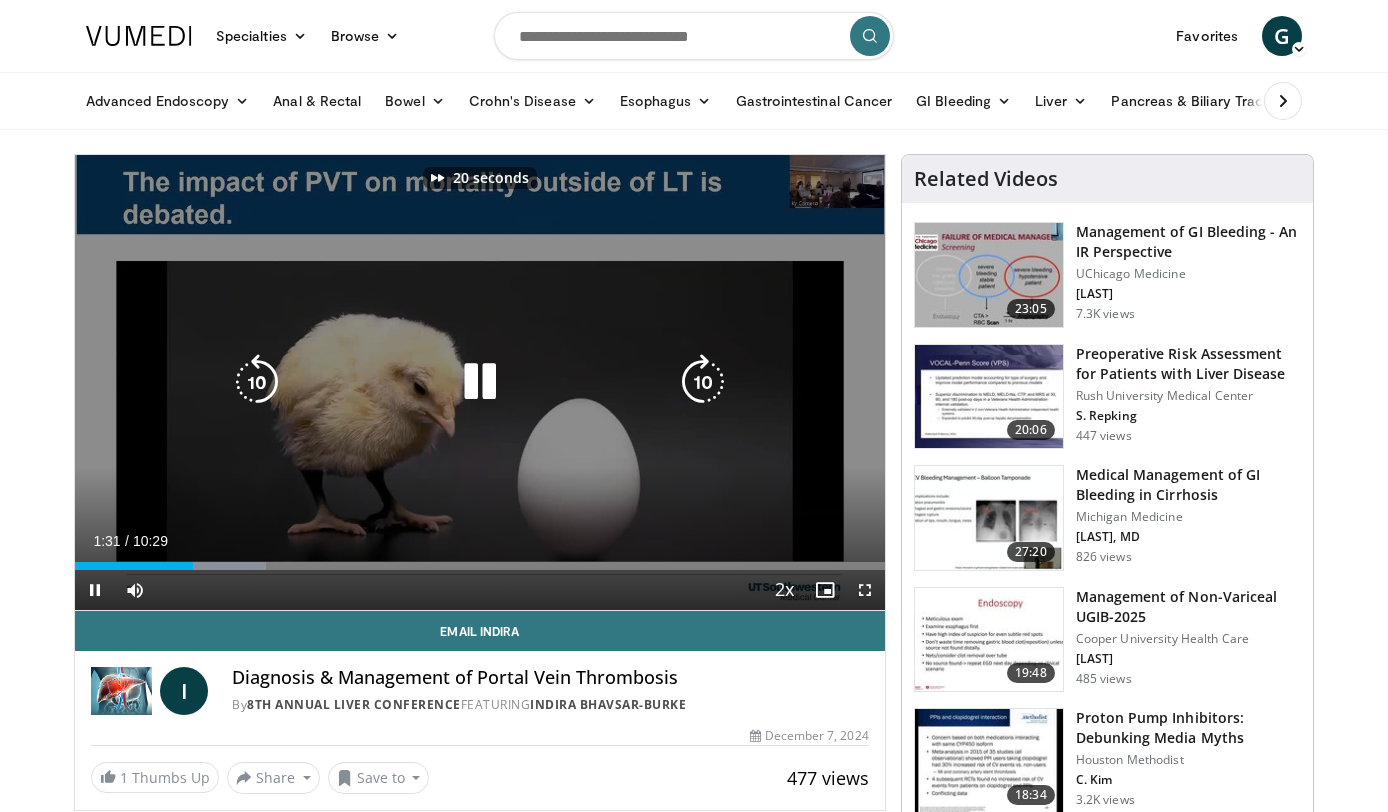 click at bounding box center (703, 382) 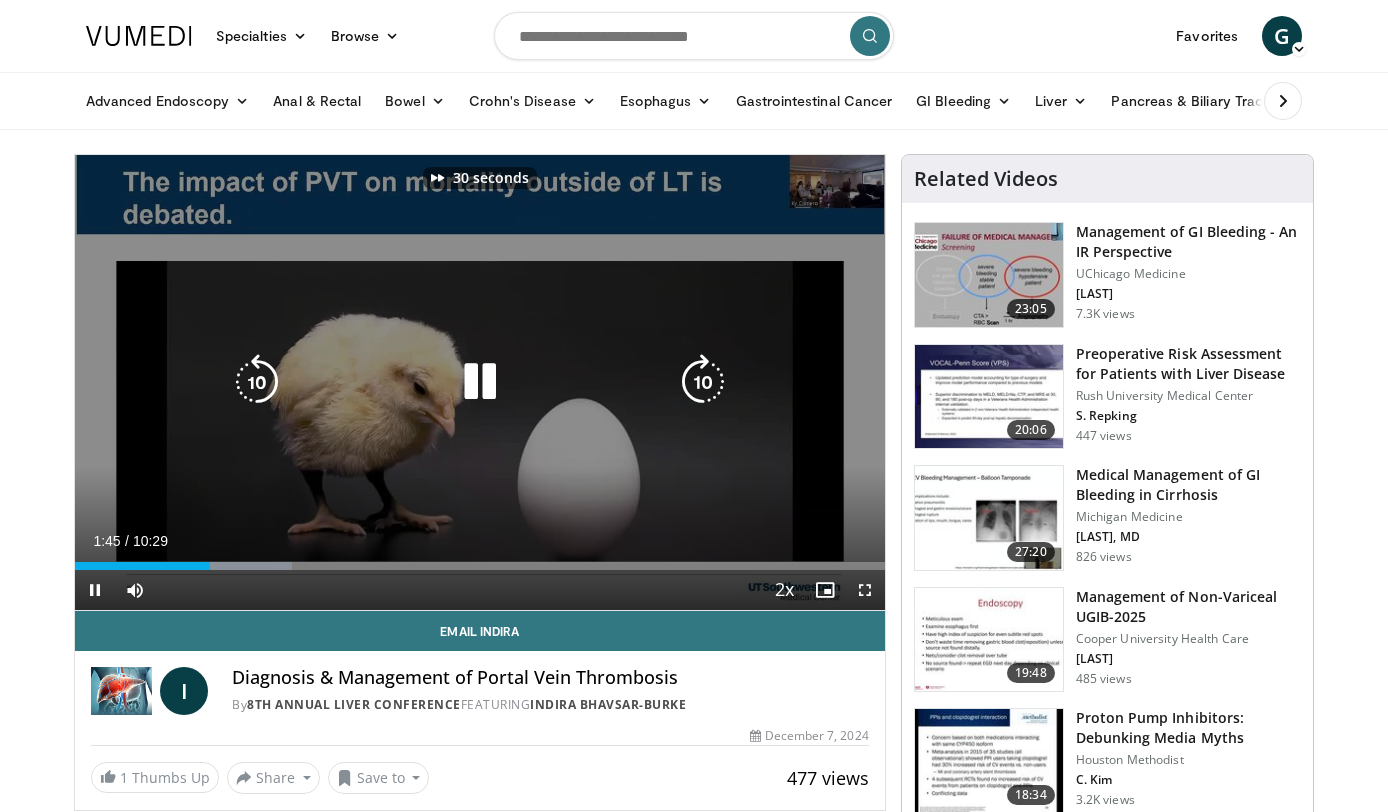 click at bounding box center [703, 382] 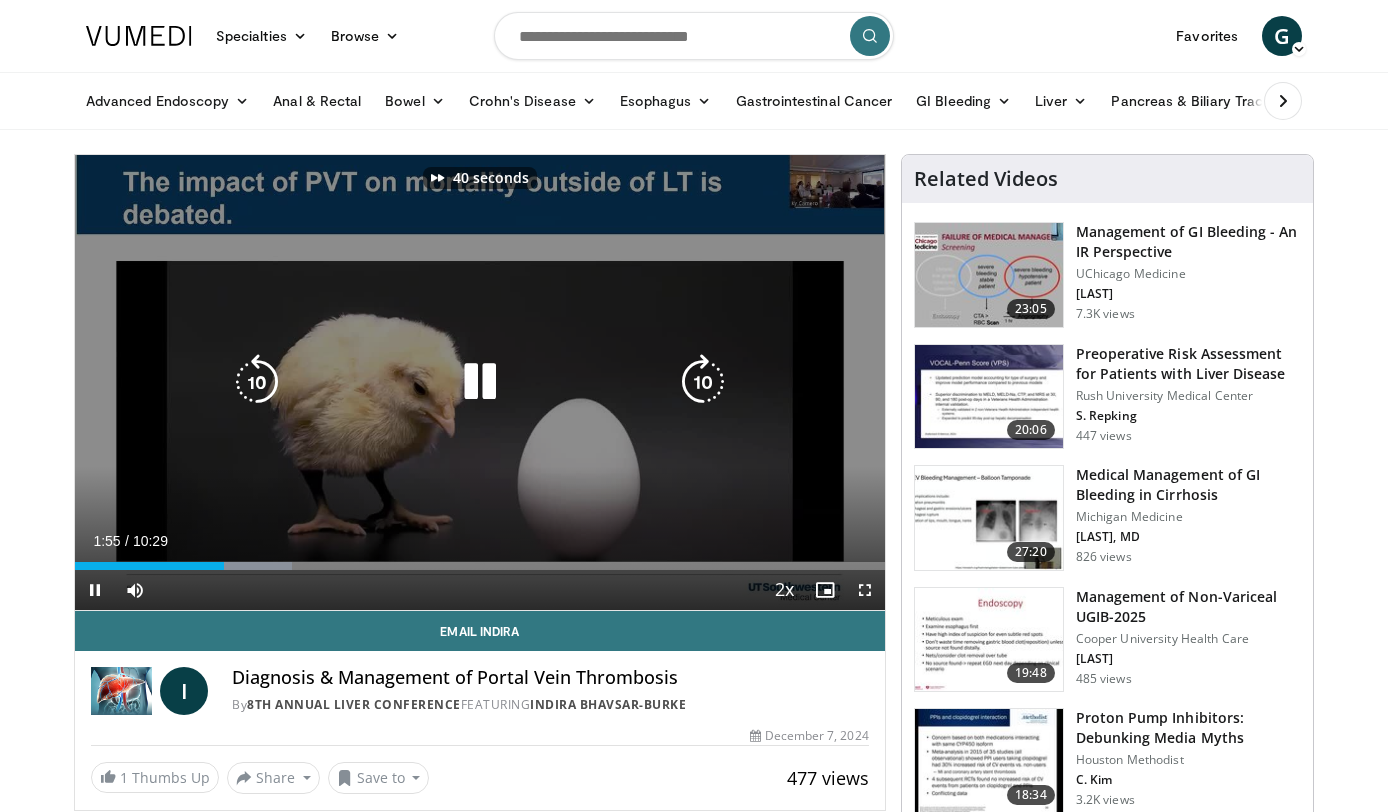 click at bounding box center [703, 382] 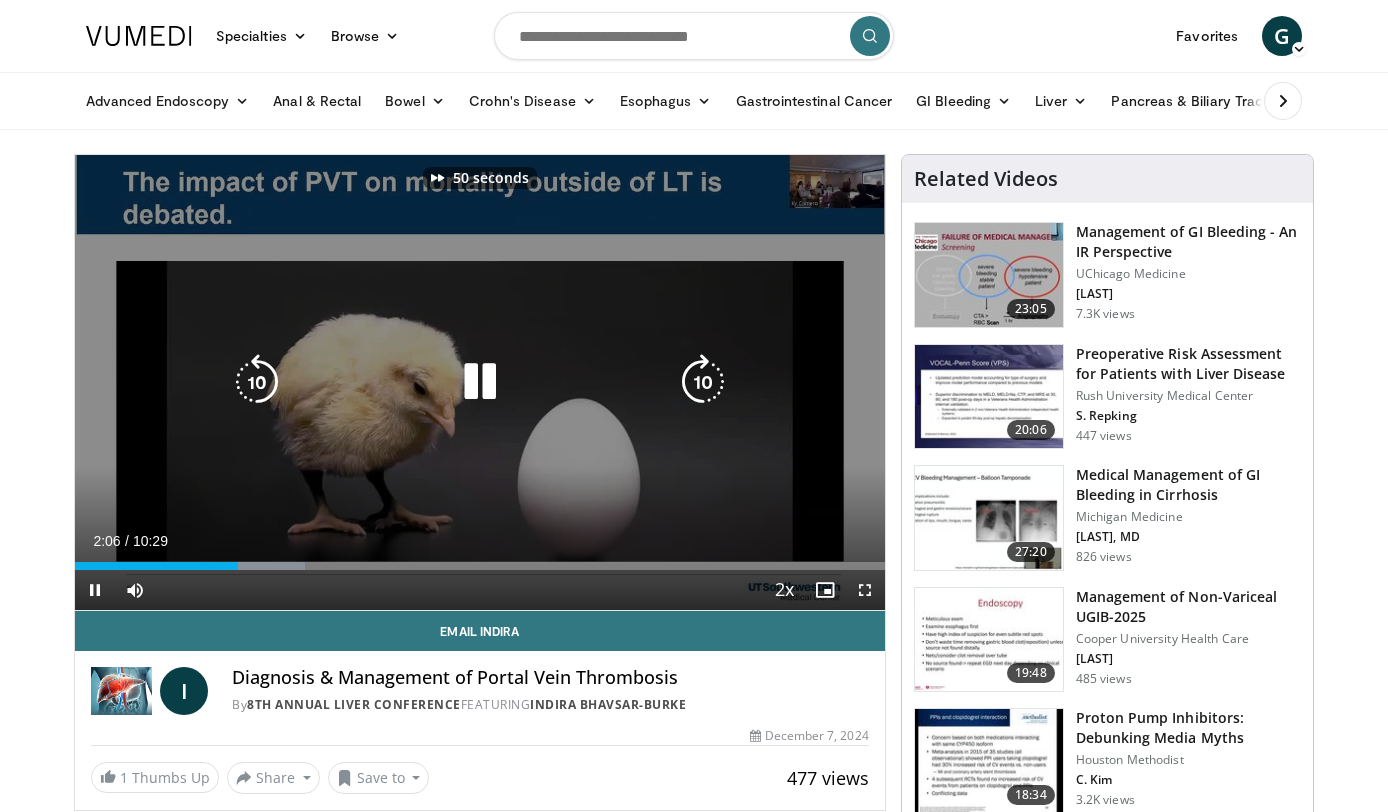 click at bounding box center [703, 382] 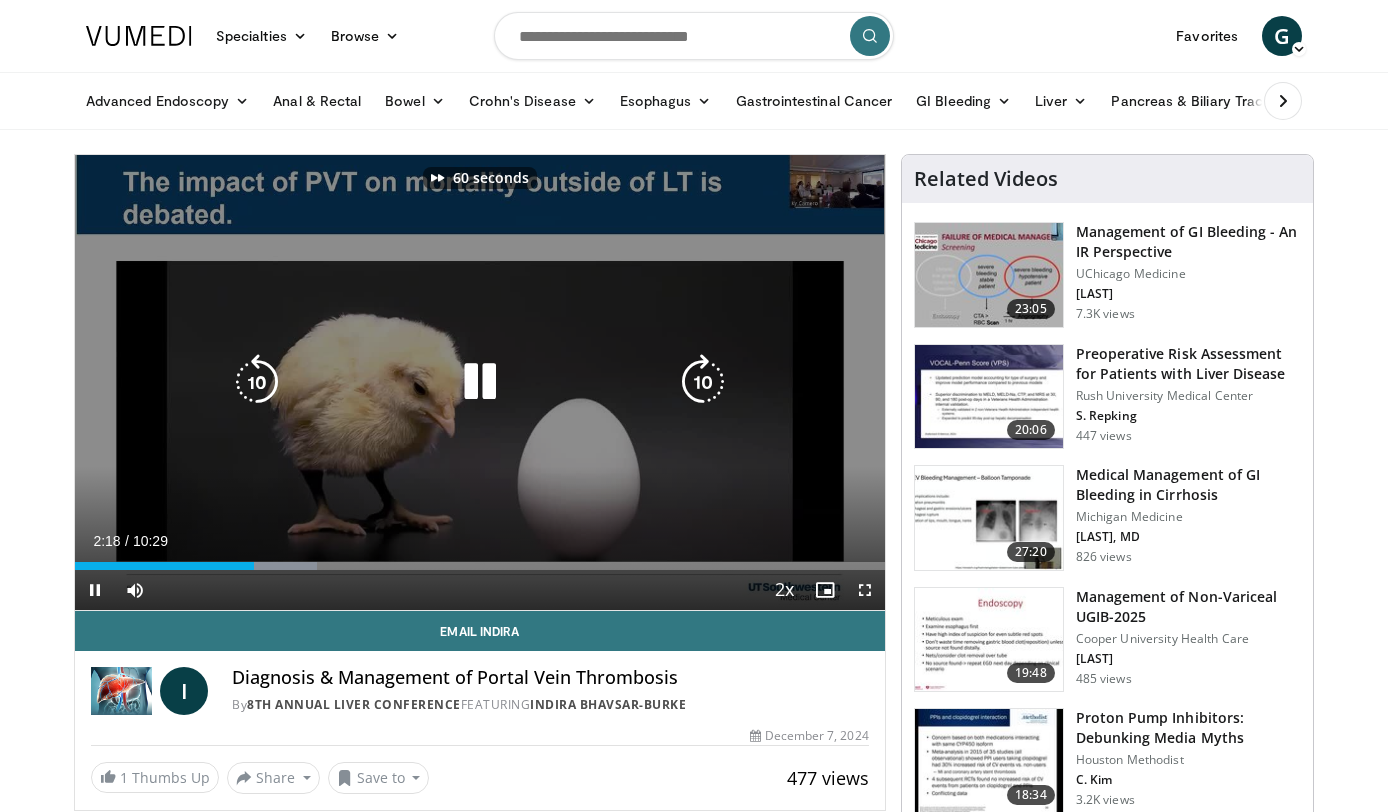 click at bounding box center [703, 382] 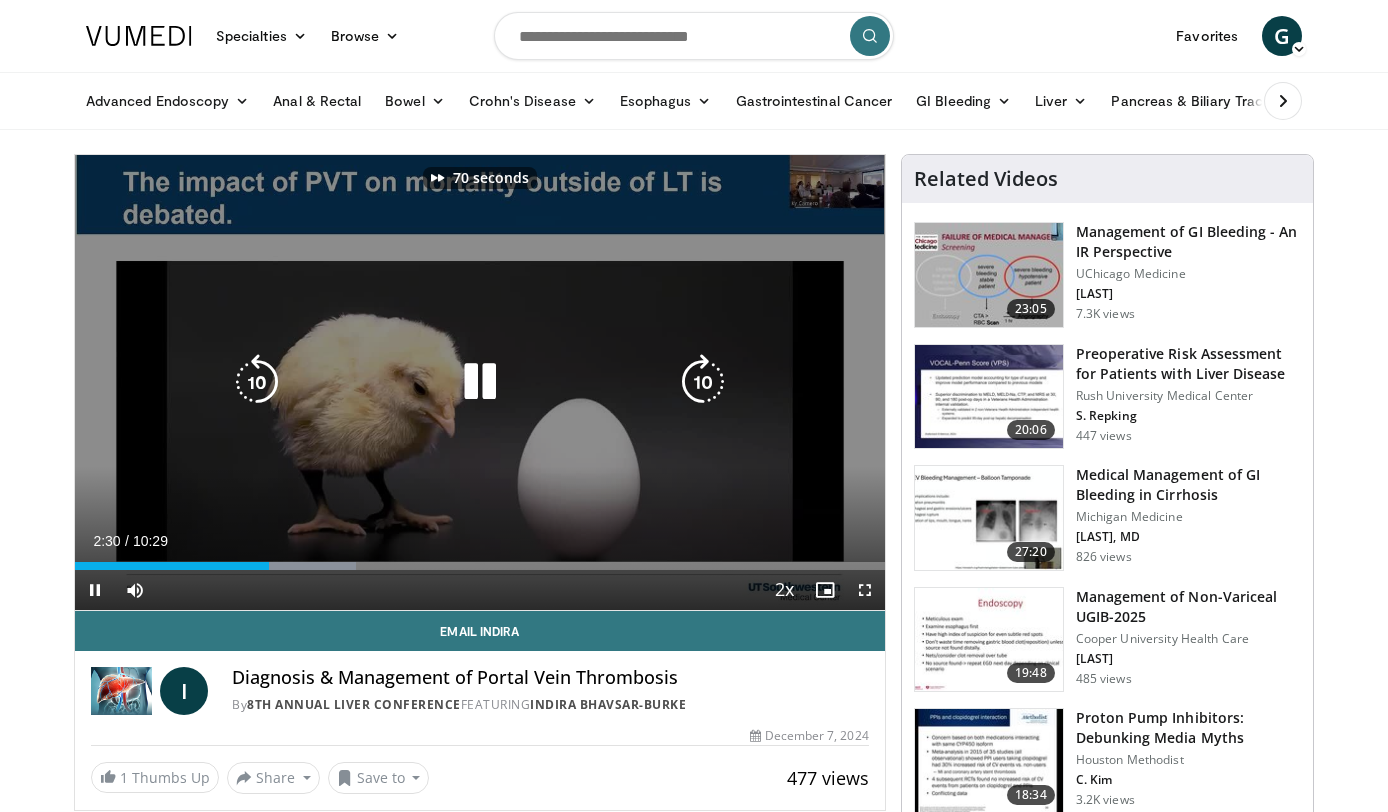 click at bounding box center (703, 382) 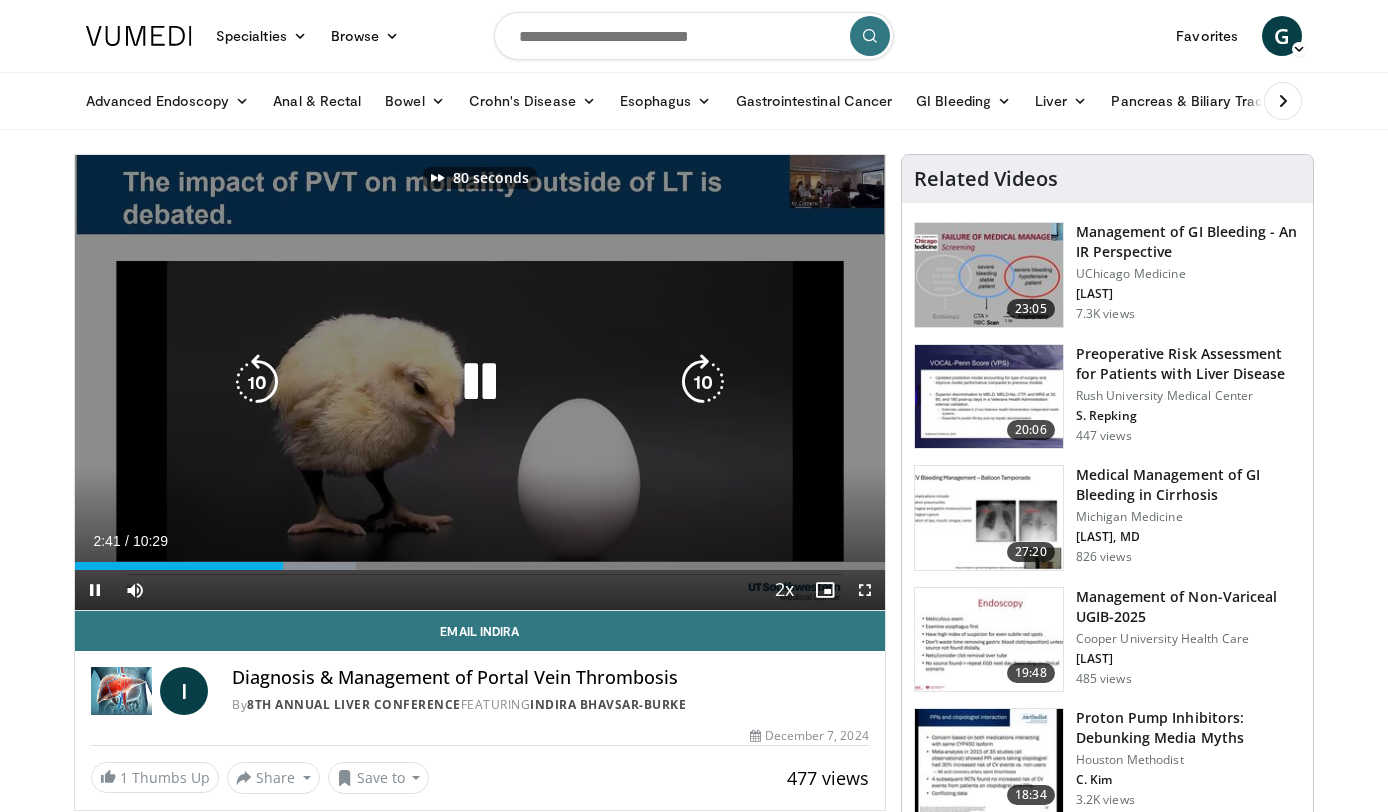 click at bounding box center [703, 382] 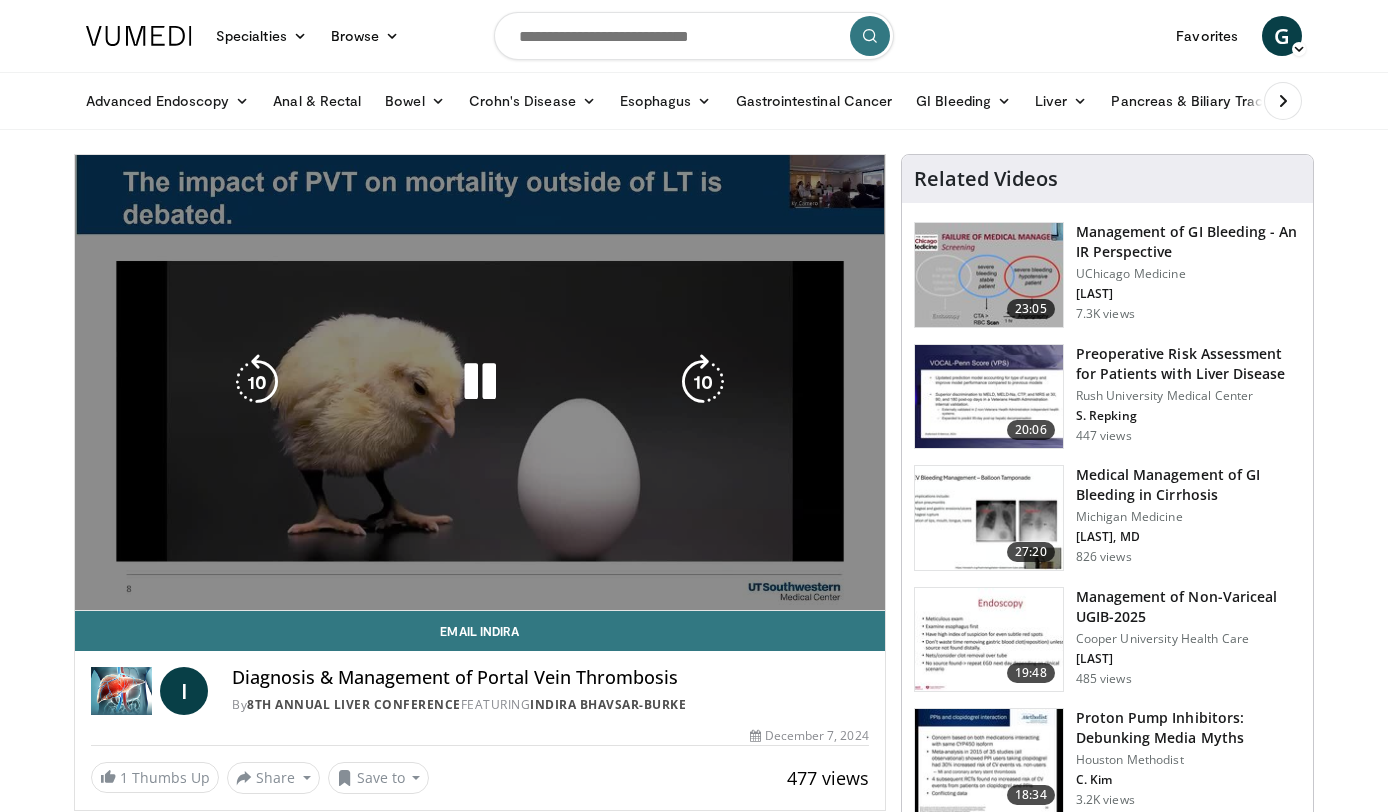 click at bounding box center (703, 382) 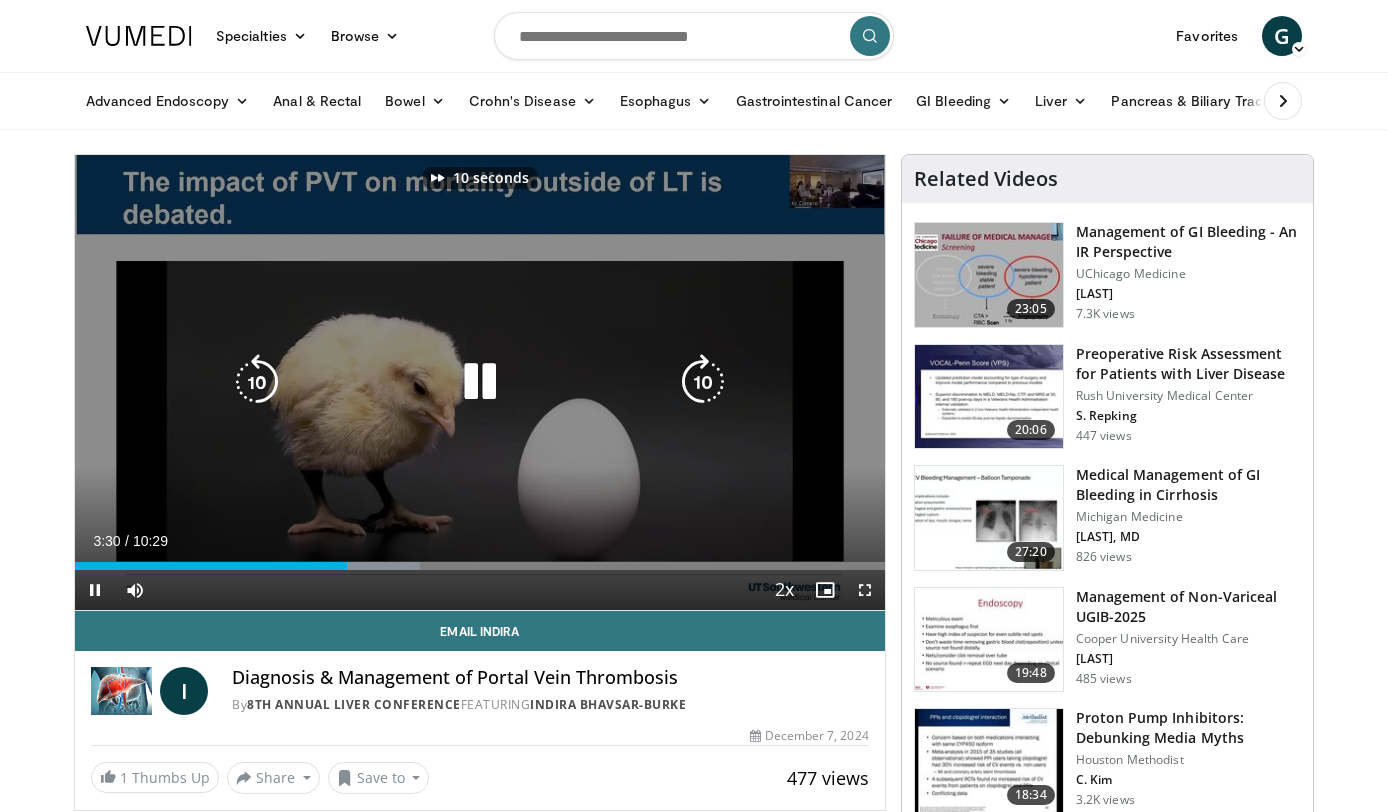 click at bounding box center [703, 382] 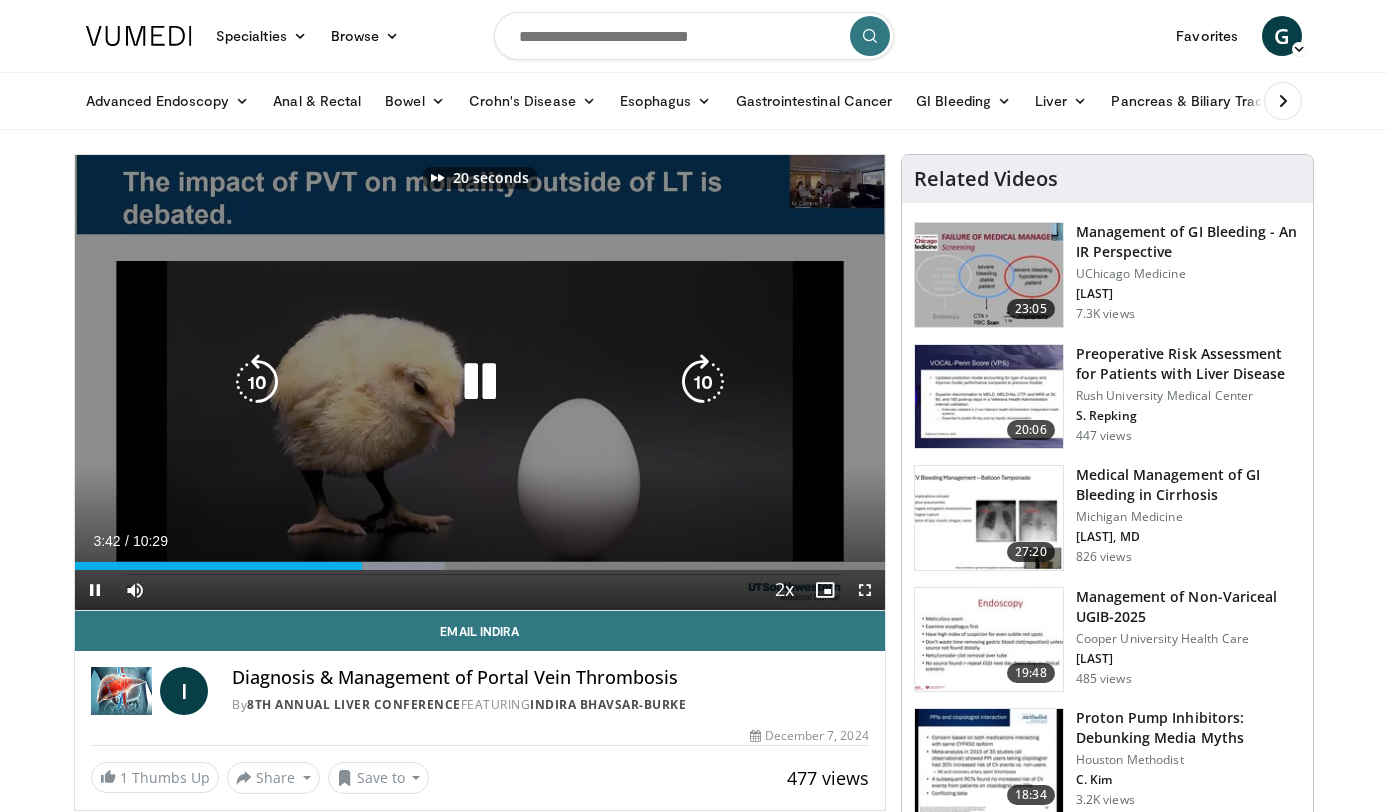 click at bounding box center [703, 382] 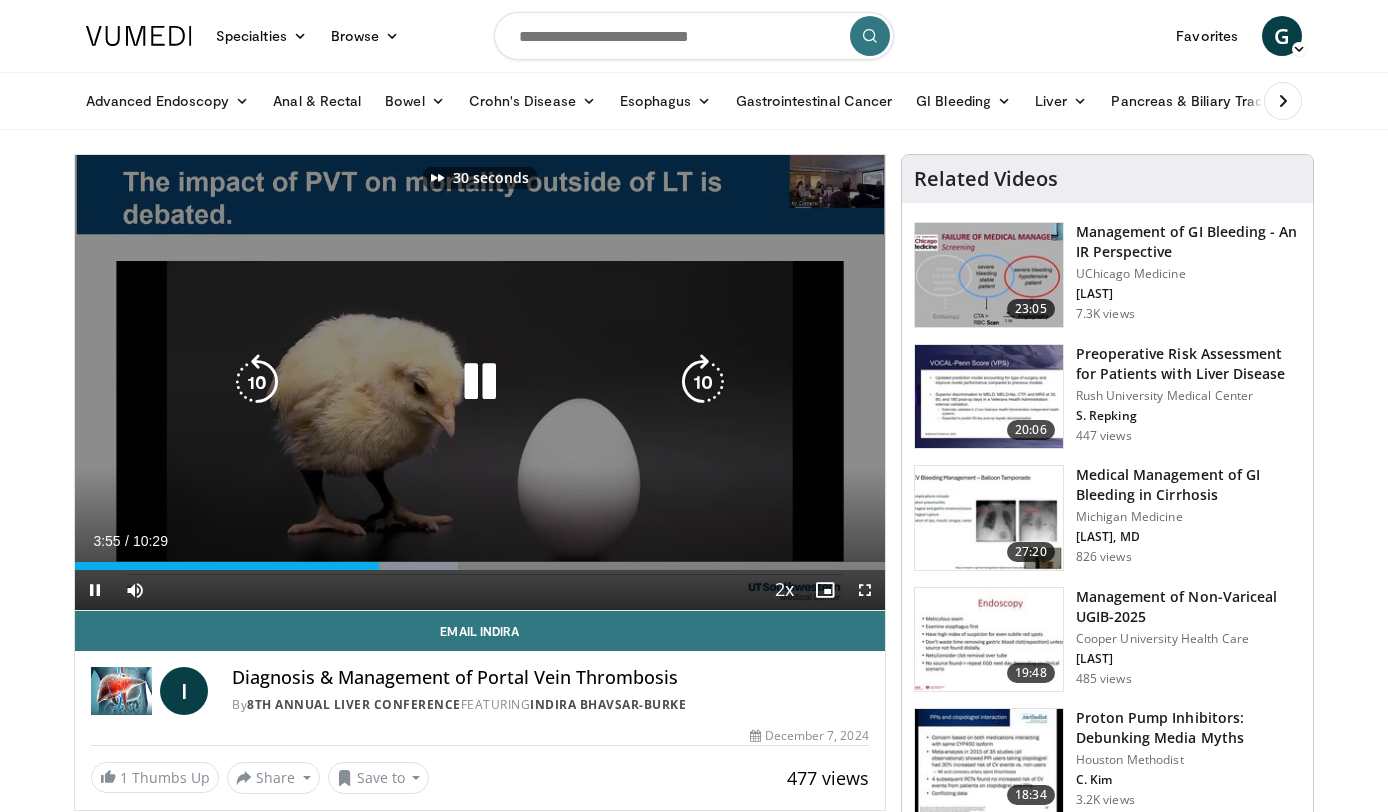 click at bounding box center (703, 382) 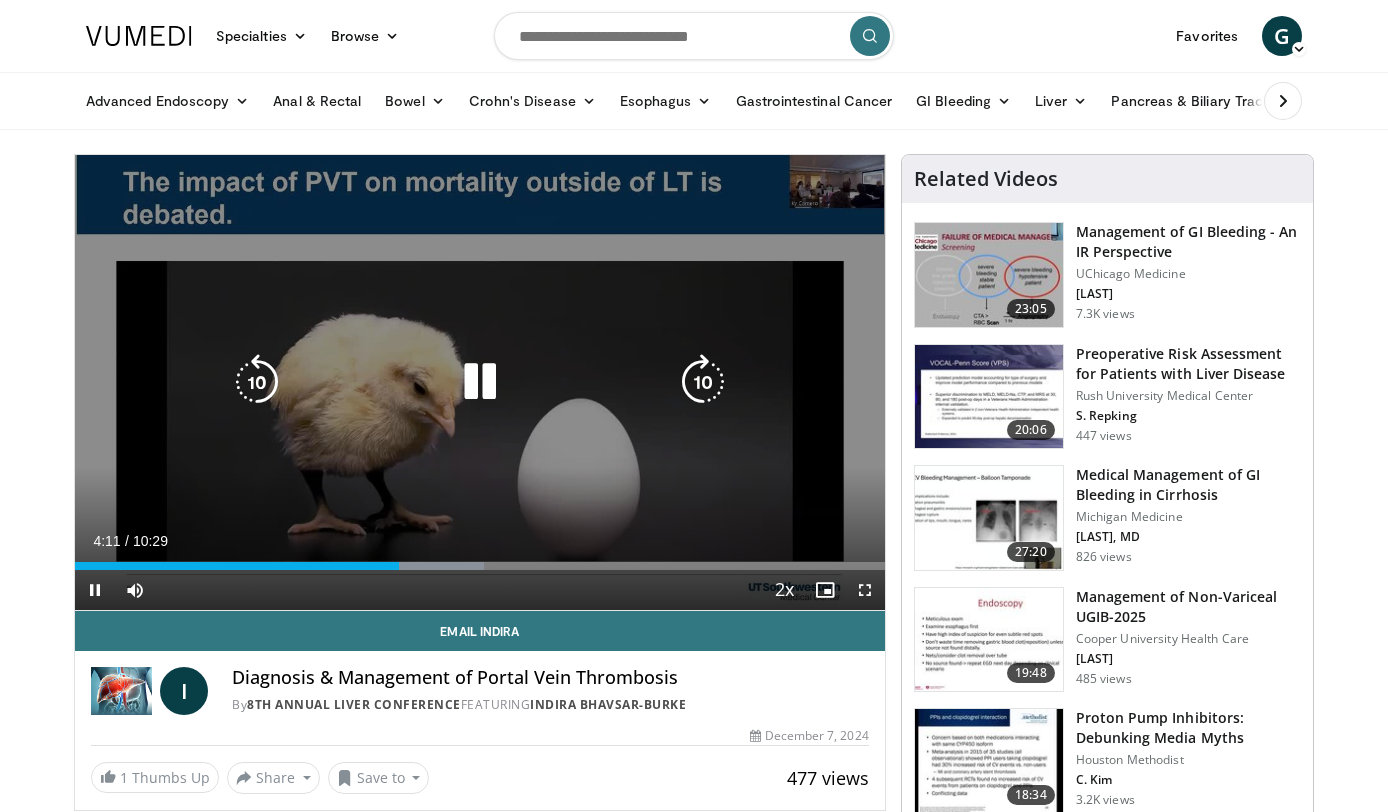 click at bounding box center [703, 382] 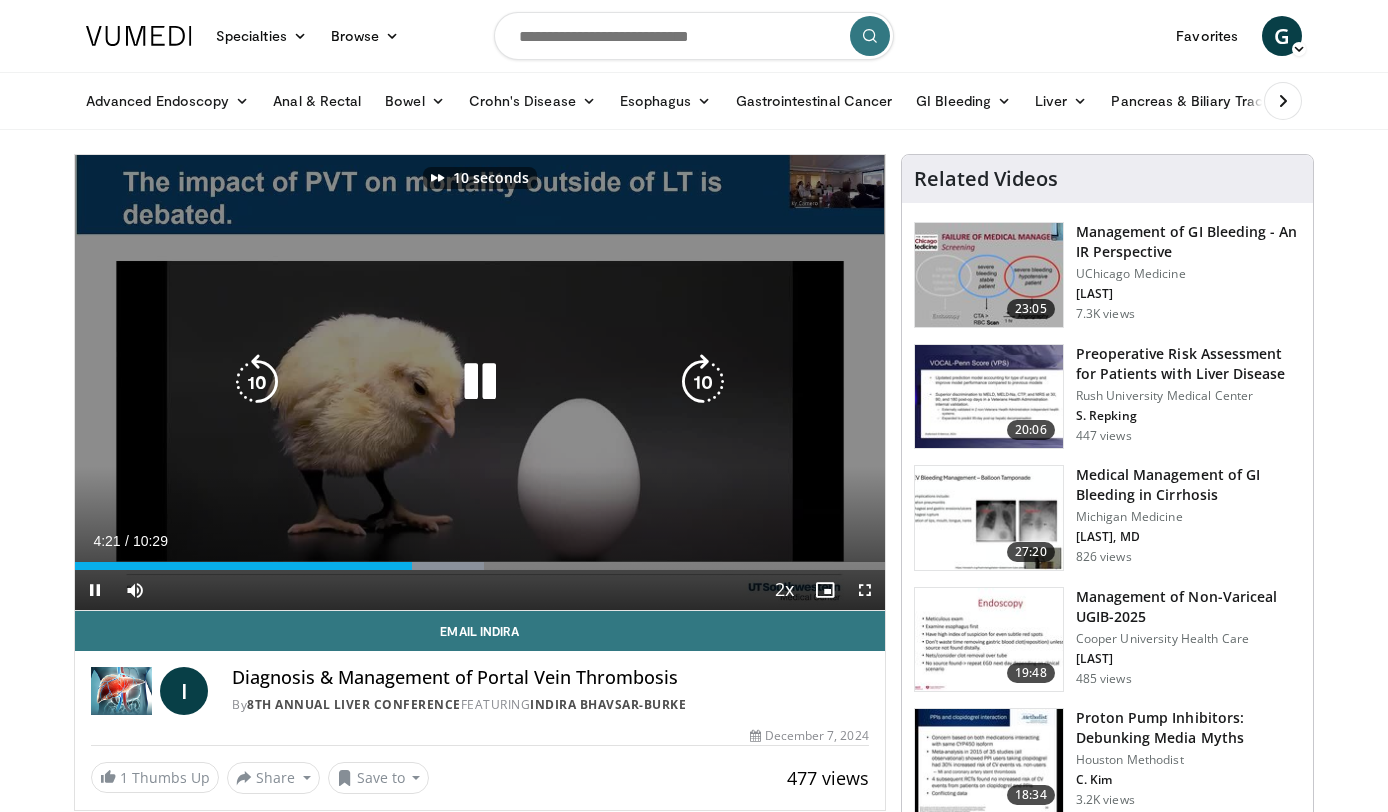 click at bounding box center [703, 382] 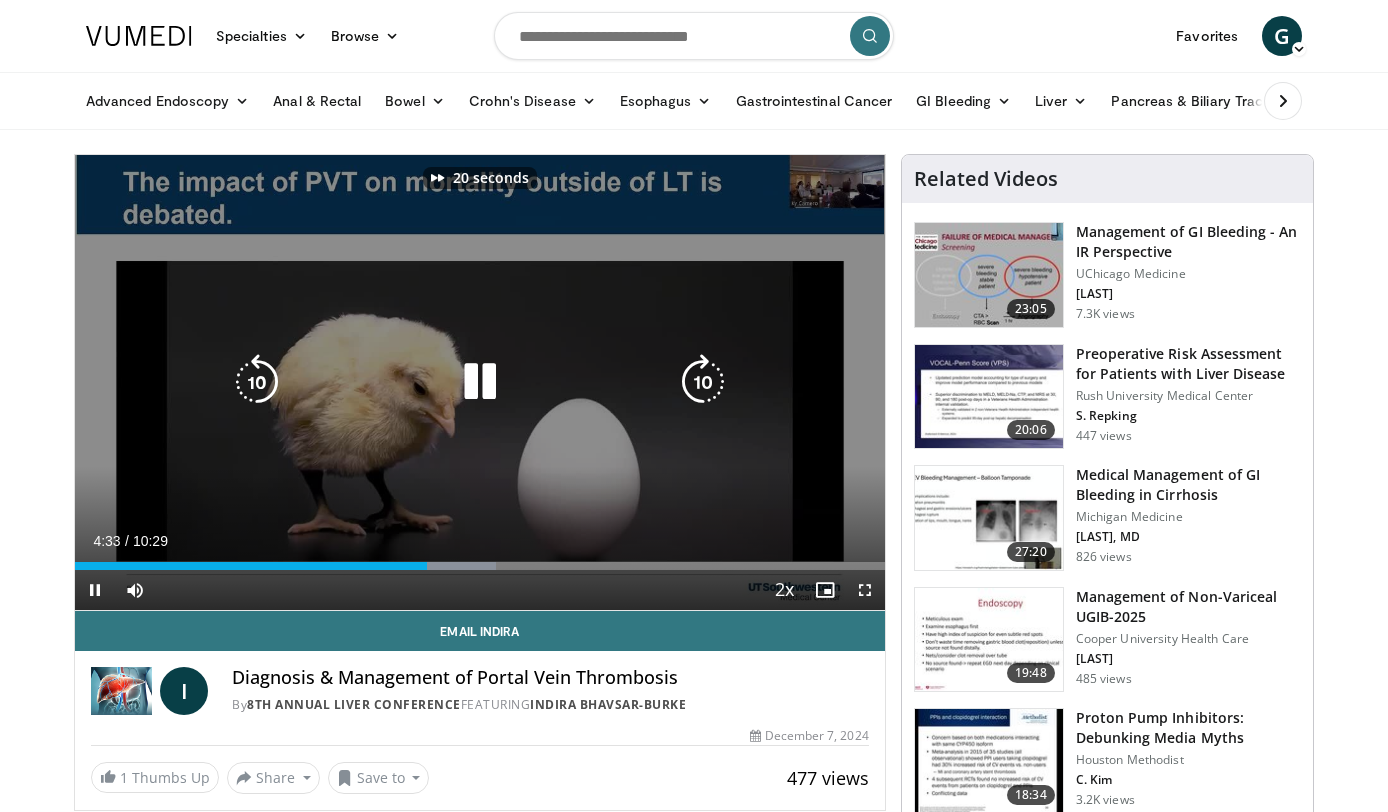 click at bounding box center (703, 382) 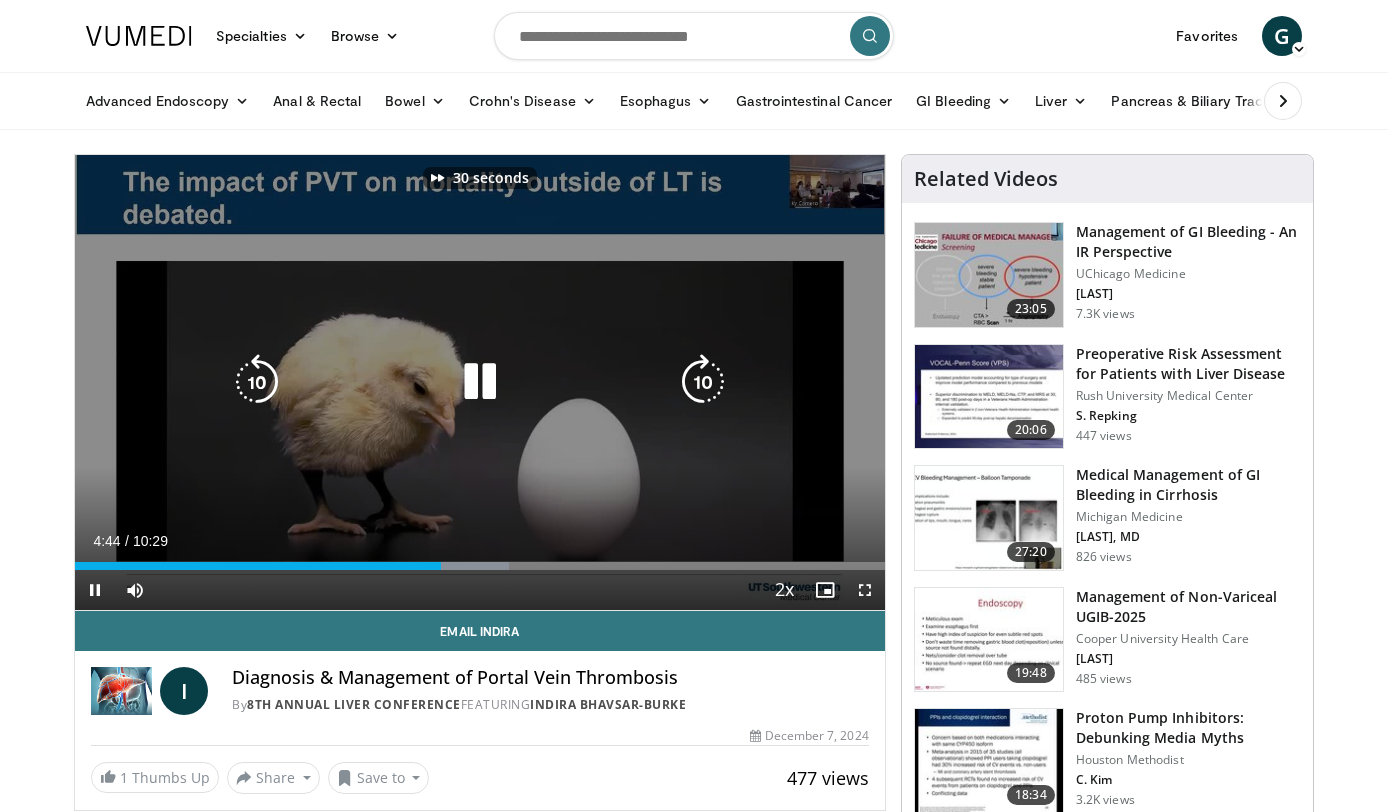 click at bounding box center (703, 382) 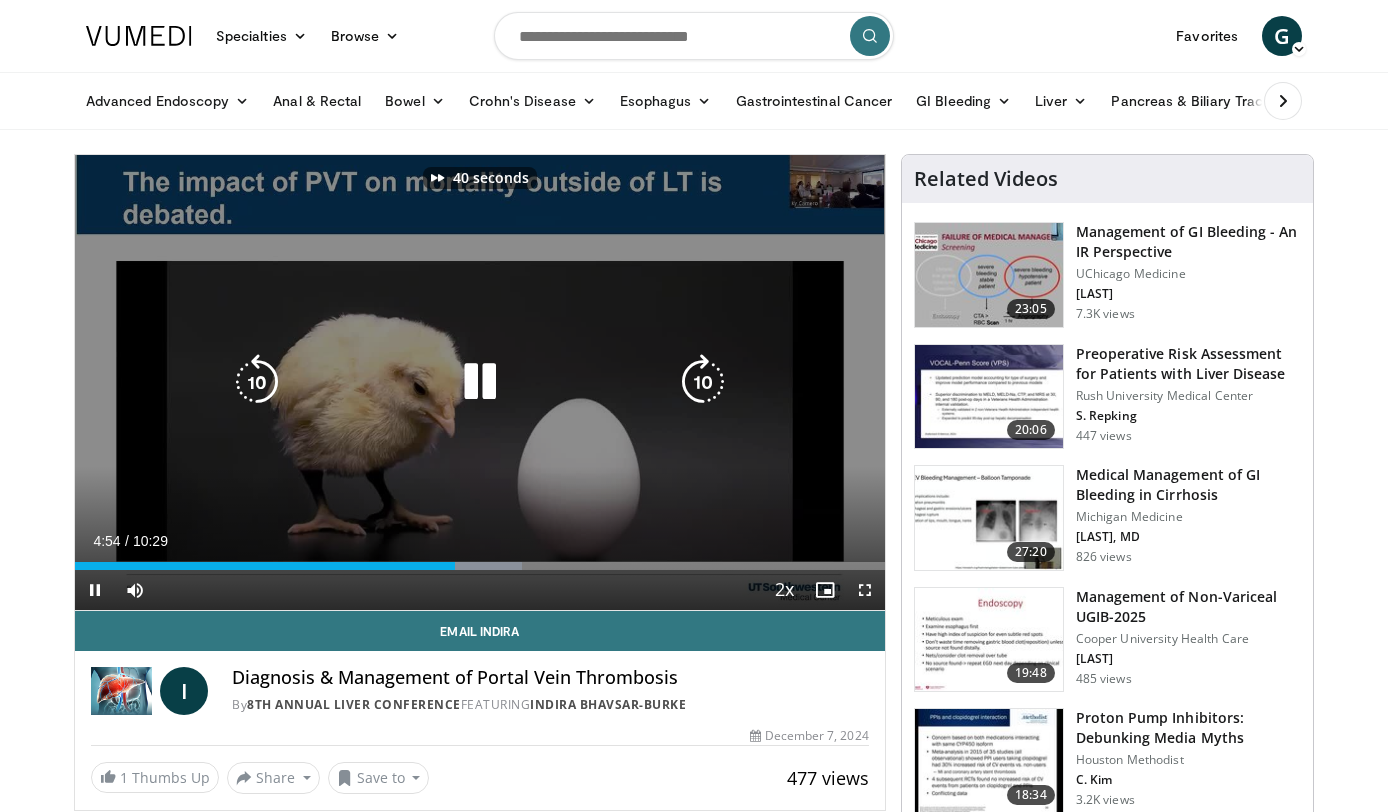 click at bounding box center (703, 382) 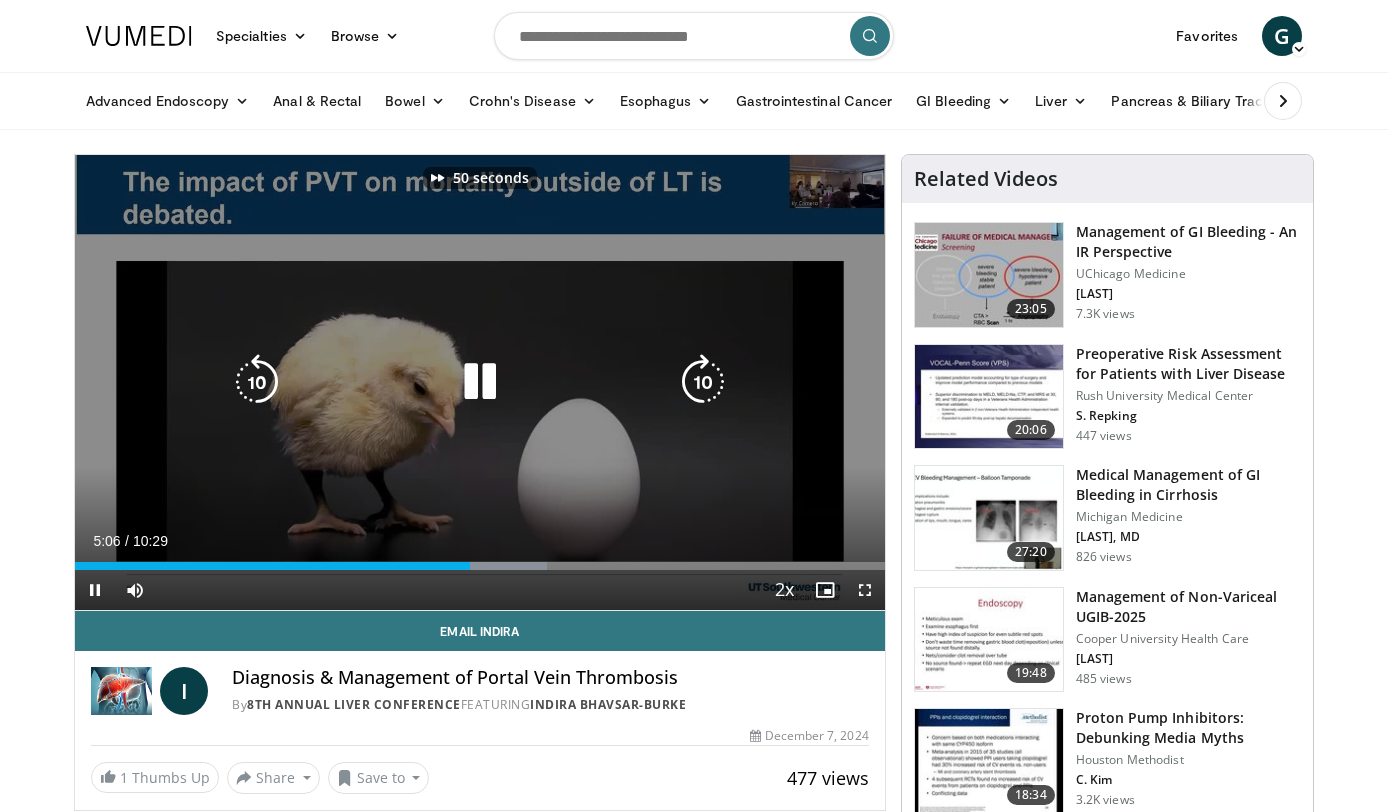 click at bounding box center (703, 382) 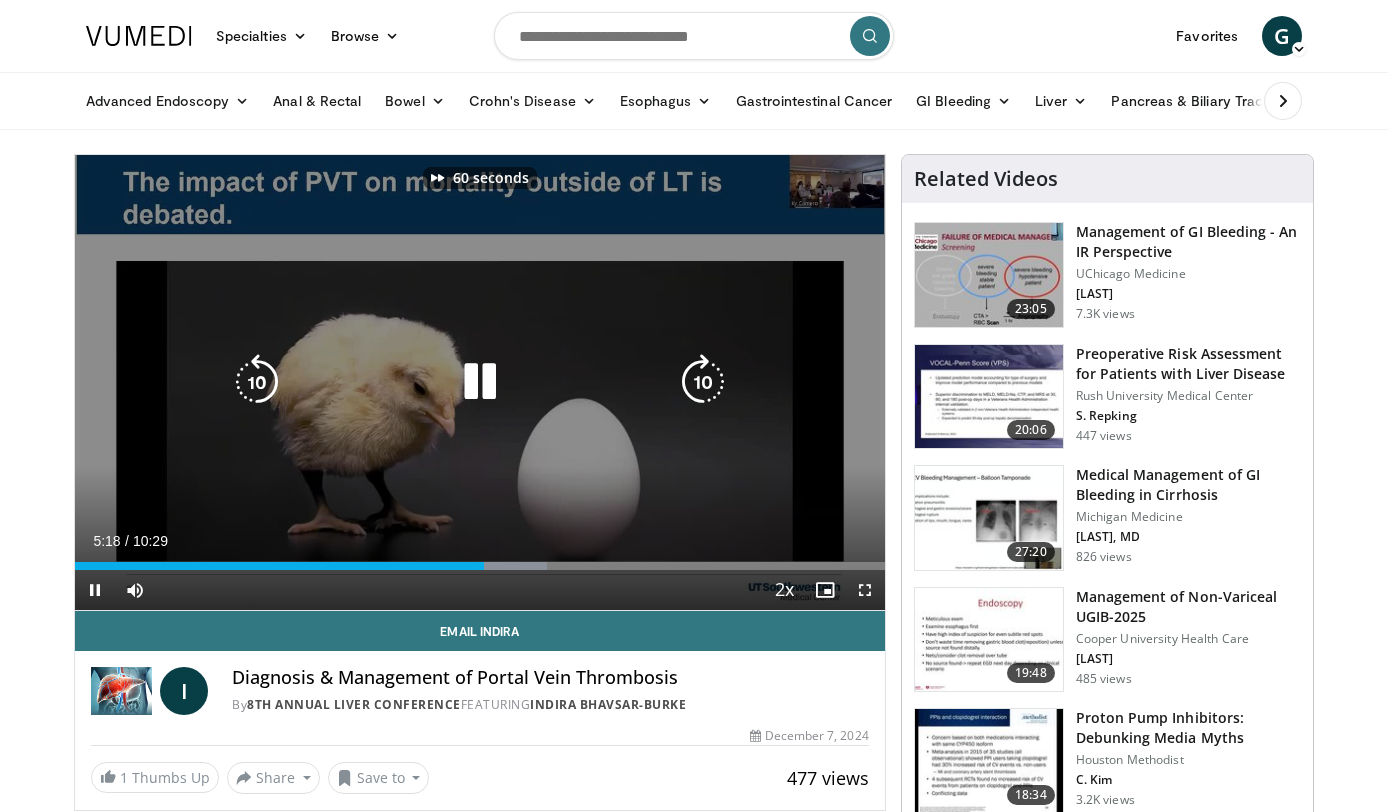 click at bounding box center [703, 382] 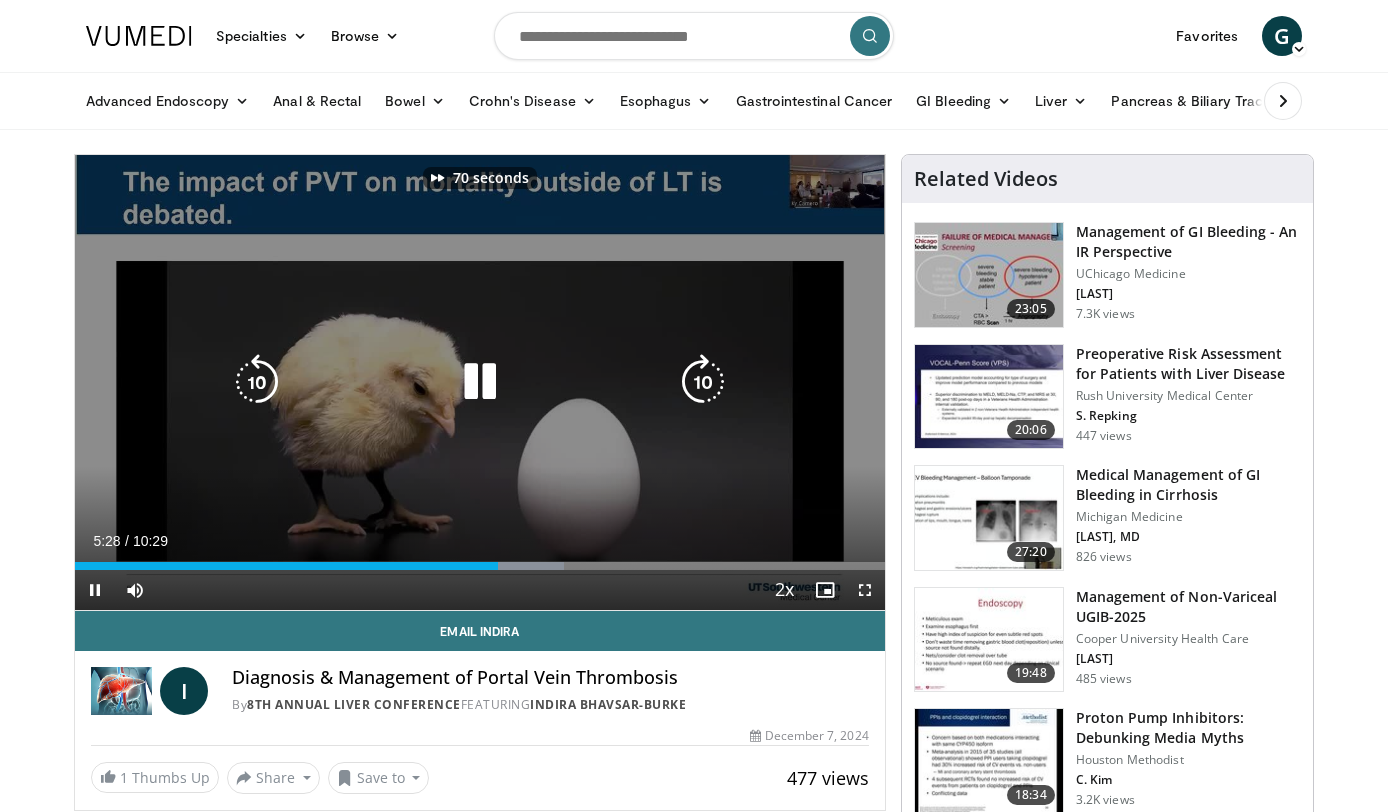 click at bounding box center (703, 382) 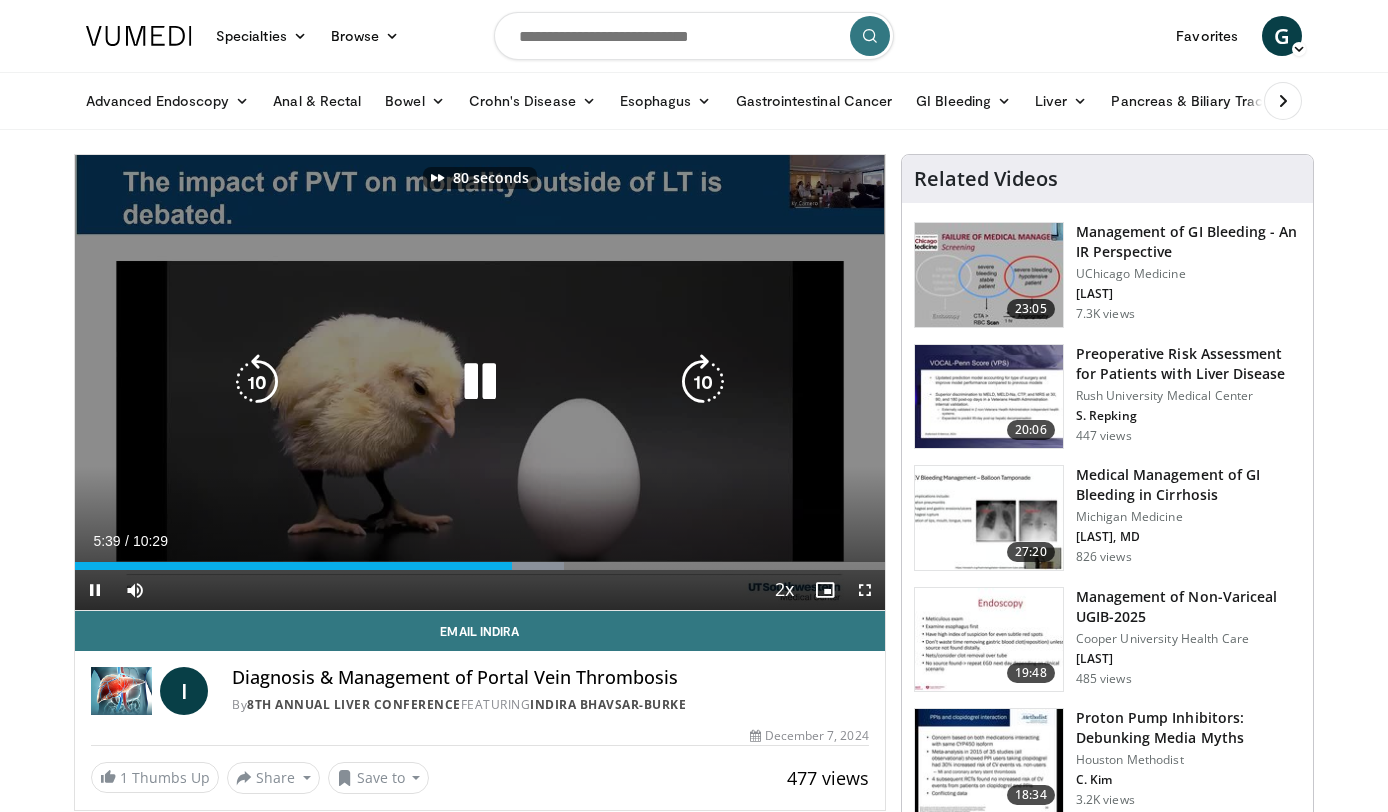 click at bounding box center (703, 382) 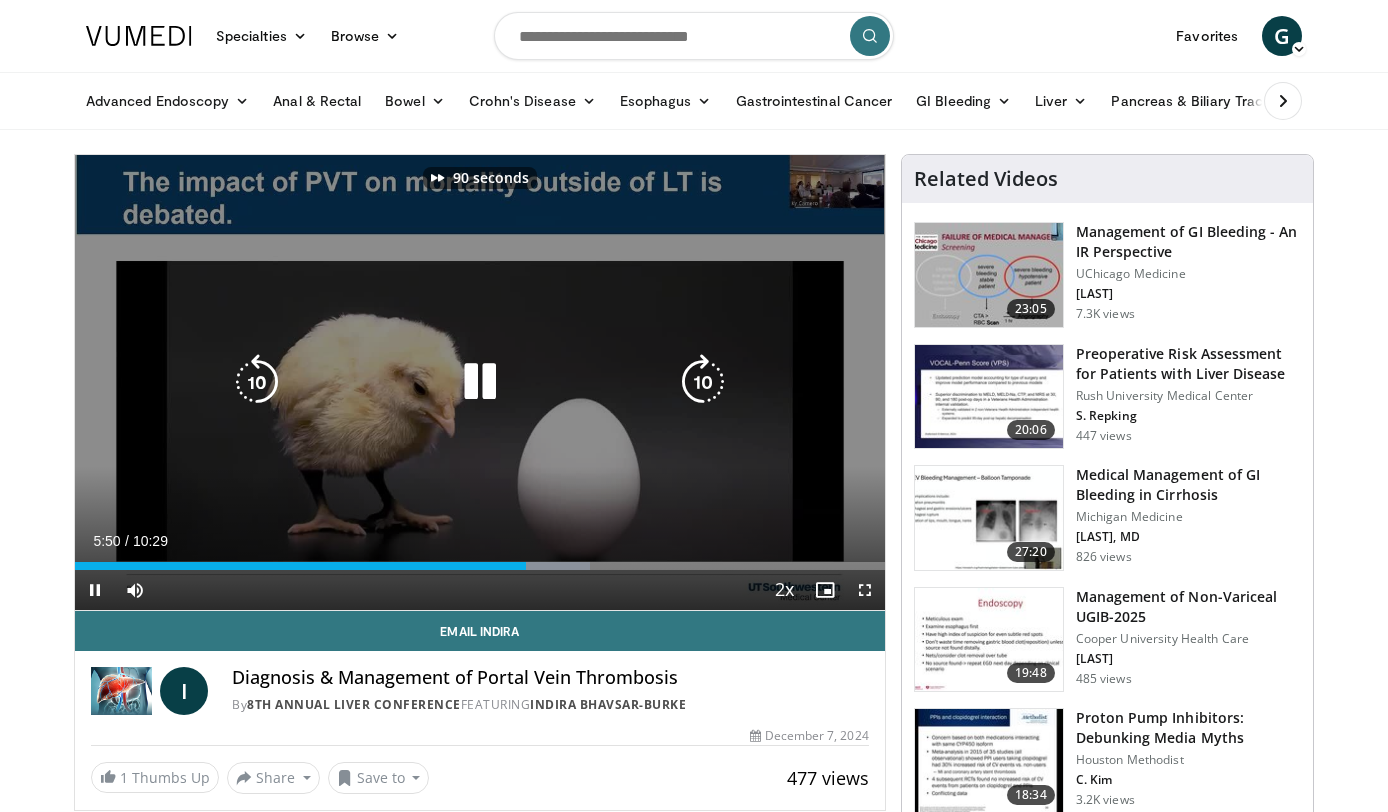 click at bounding box center (703, 382) 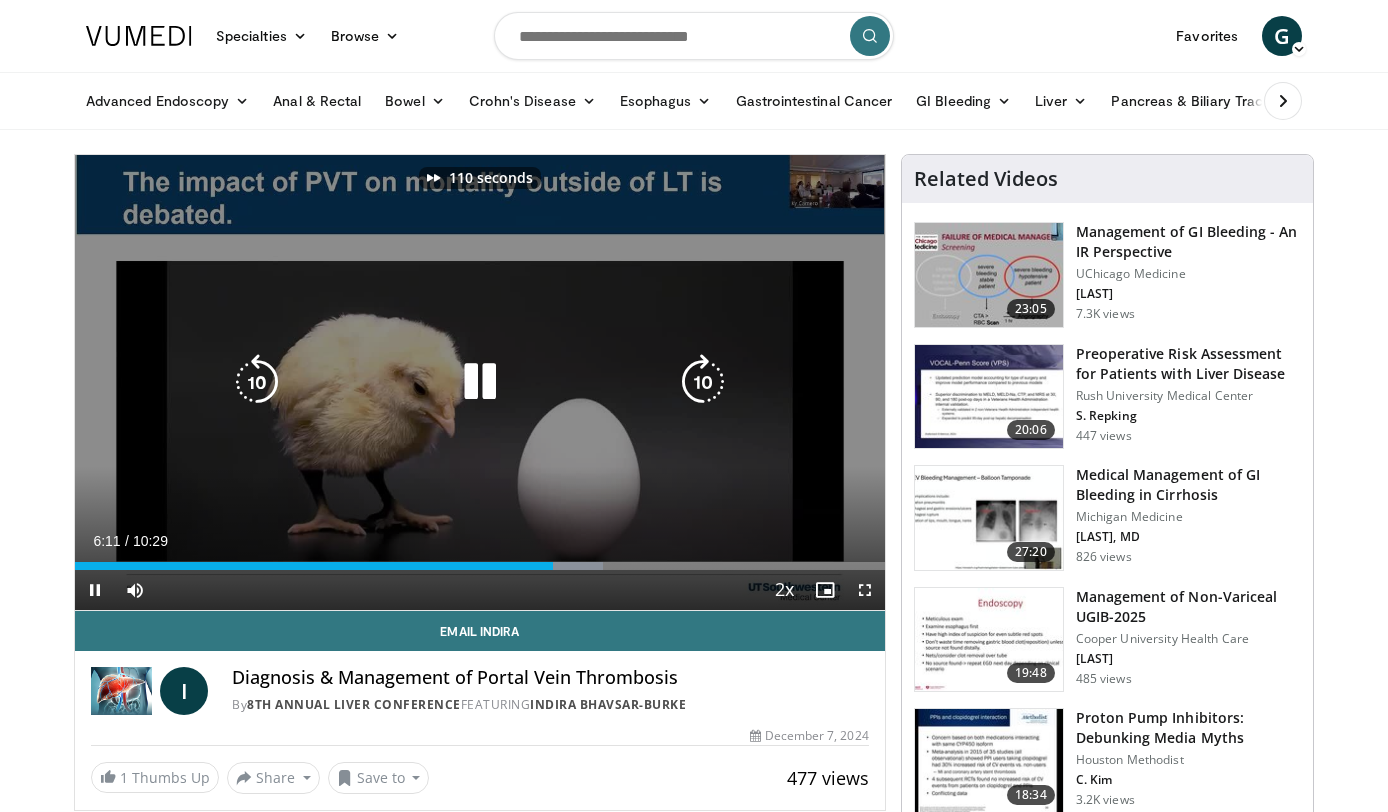 click at bounding box center [703, 382] 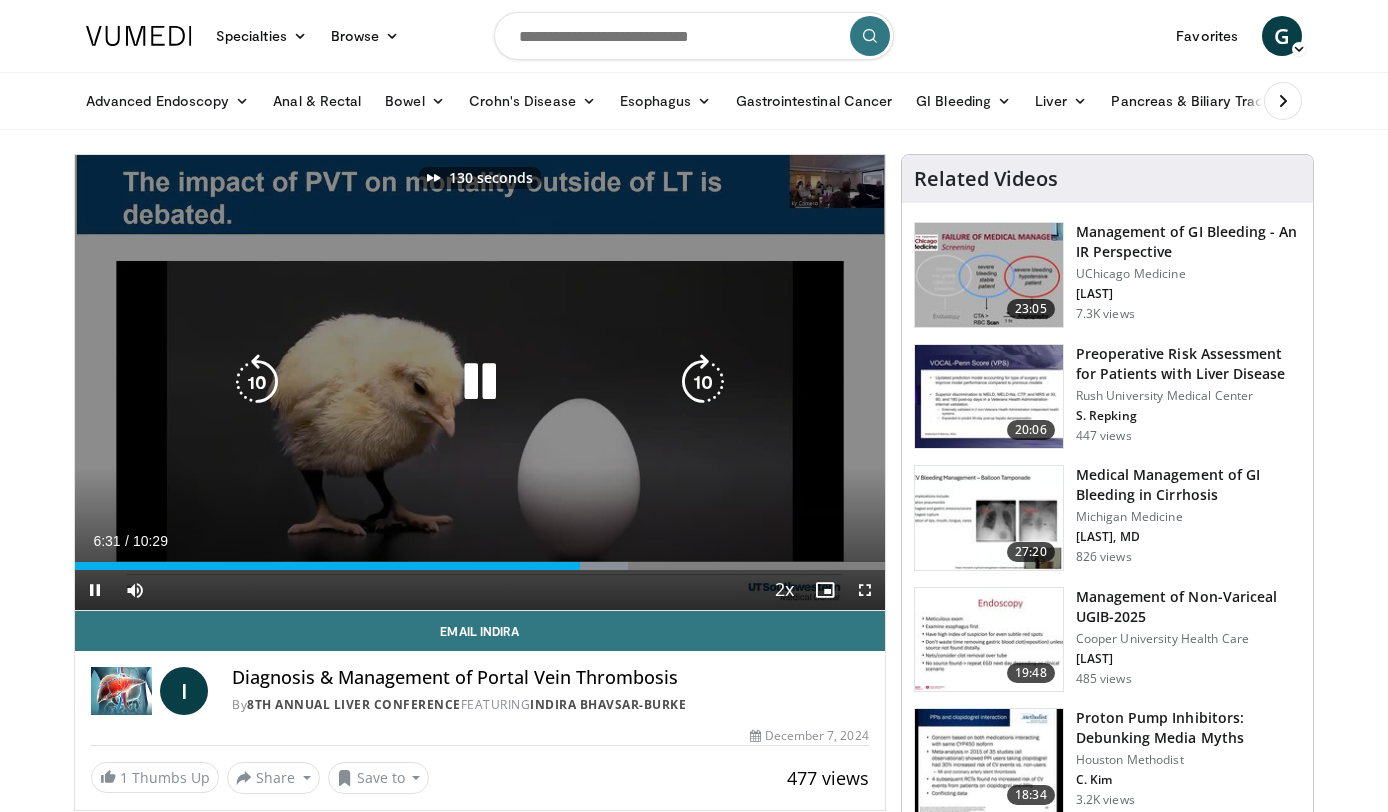 click at bounding box center [703, 382] 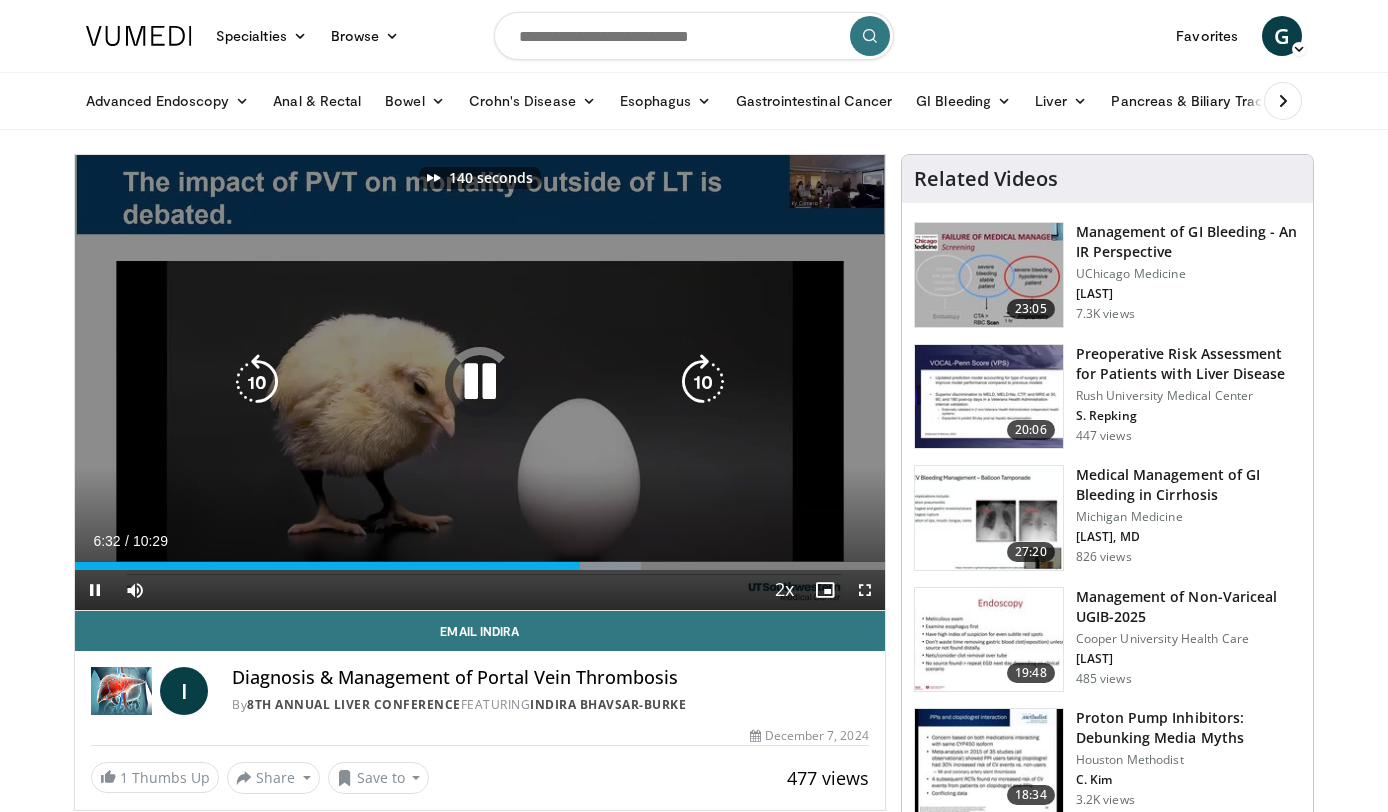 click at bounding box center (703, 382) 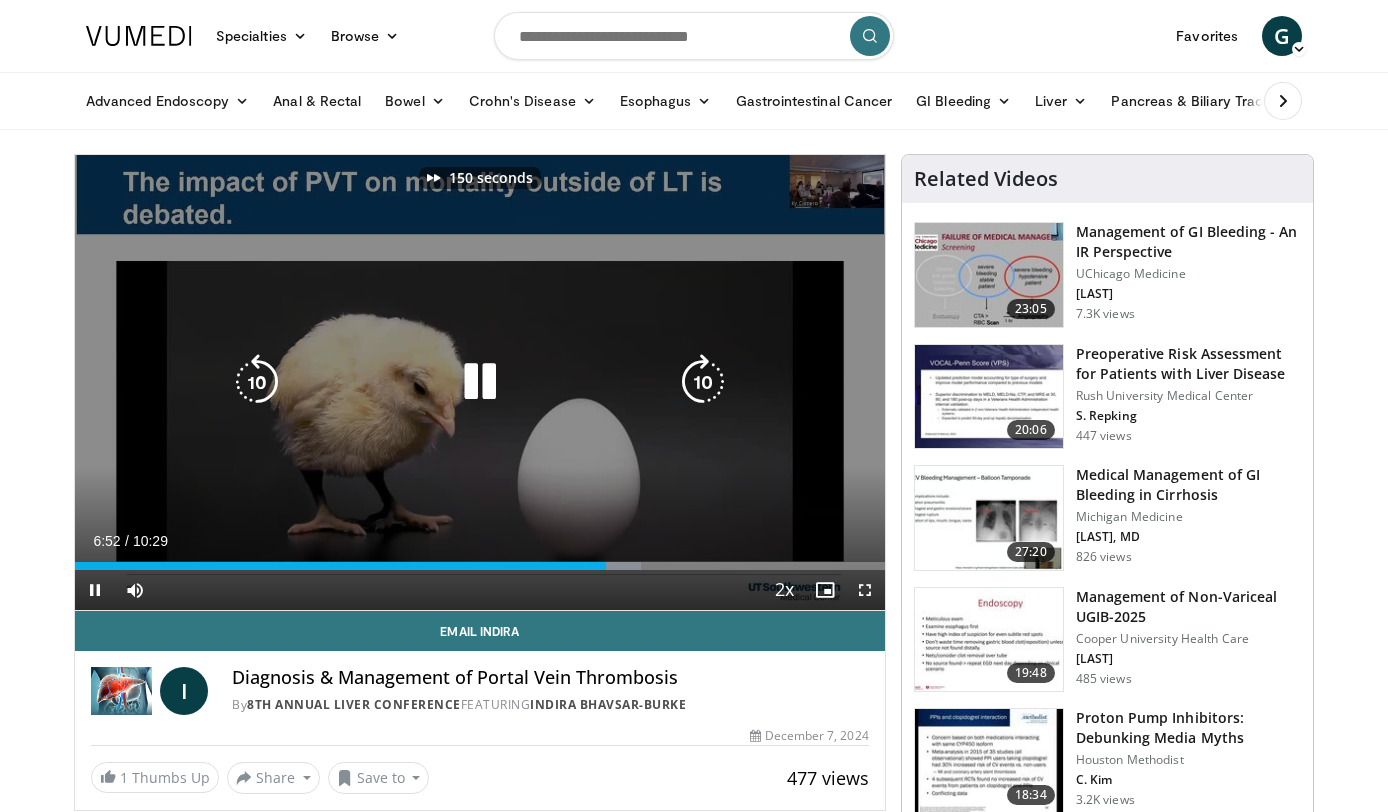 click at bounding box center (703, 382) 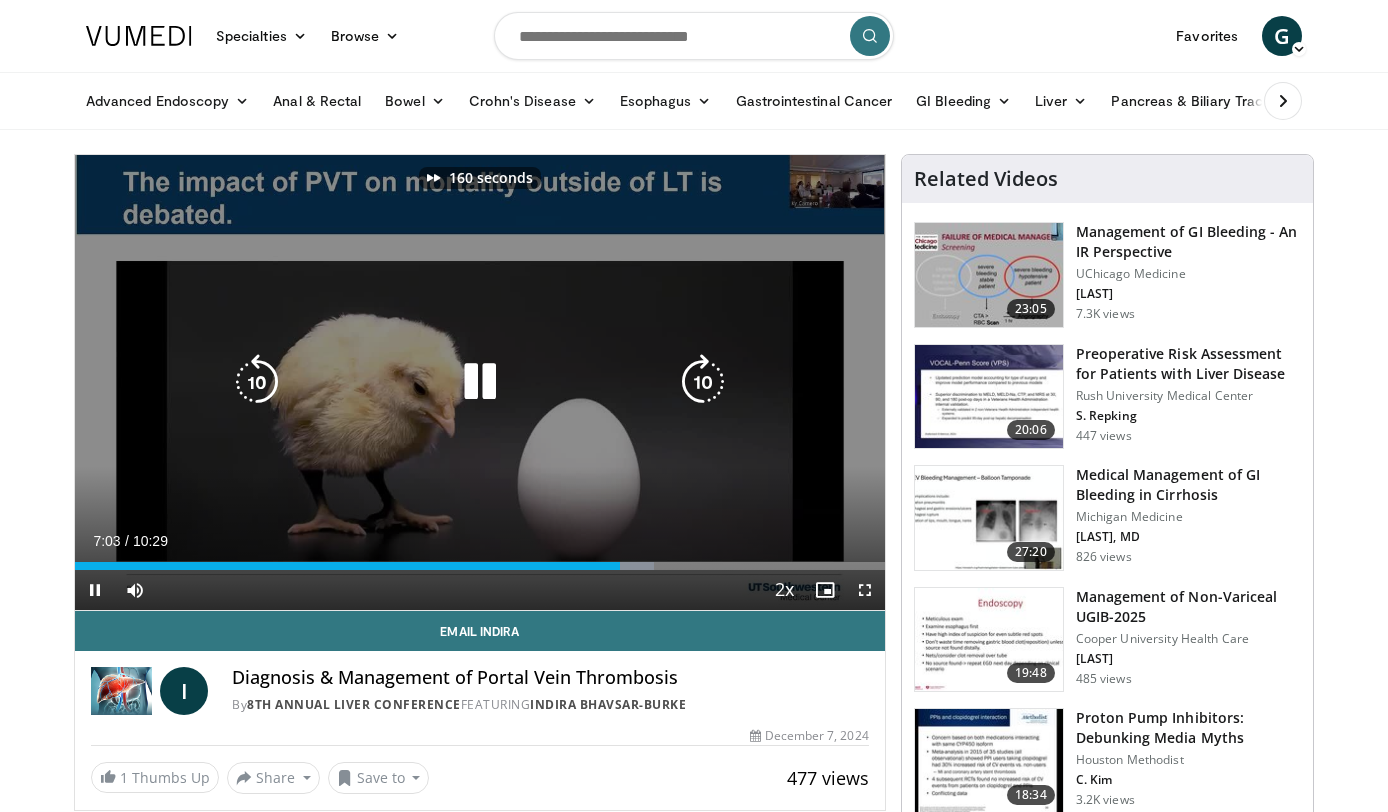 click at bounding box center (703, 382) 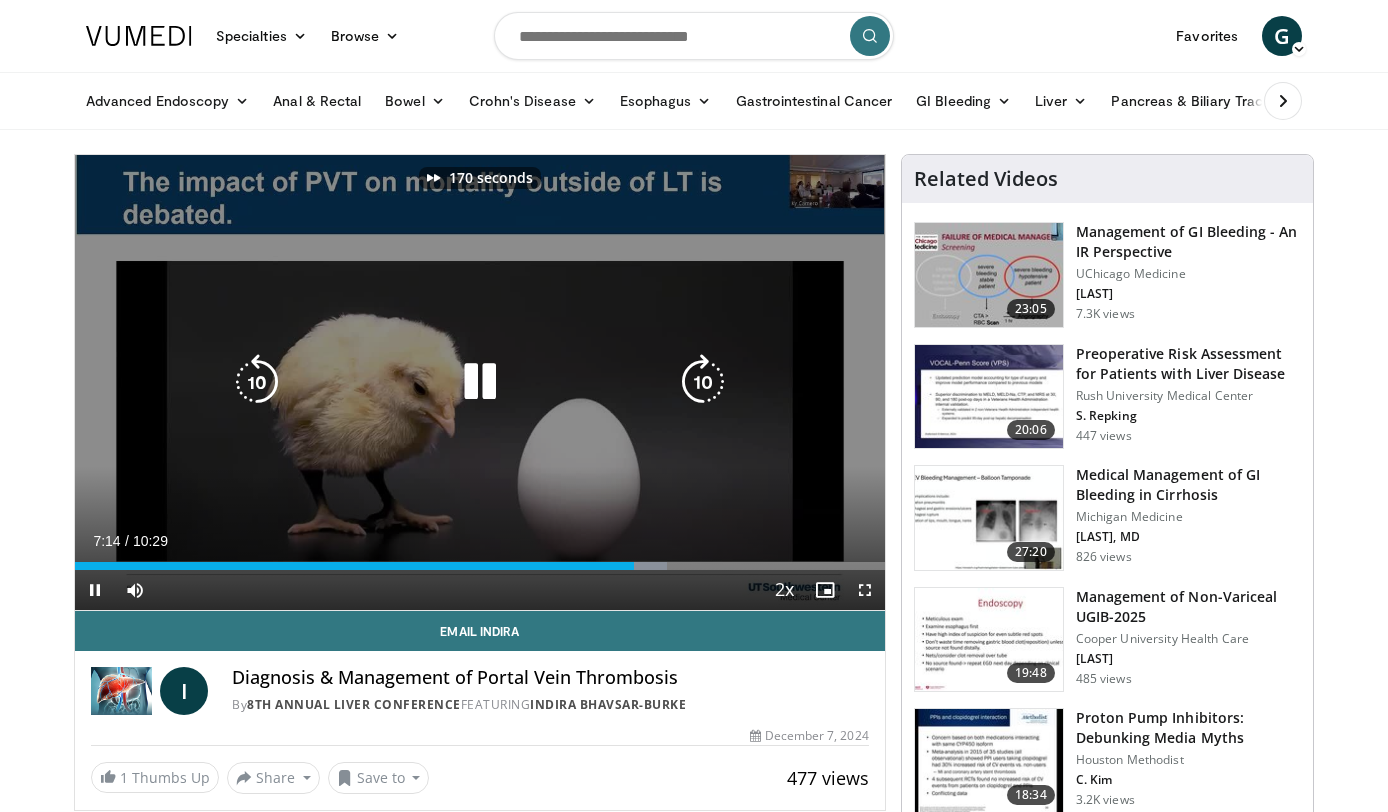 click at bounding box center (703, 382) 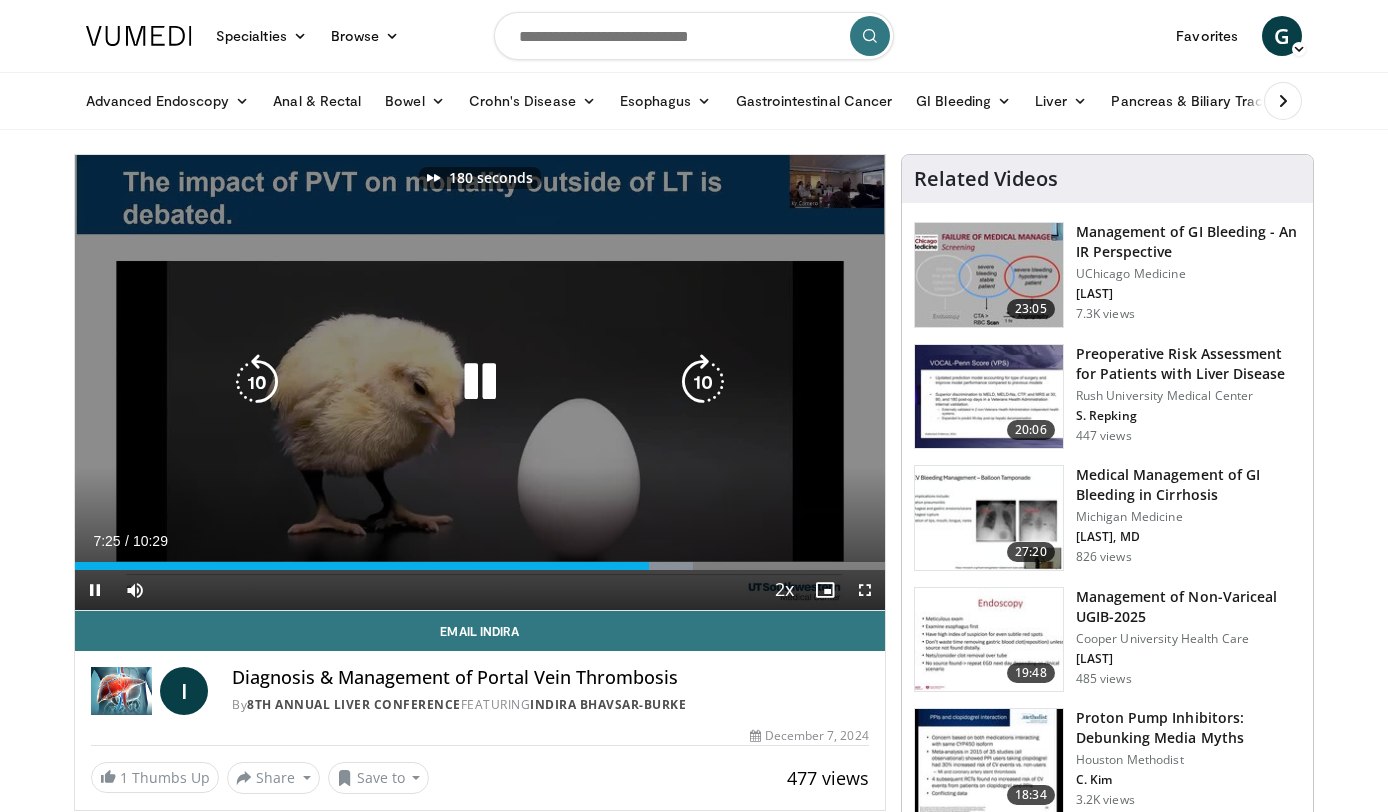 click at bounding box center [703, 382] 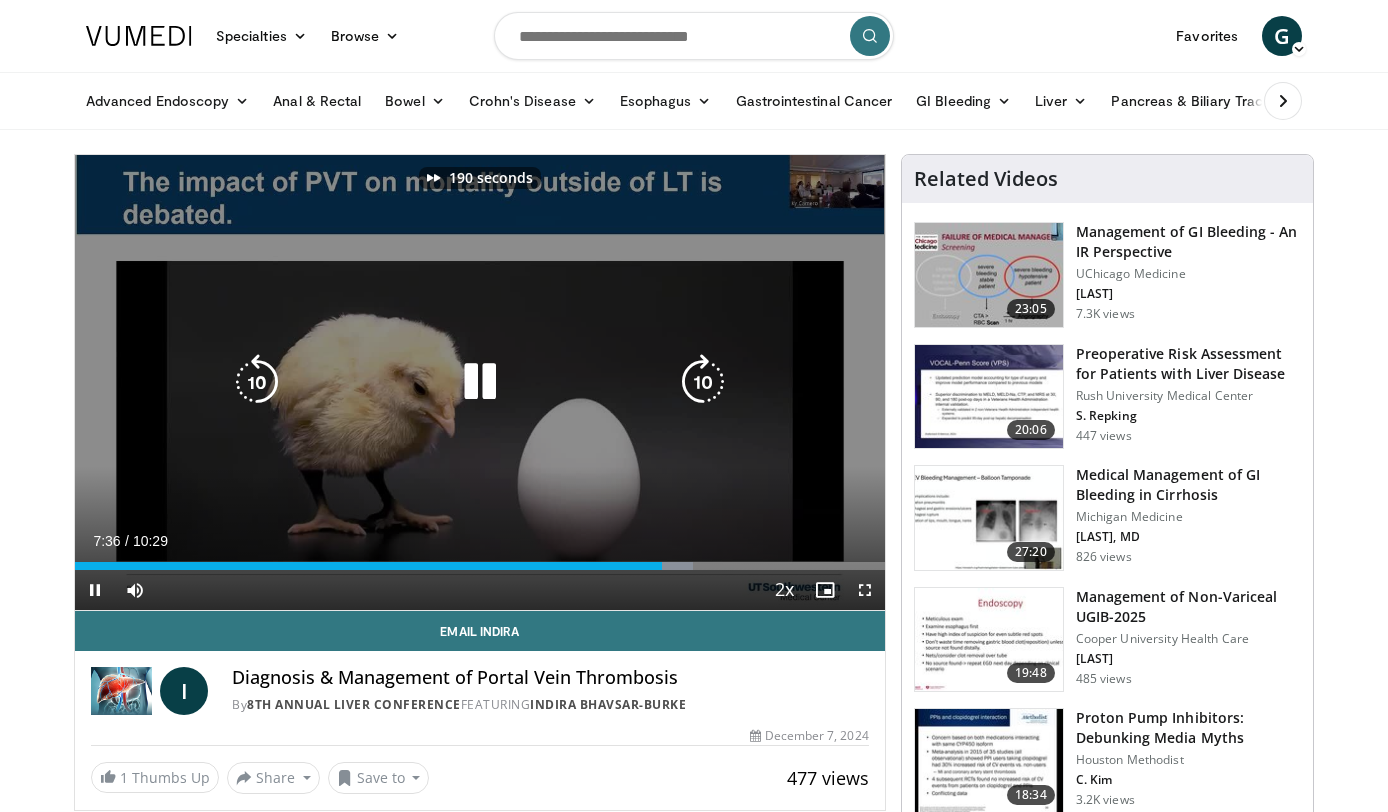 click at bounding box center (703, 382) 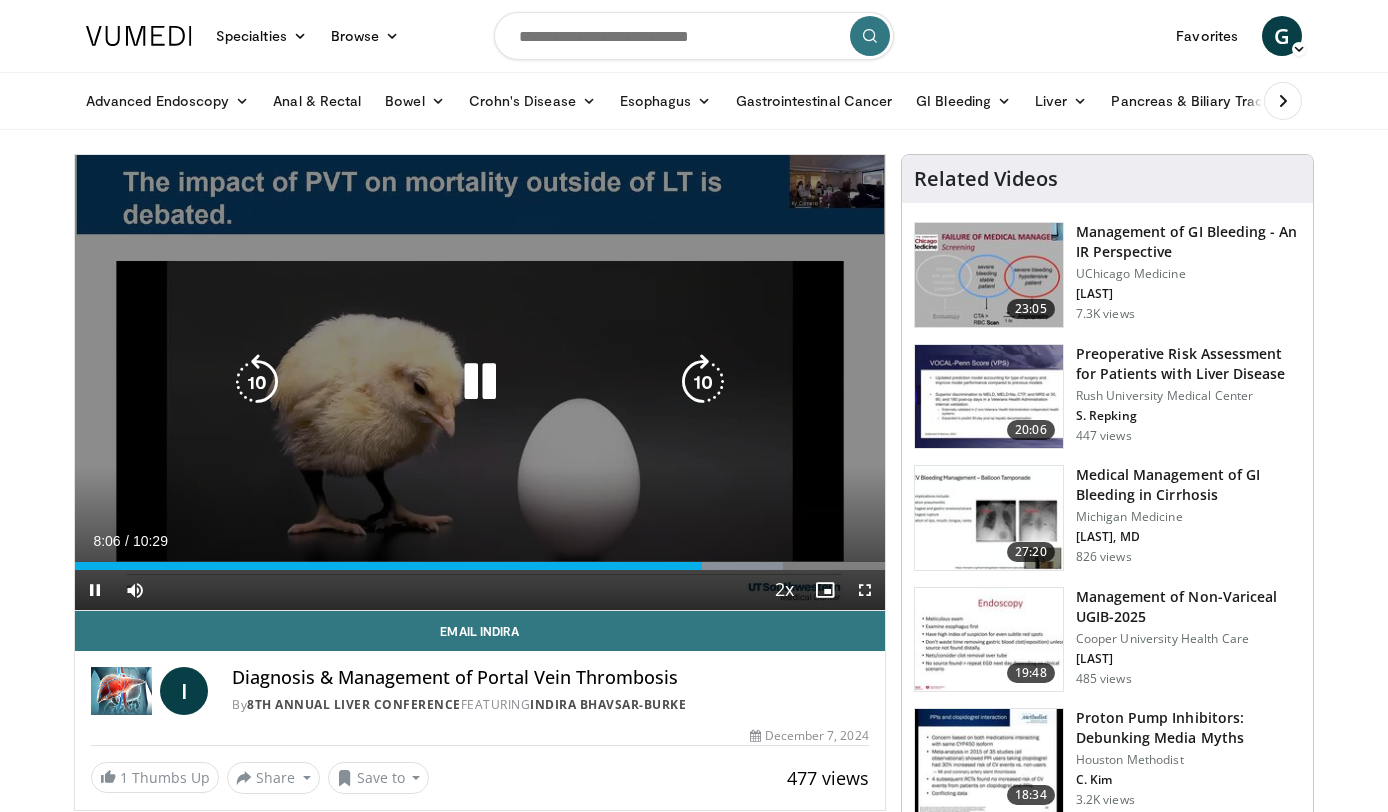 click at bounding box center (703, 382) 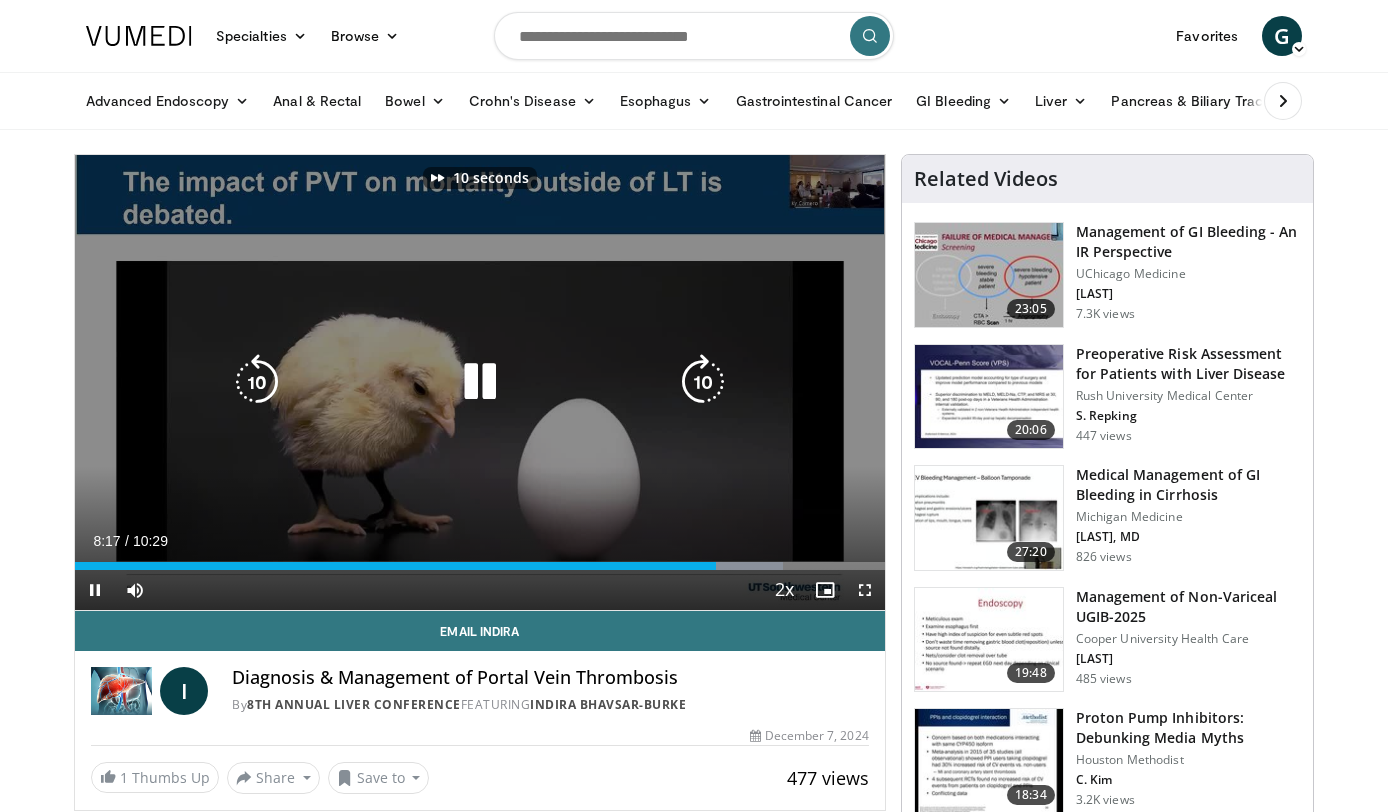 click at bounding box center (703, 382) 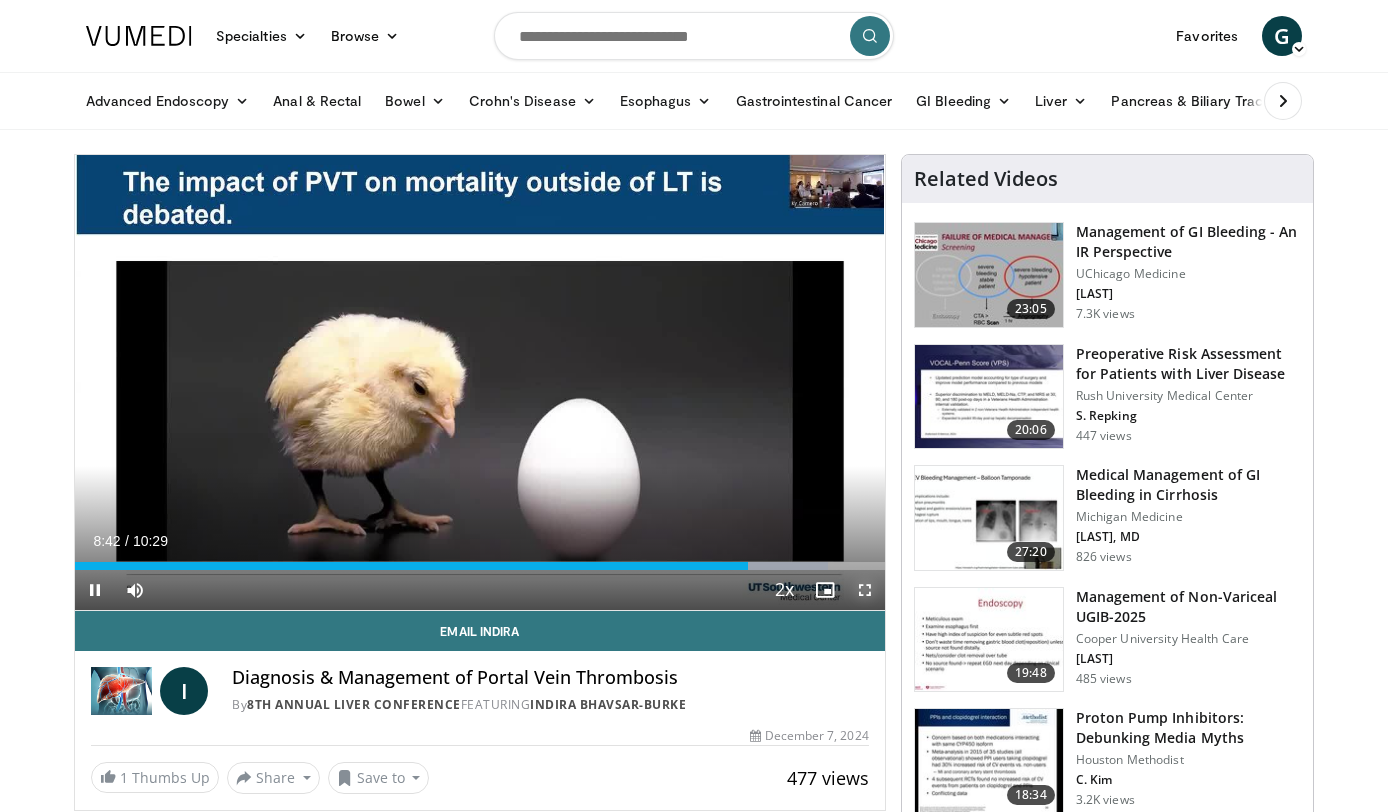 click at bounding box center [865, 590] 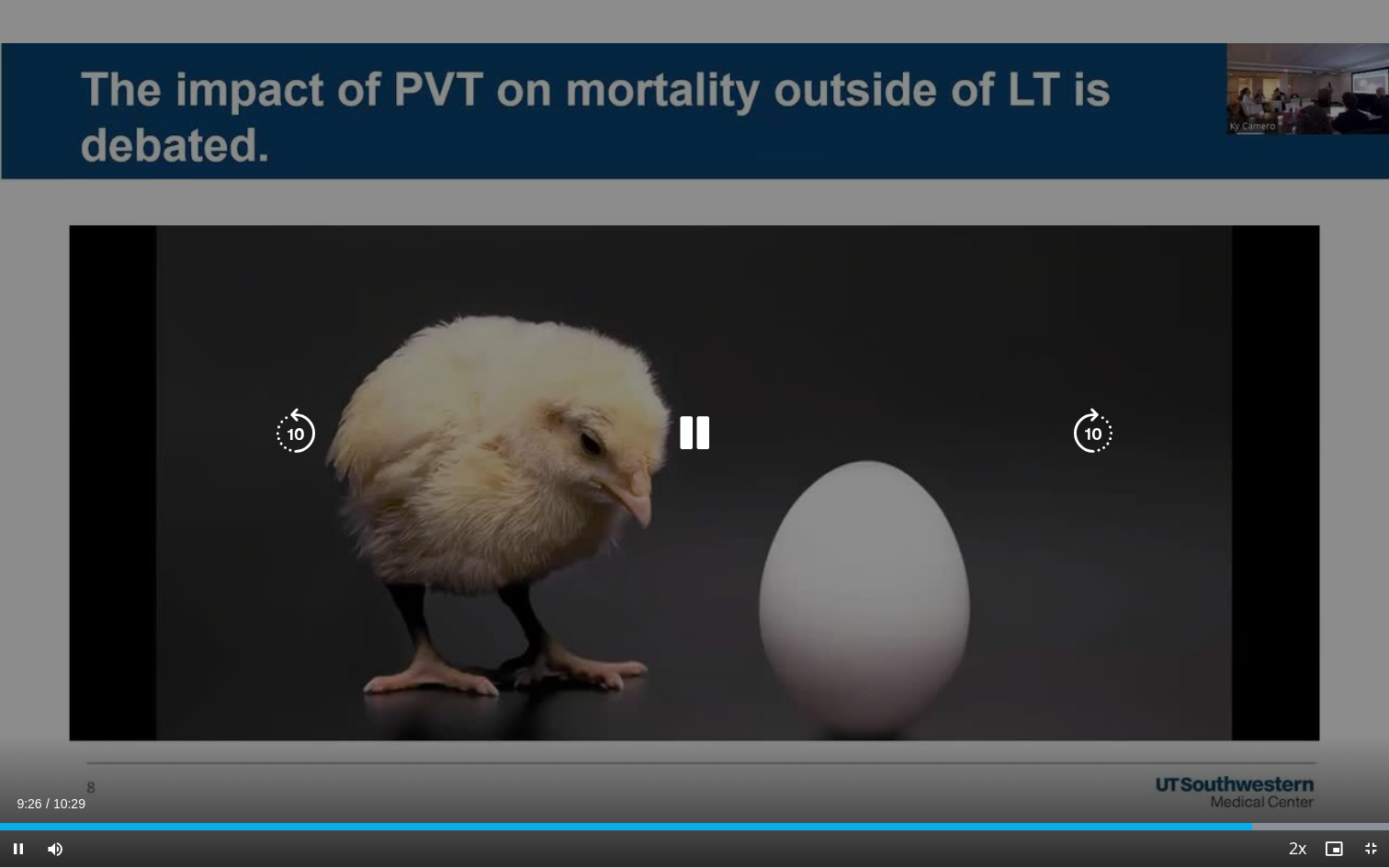 click at bounding box center (1093, 434) 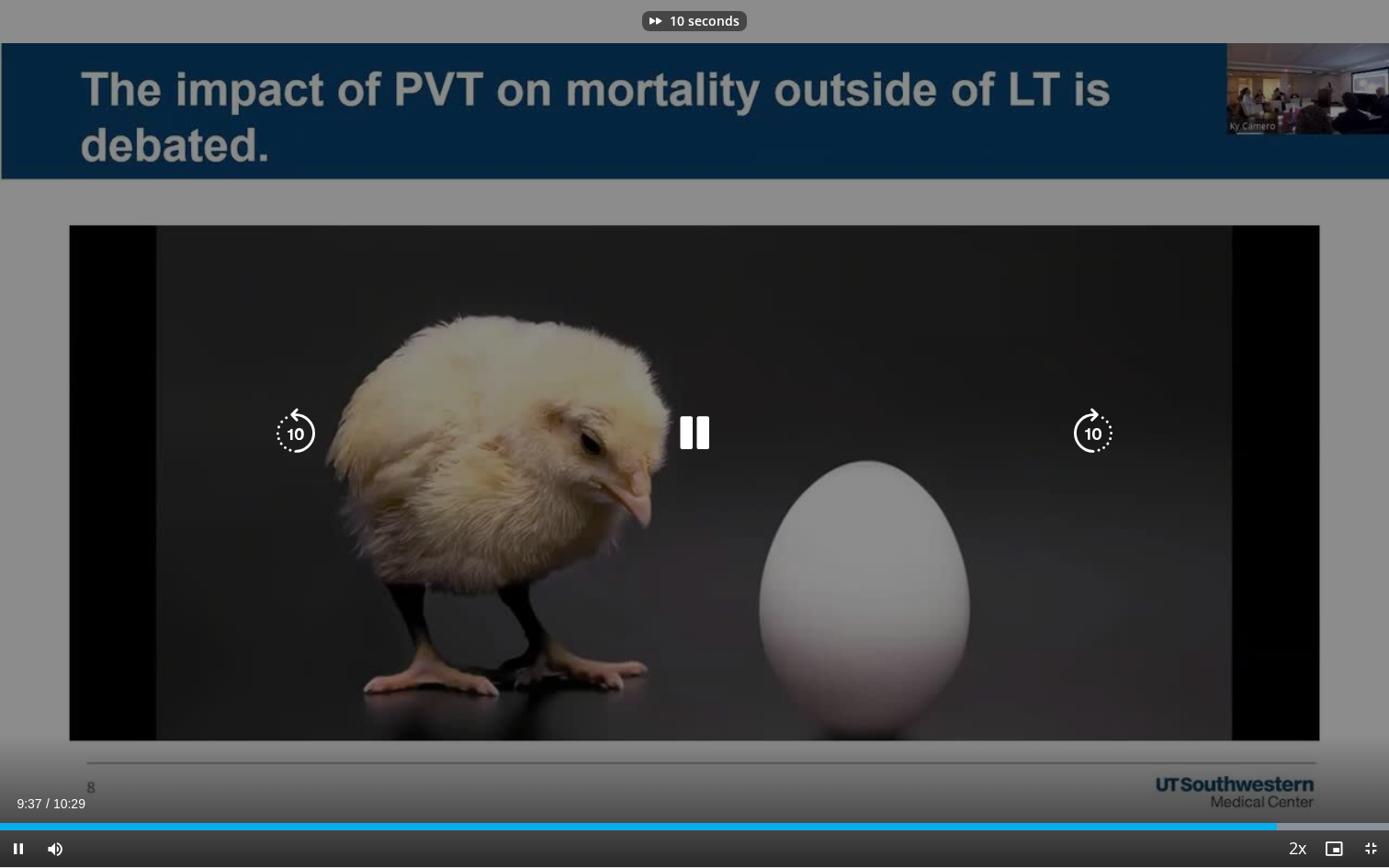 click at bounding box center (1093, 434) 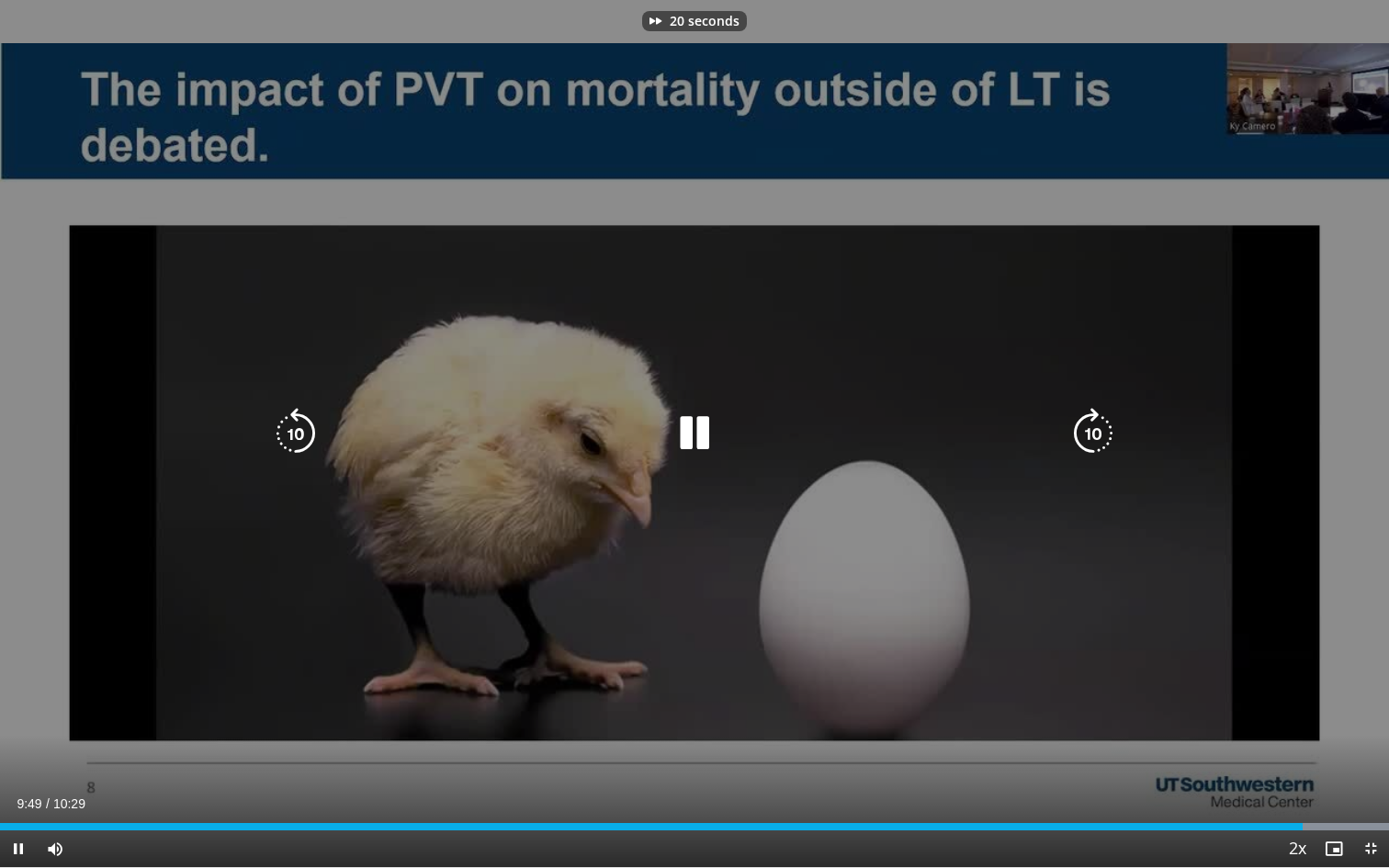 click at bounding box center (1093, 434) 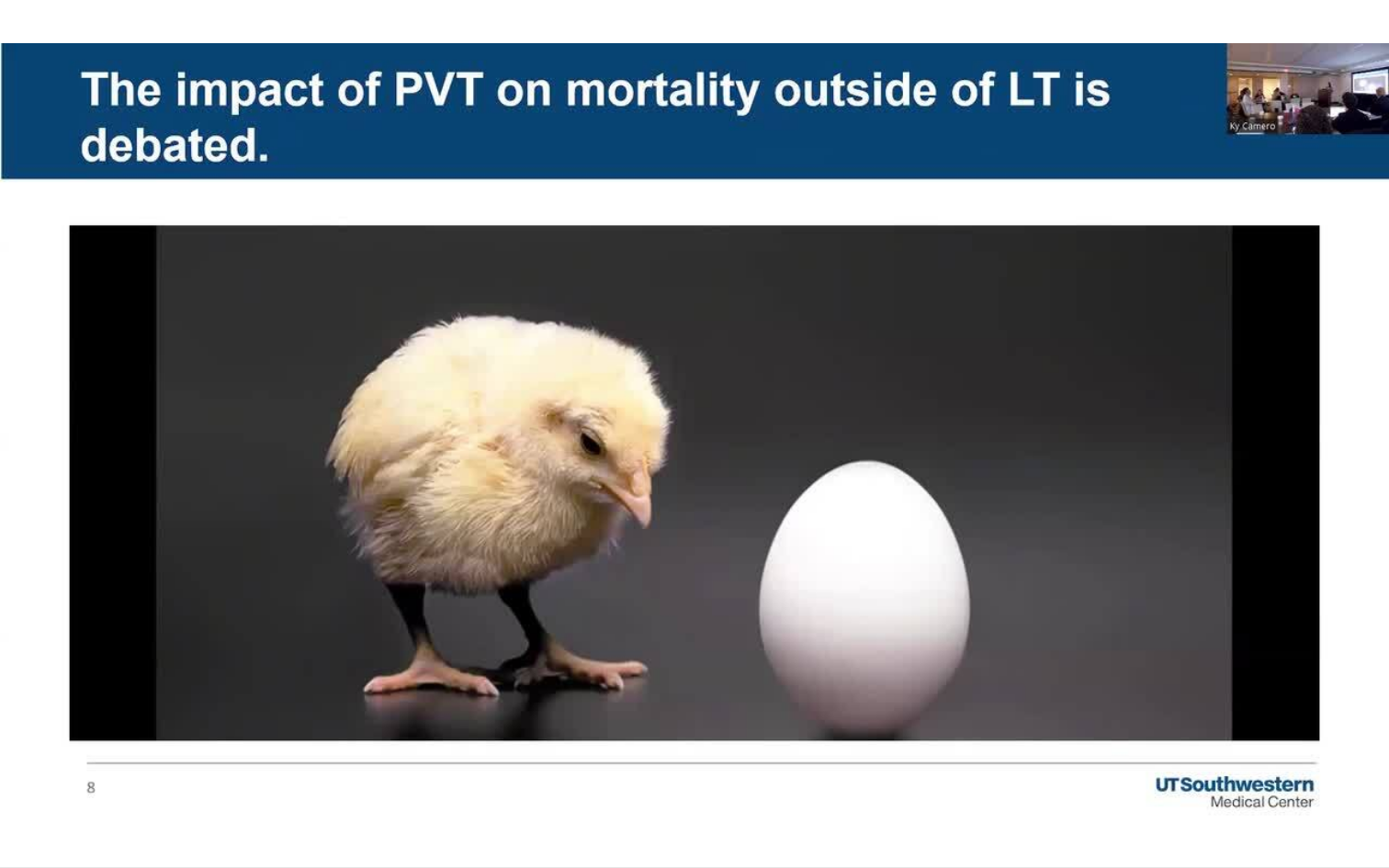click on "30 seconds
Tap to unmute" at bounding box center [694, 434] 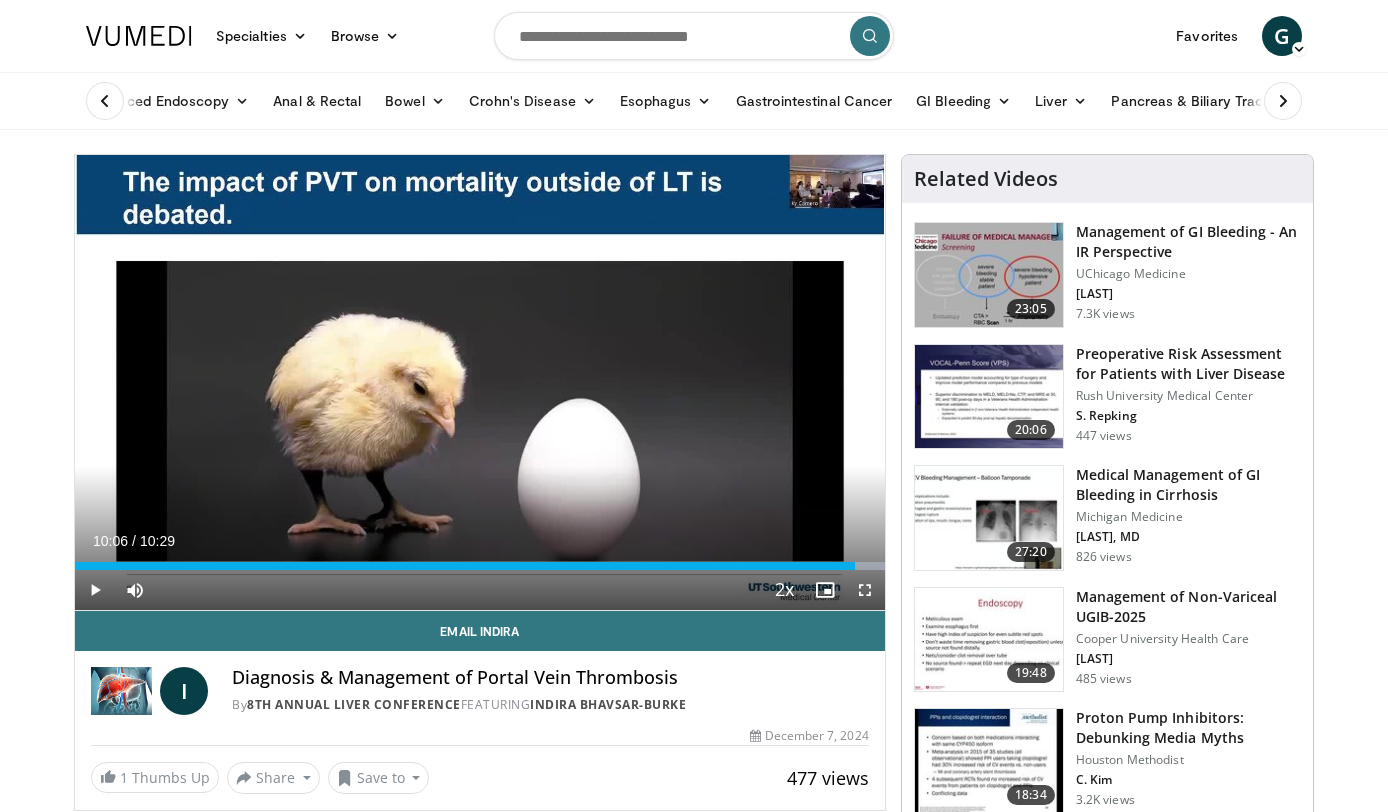 click at bounding box center (694, 36) 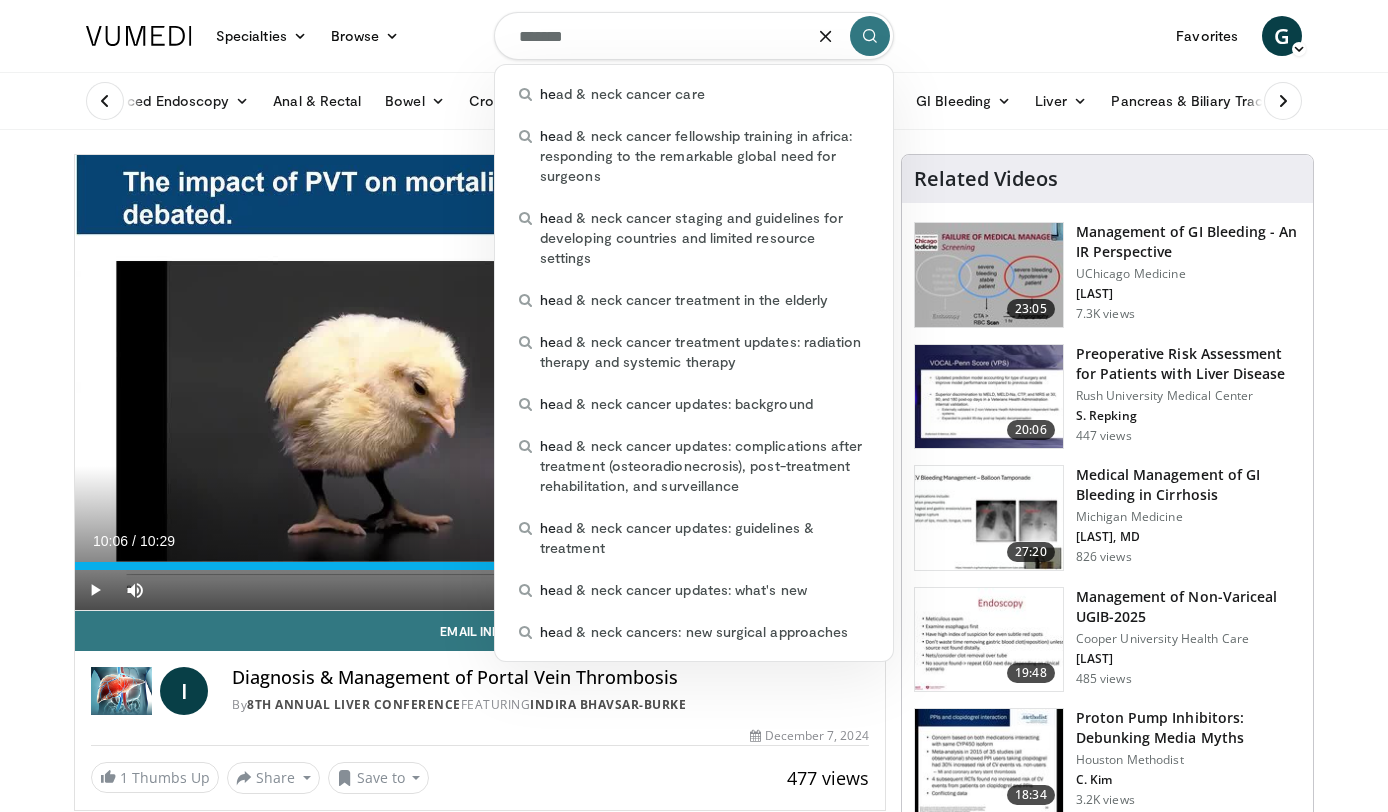 type on "********" 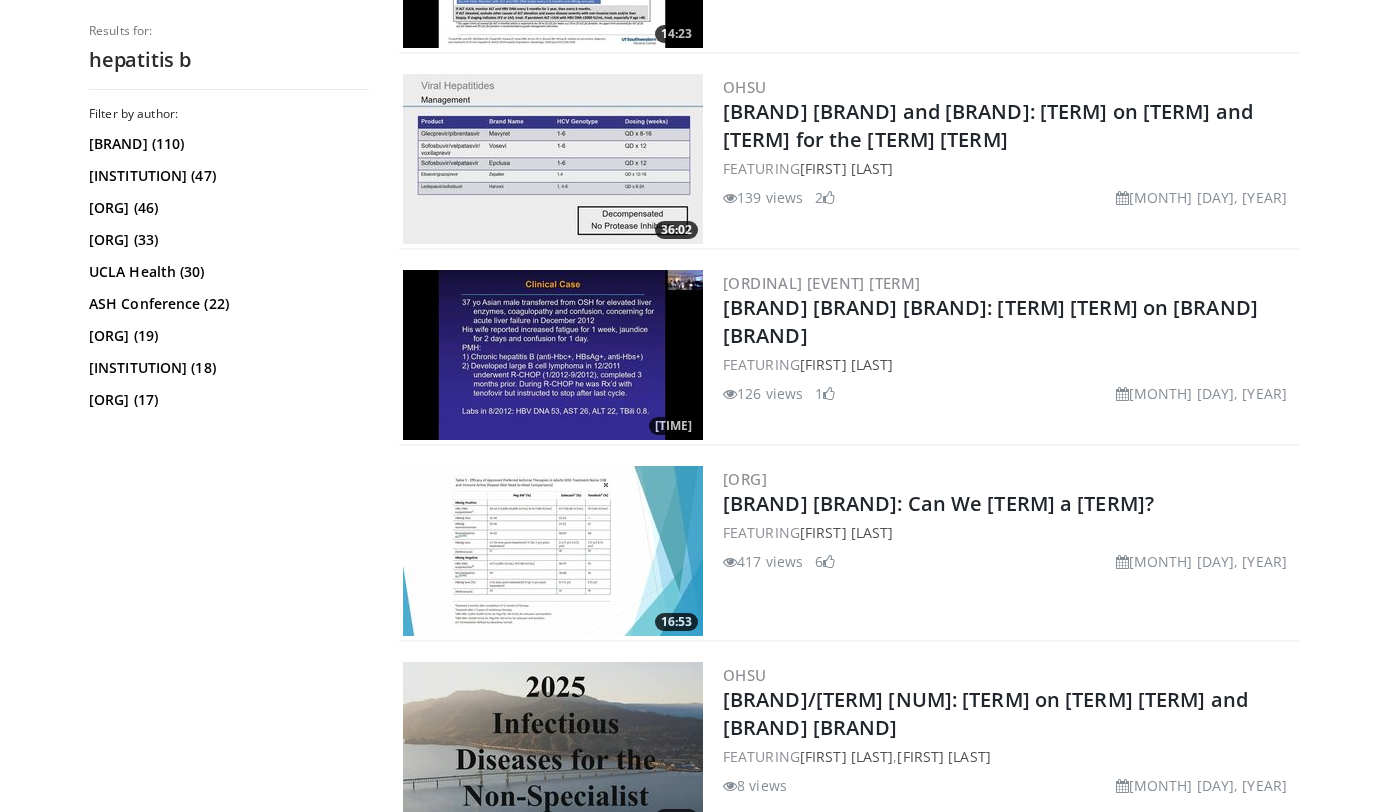 scroll, scrollTop: 0, scrollLeft: 0, axis: both 